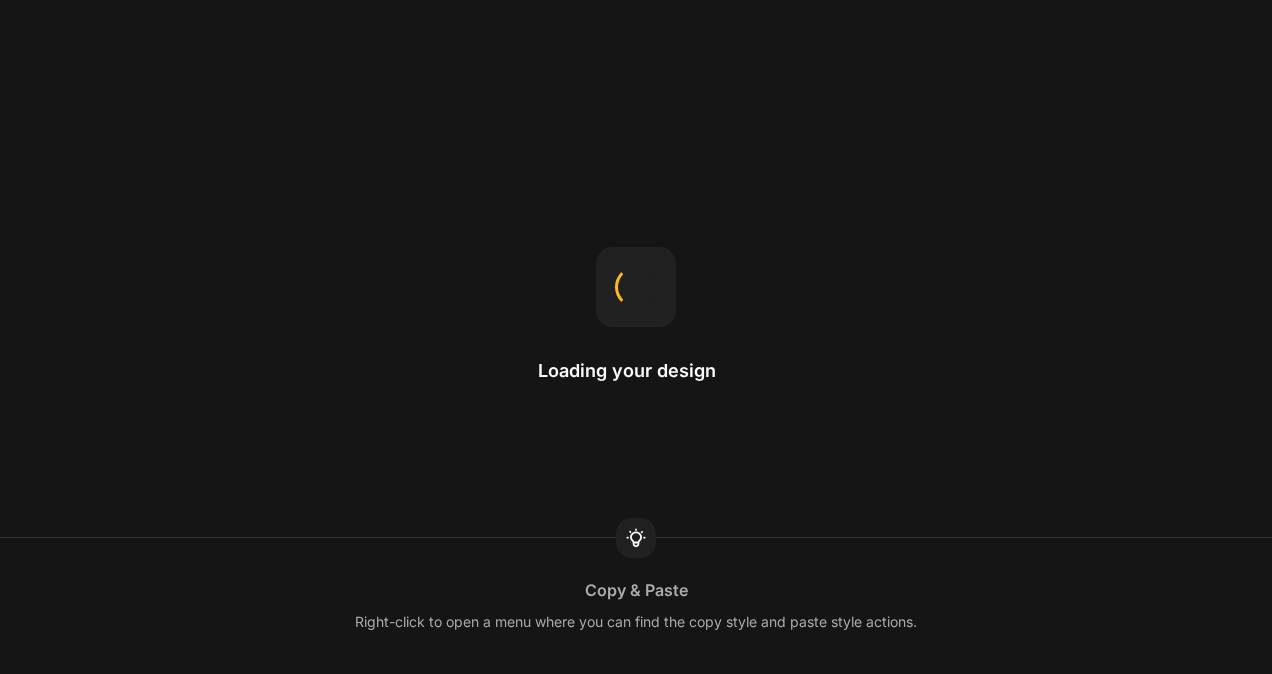 scroll, scrollTop: 0, scrollLeft: 0, axis: both 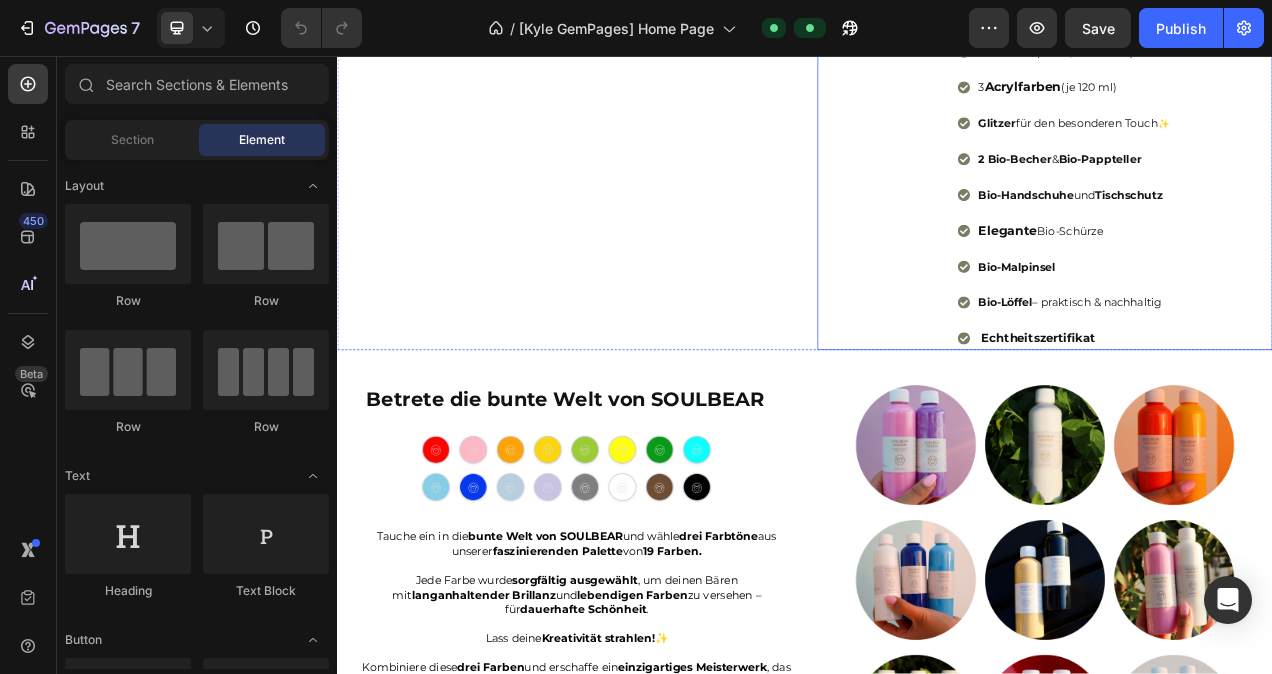 click on "Elegante  Bio-Schürze" at bounding box center (1282, 281) 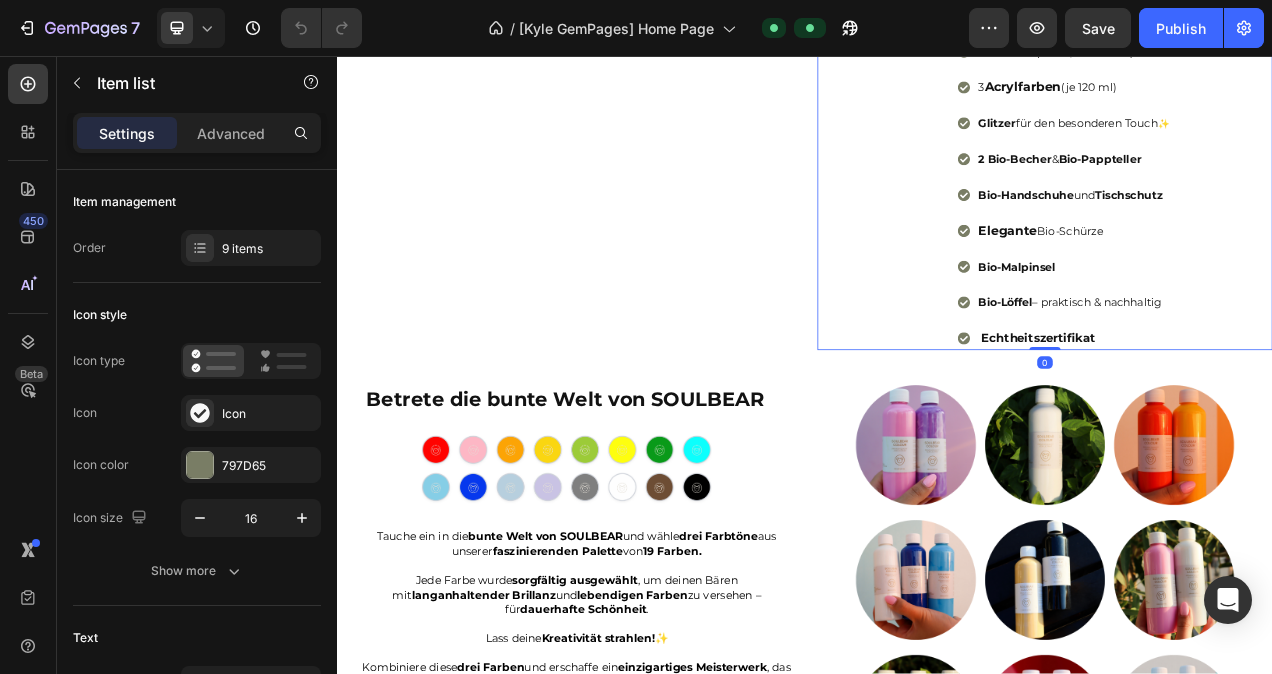 click on "Elegante  Bio-Schürze" at bounding box center (1282, 281) 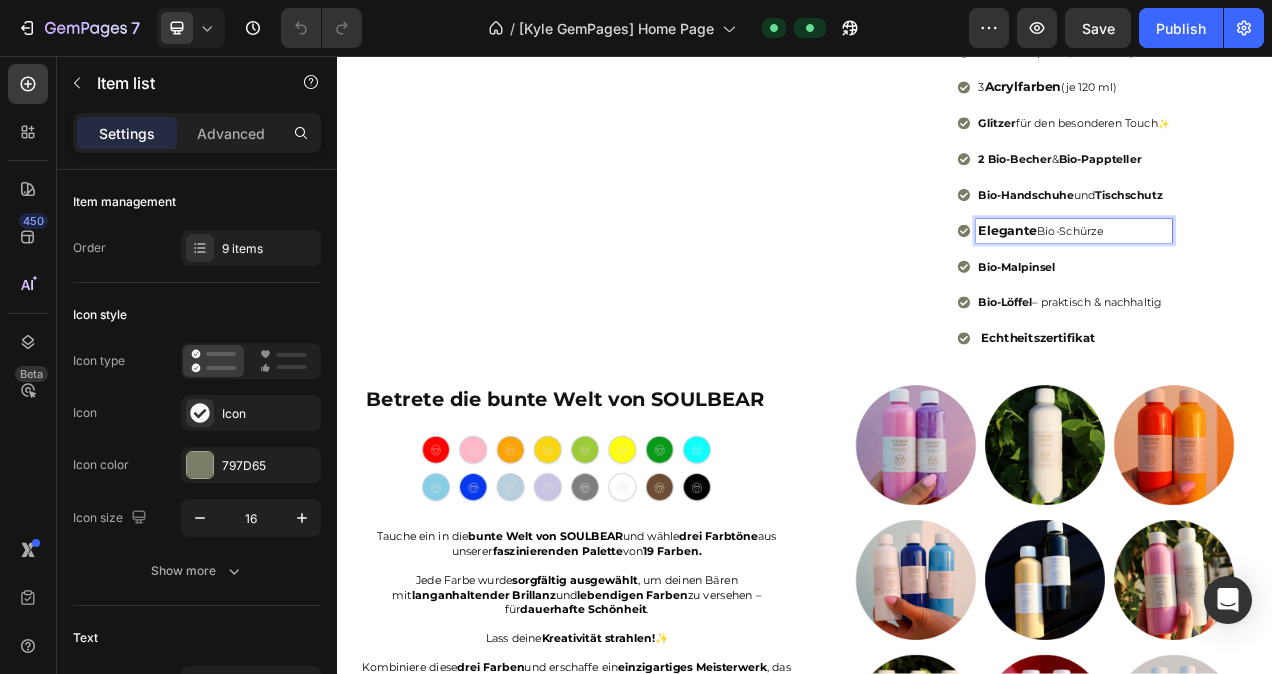 drag, startPoint x: 1324, startPoint y: 439, endPoint x: 1232, endPoint y: 441, distance: 92.021736 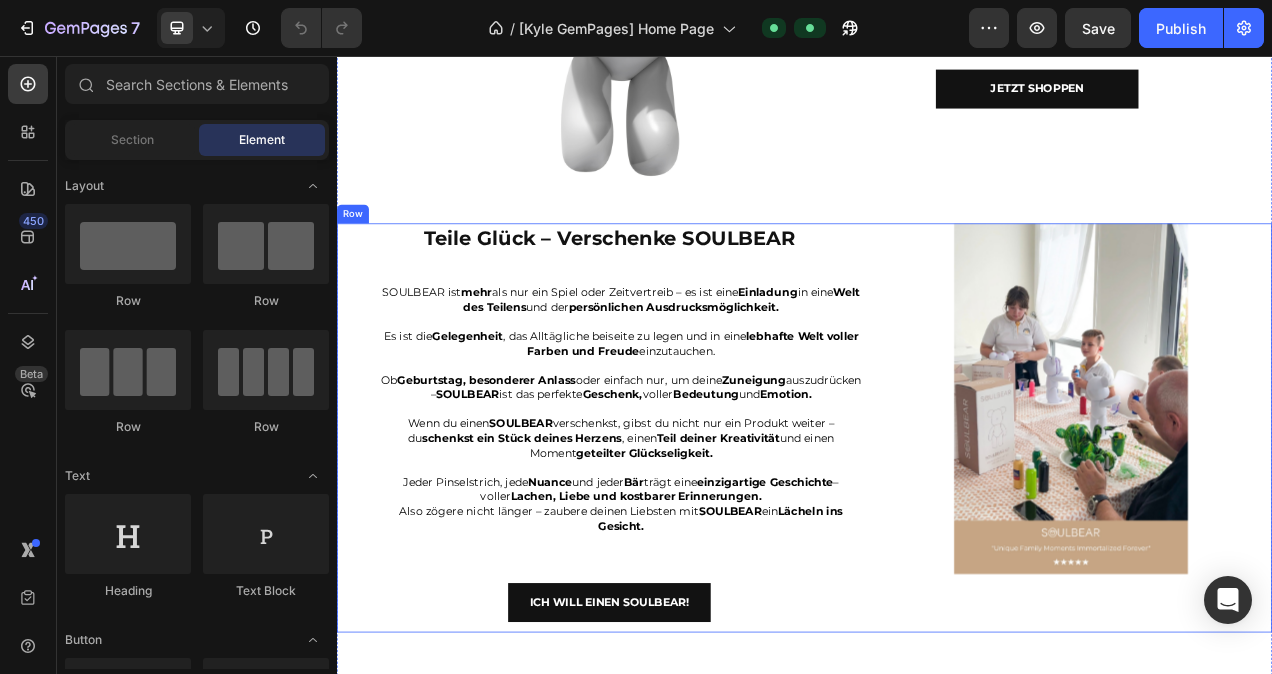 scroll, scrollTop: 3512, scrollLeft: 0, axis: vertical 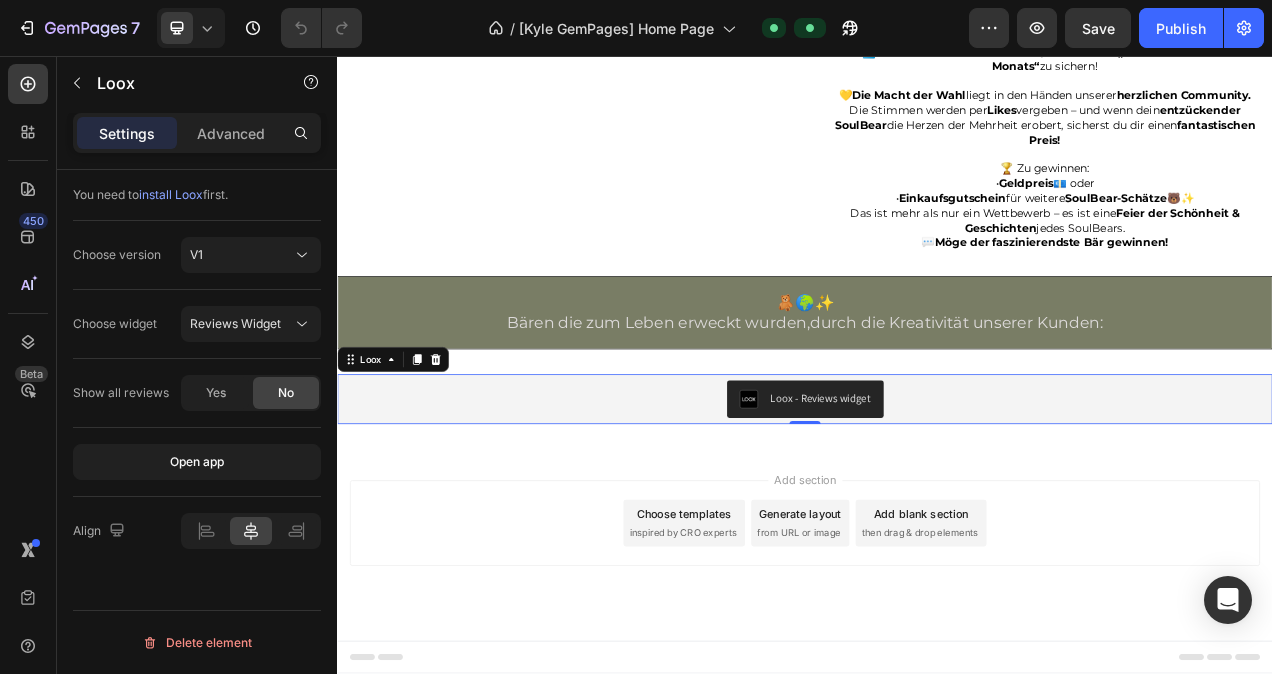 click on "Loox - Reviews widget" at bounding box center (937, 497) 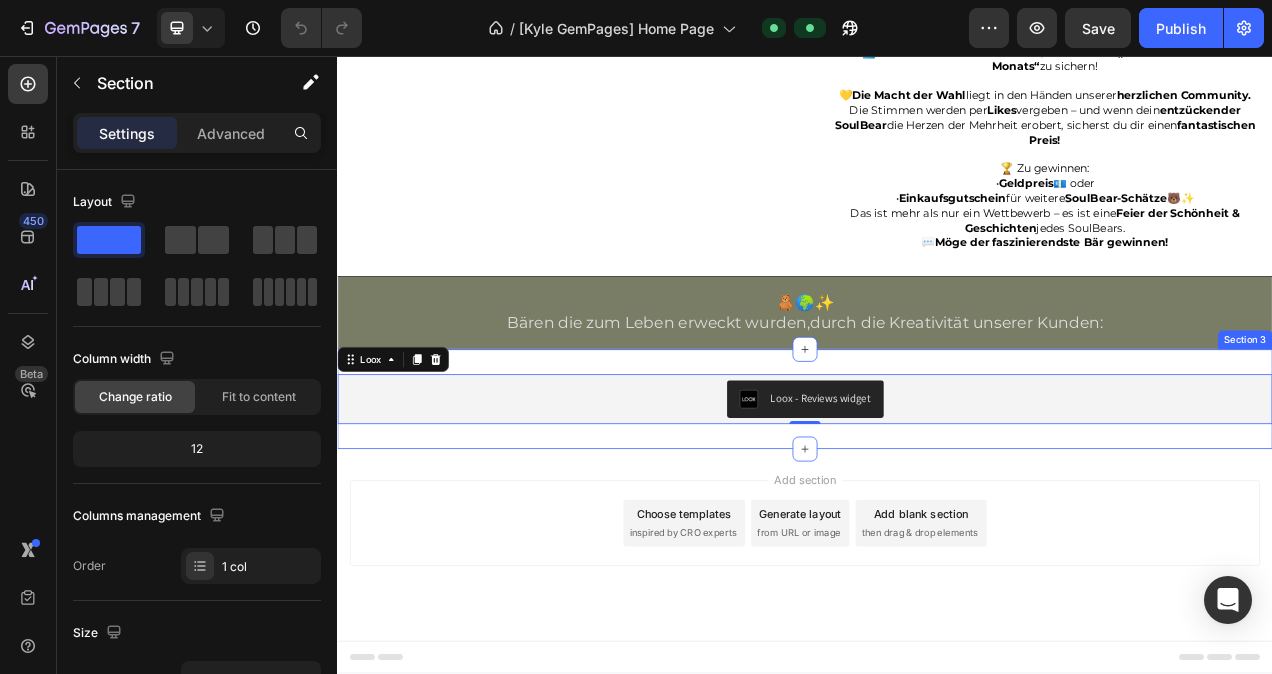 click on "Loox - Reviews widget Loox   0 Section 3" at bounding box center (937, 497) 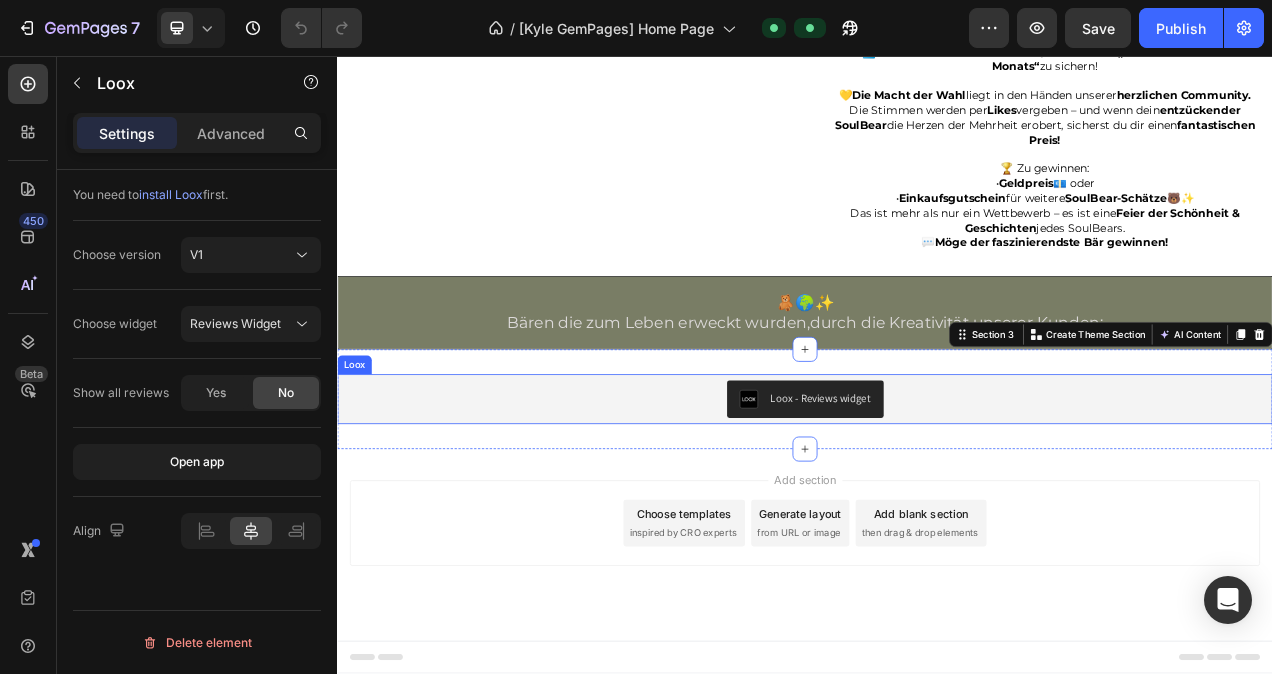 click on "Loox - Reviews widget" at bounding box center [937, 497] 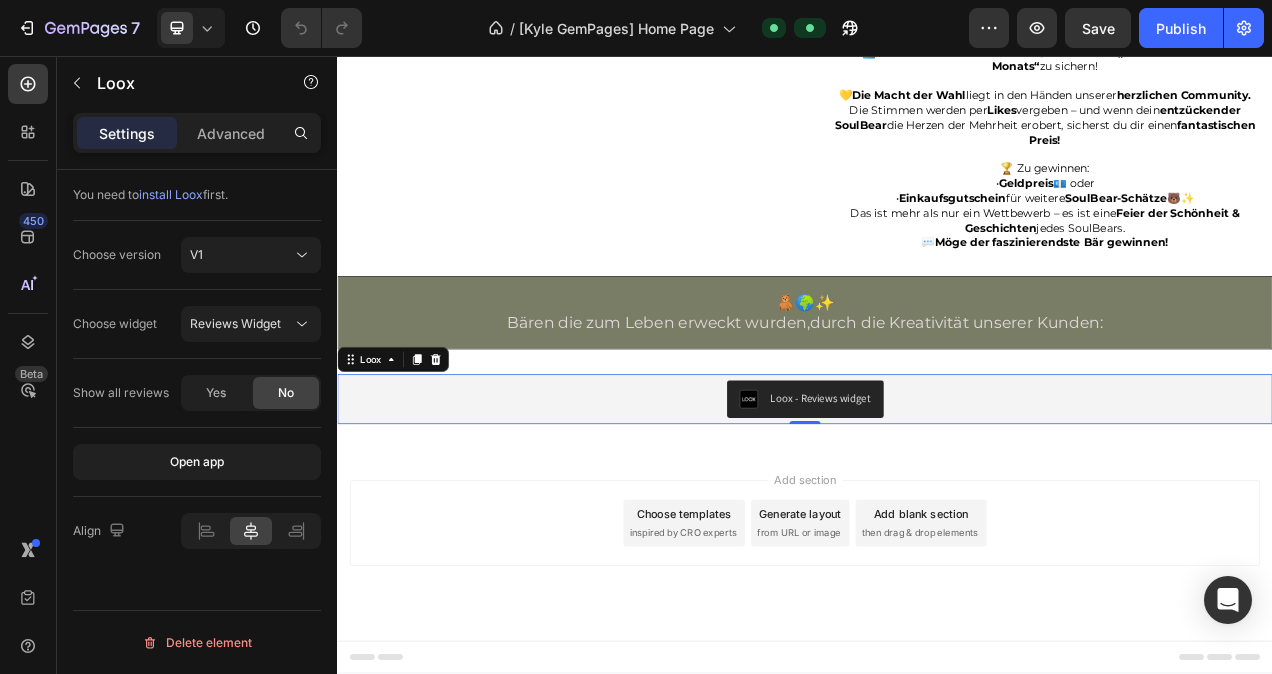 click on "Add section Choose templates inspired by CRO experts Generate layout from URL or image Add blank section then drag & drop elements" at bounding box center [937, 656] 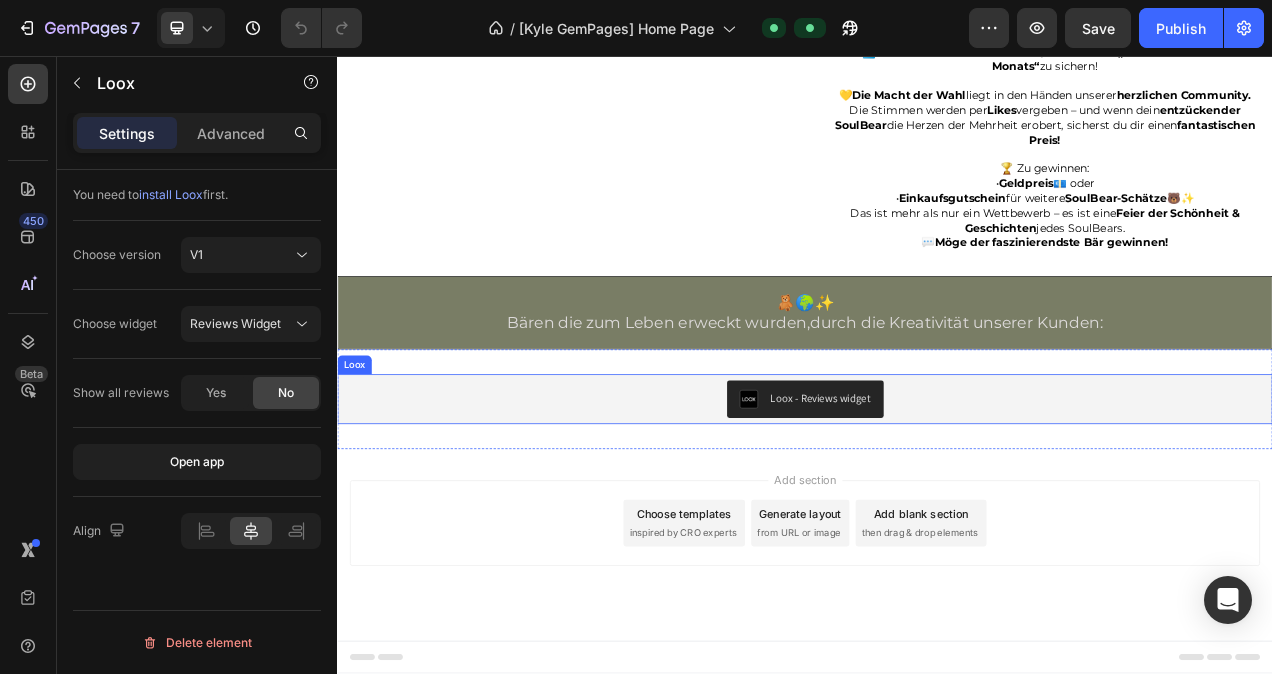 click on "Loox - Reviews widget" at bounding box center [937, 497] 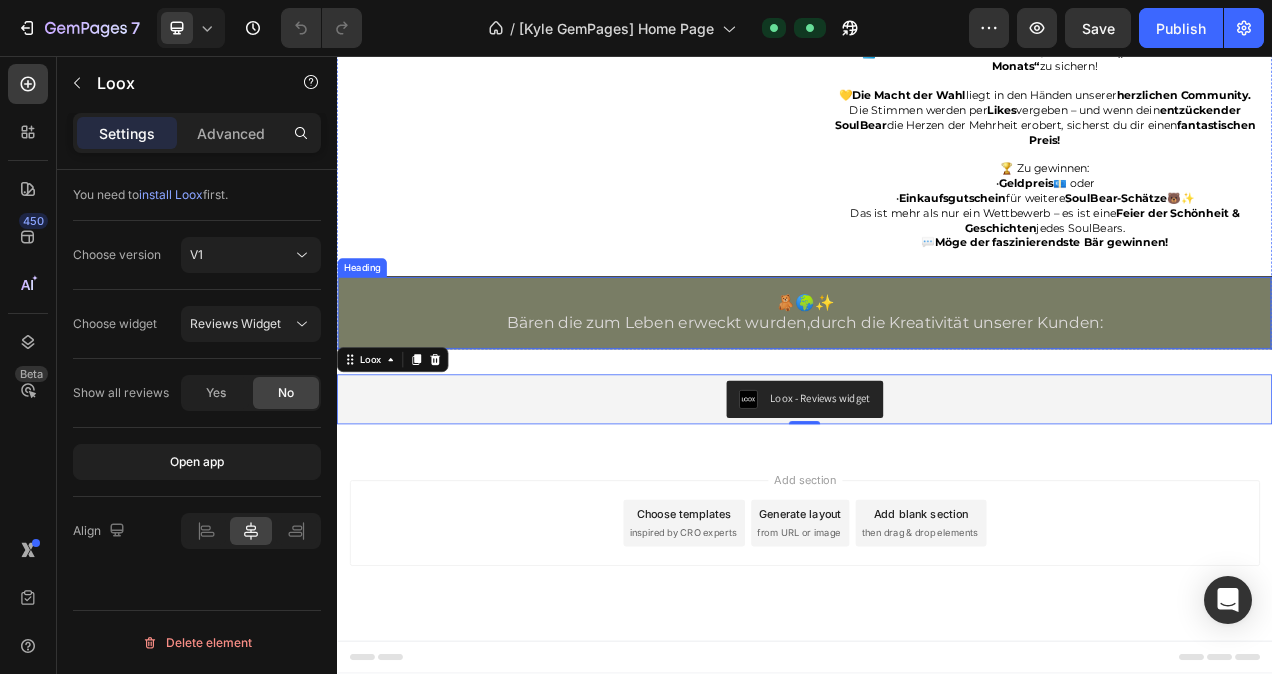 click on "🧸🌍✨ Bären die zum Leben erweckt wurden,durch die Kreativität unserer Kunden:" at bounding box center (937, 386) 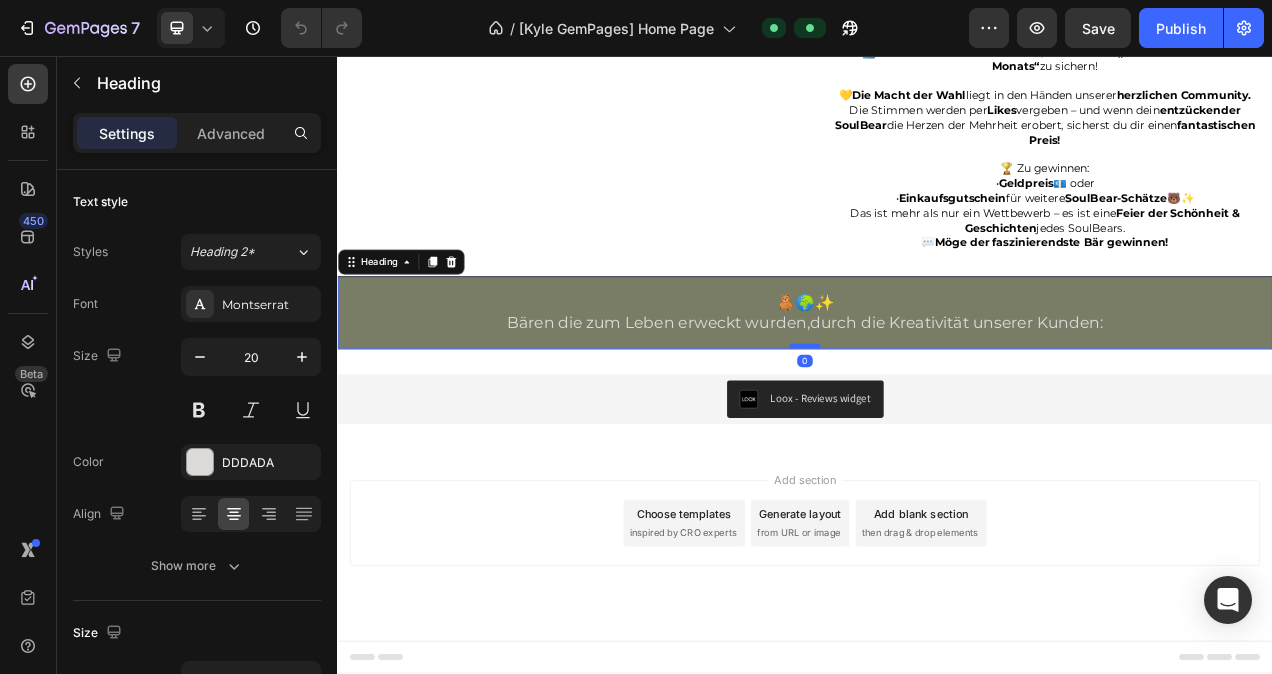 click at bounding box center (937, 429) 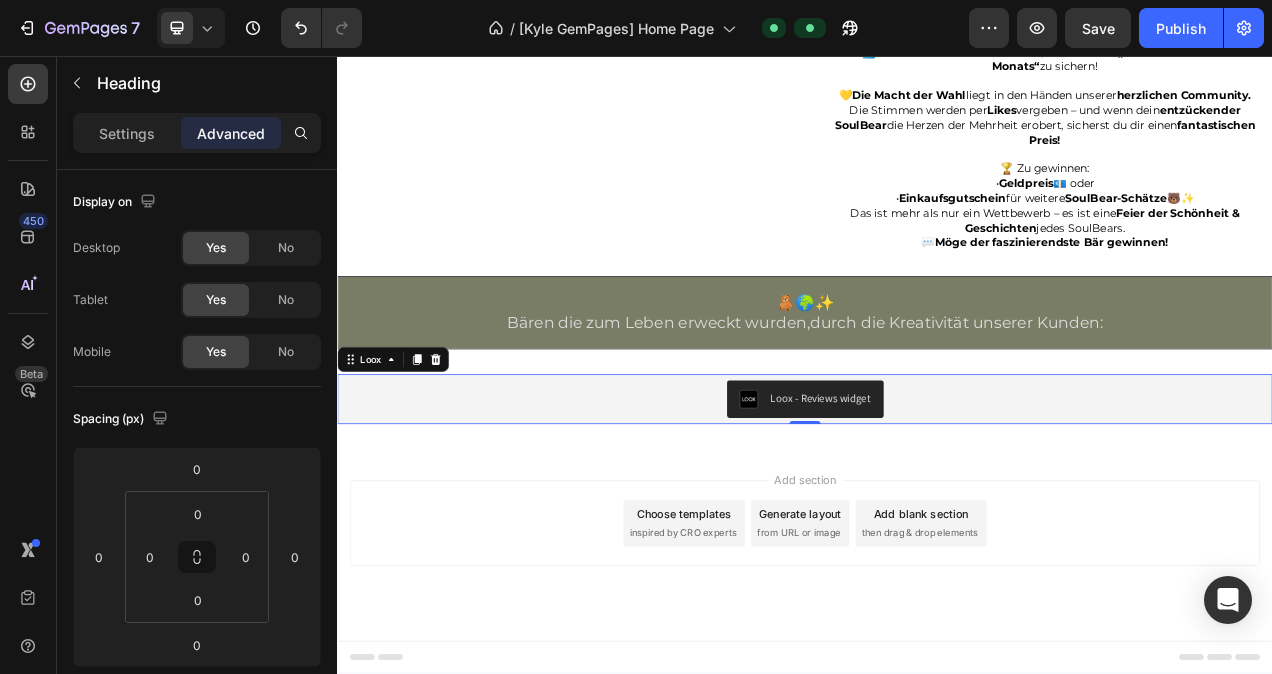 click on "Loox - Reviews widget" at bounding box center [937, 497] 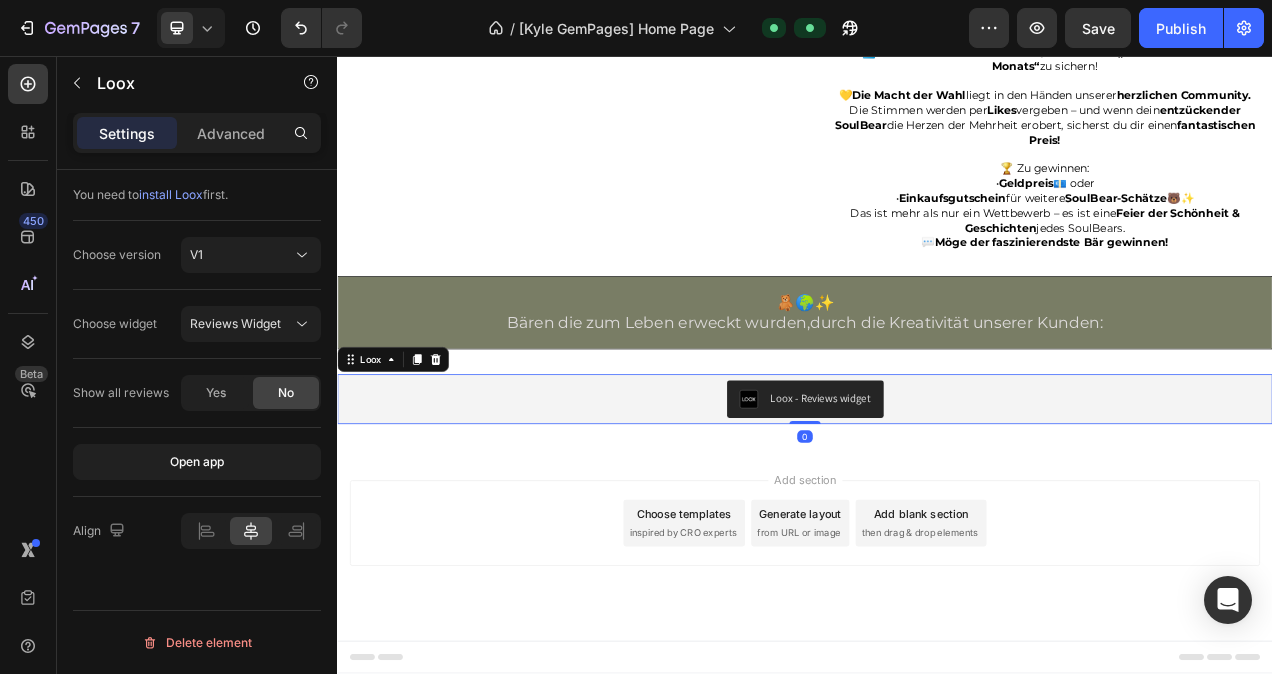 drag, startPoint x: 932, startPoint y: 527, endPoint x: 935, endPoint y: 515, distance: 12.369317 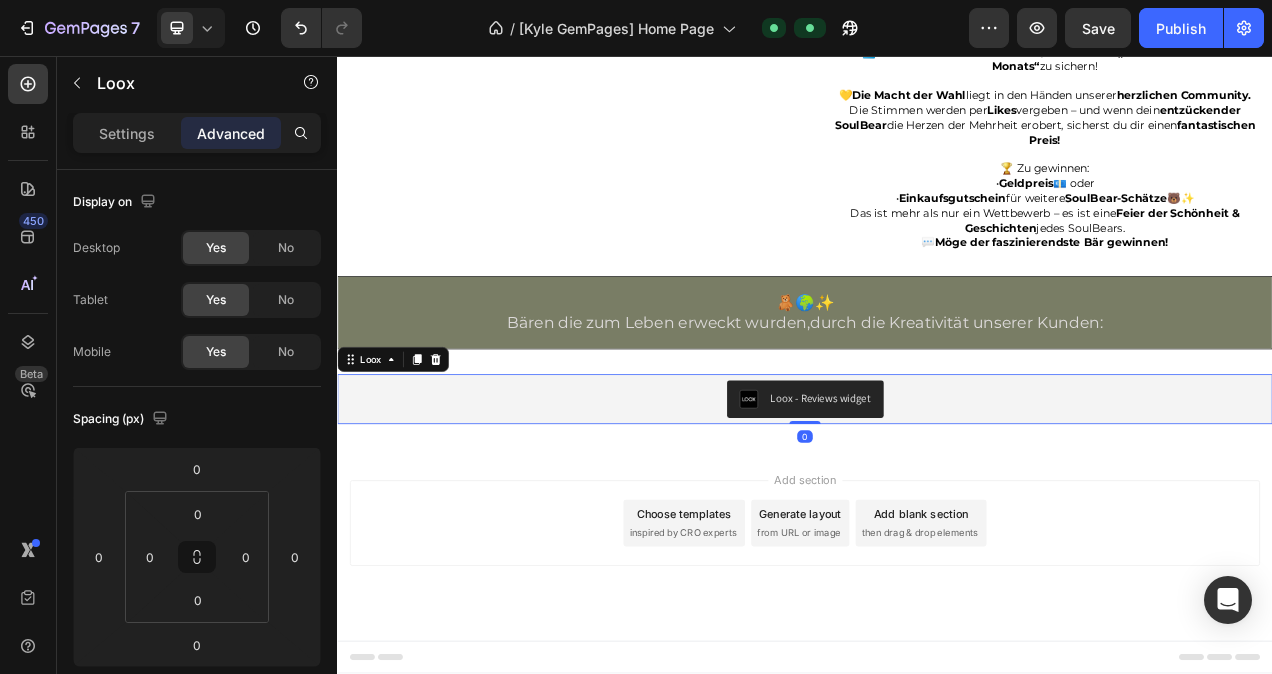 click on "Loox - Reviews widget" at bounding box center (937, 497) 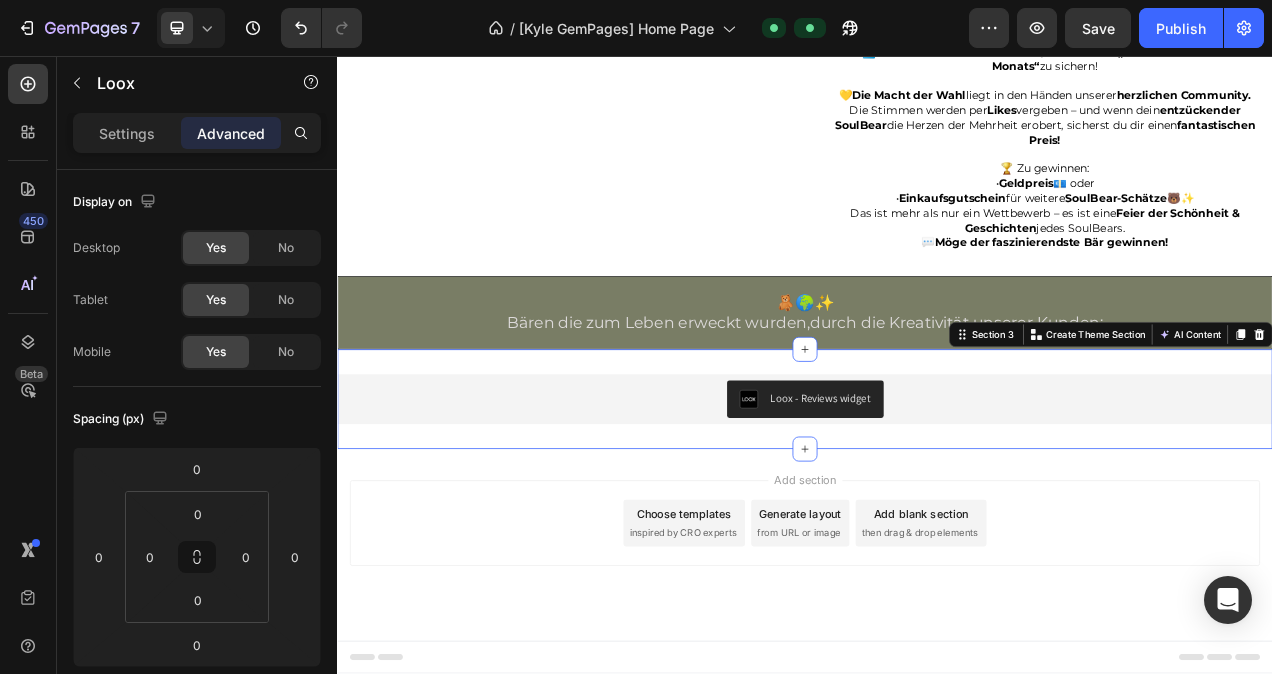 click on "Loox - Reviews widget Loox Section 3   Create Theme Section AI Content Write with GemAI What would you like to describe here? Tone and Voice Persuasive Product Show more Generate" at bounding box center (937, 497) 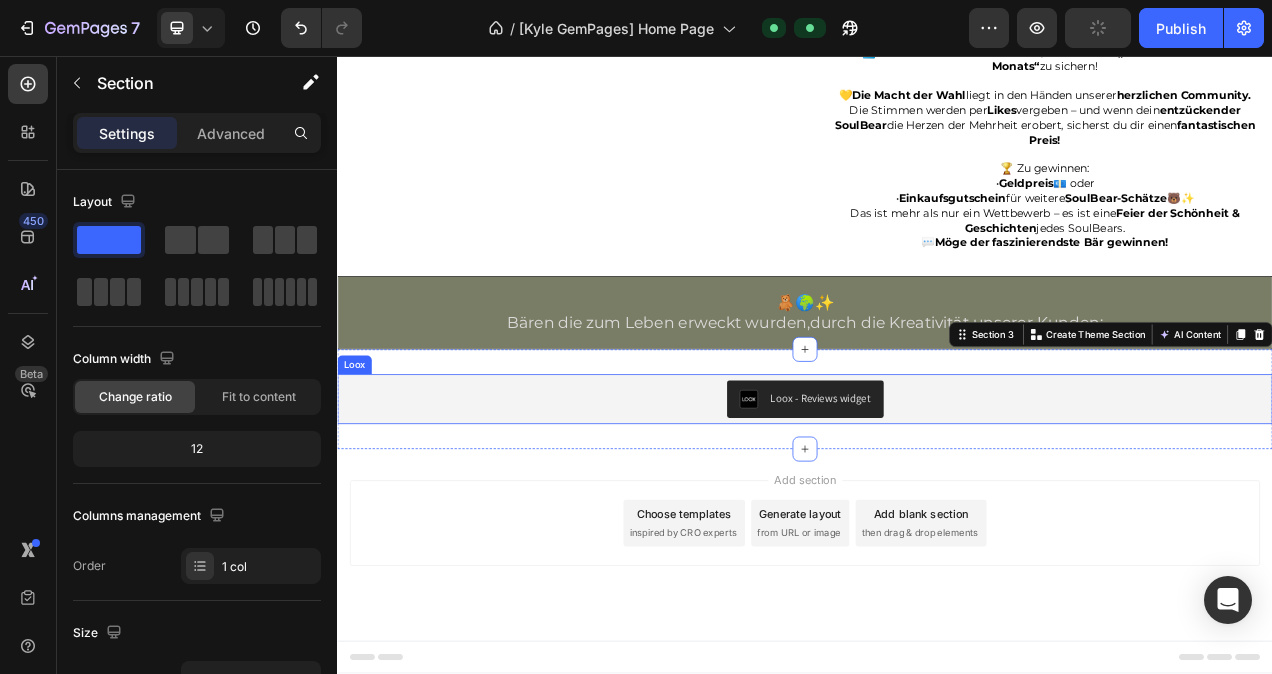 click on "Loox - Reviews widget" at bounding box center [937, 497] 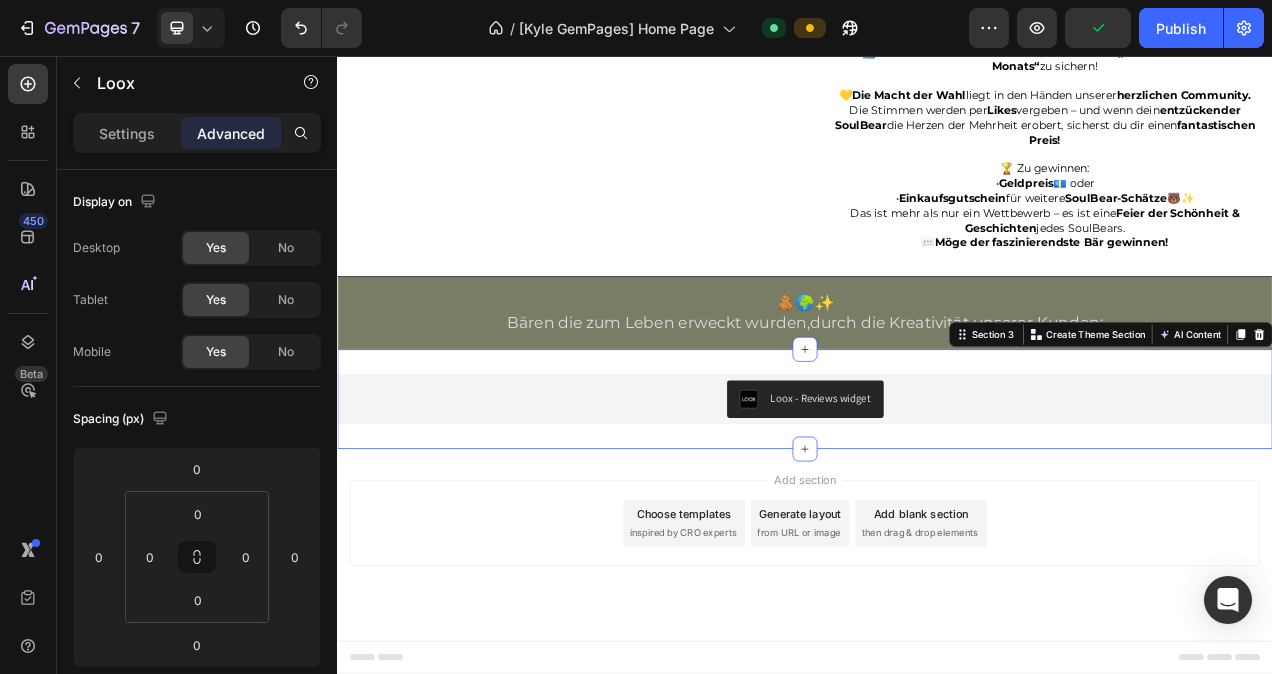 click on "Loox - Reviews widget Loox Section 3   Create Theme Section AI Content Write with GemAI What would you like to describe here? Tone and Voice Persuasive Product Feiere einen unvergesslichen Geburtstag mit Soulbear! Show more Generate" at bounding box center [937, 497] 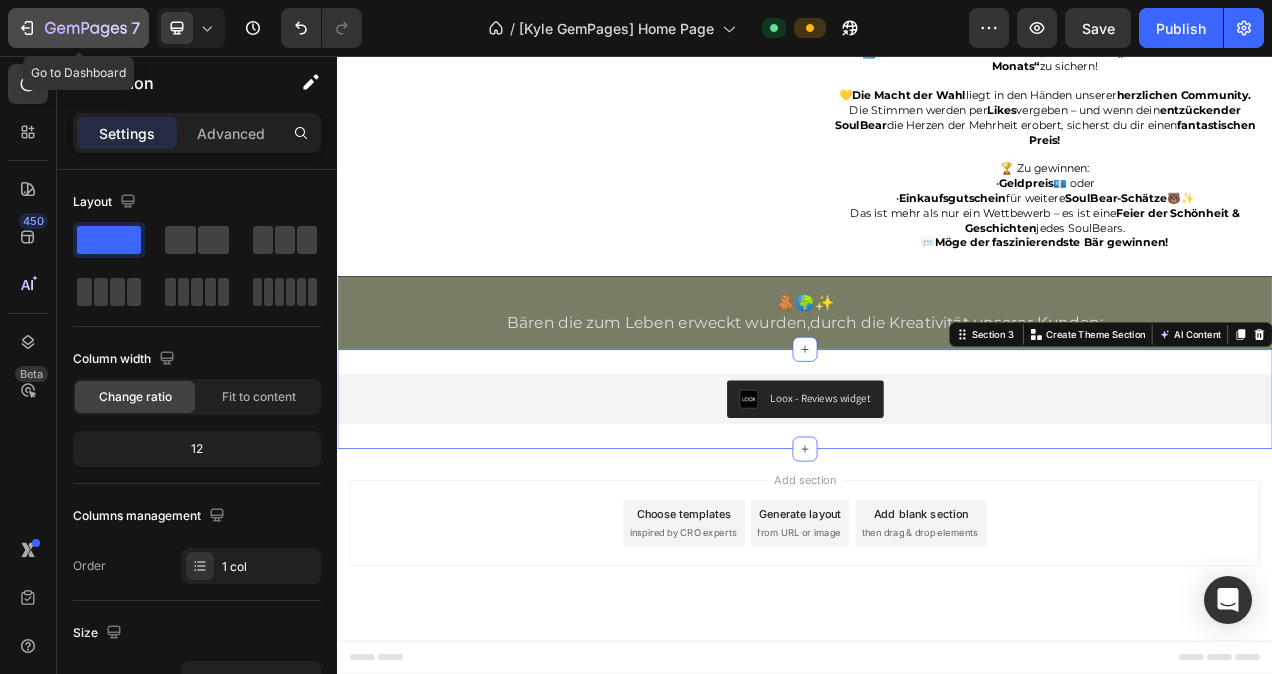 click 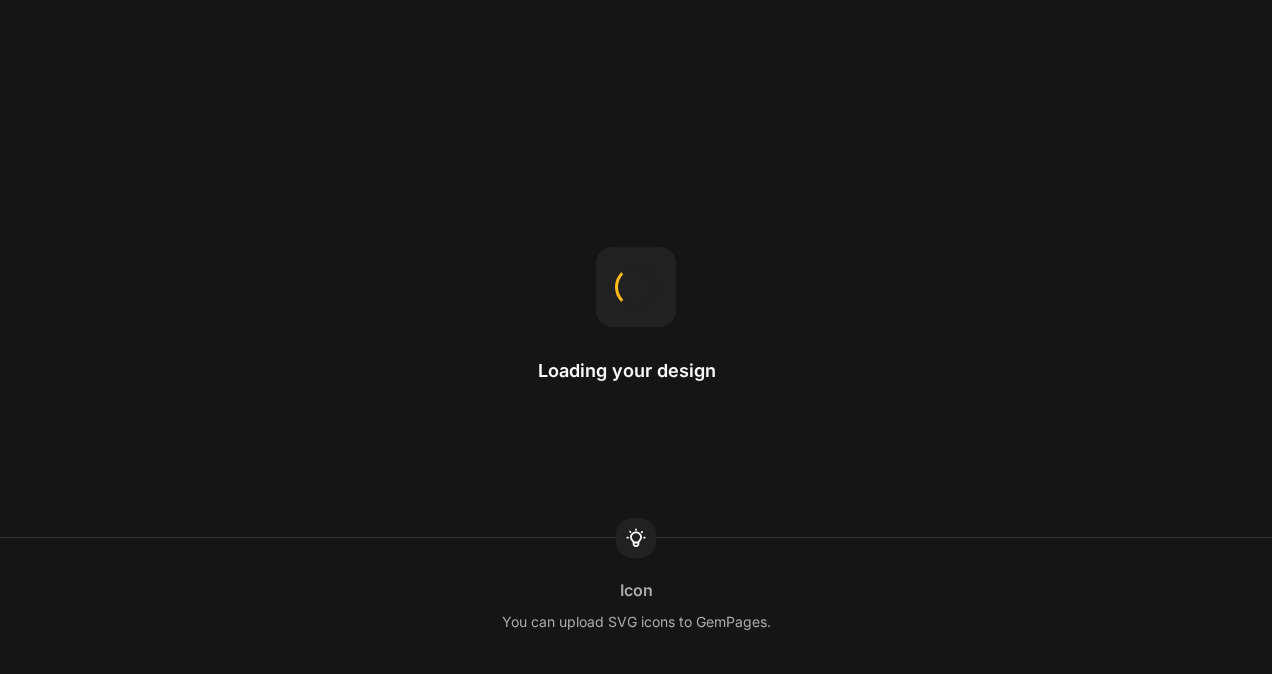 scroll, scrollTop: 0, scrollLeft: 0, axis: both 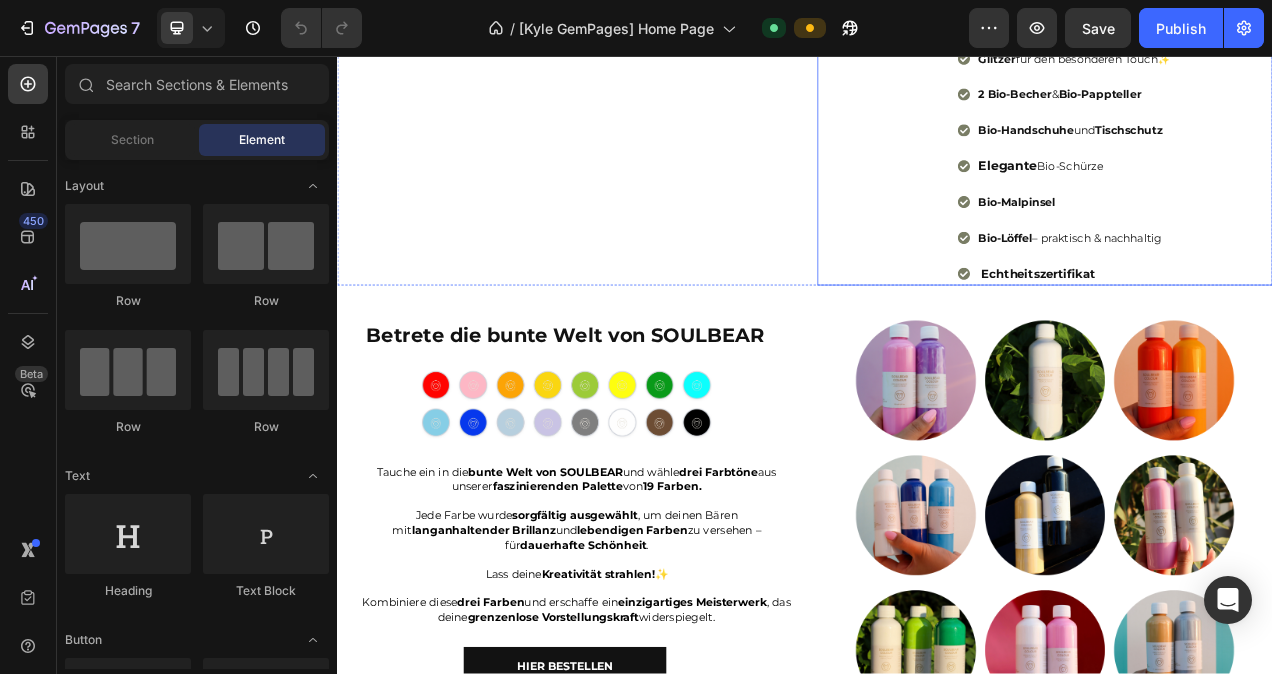 click on "3" at bounding box center (1164, 14) 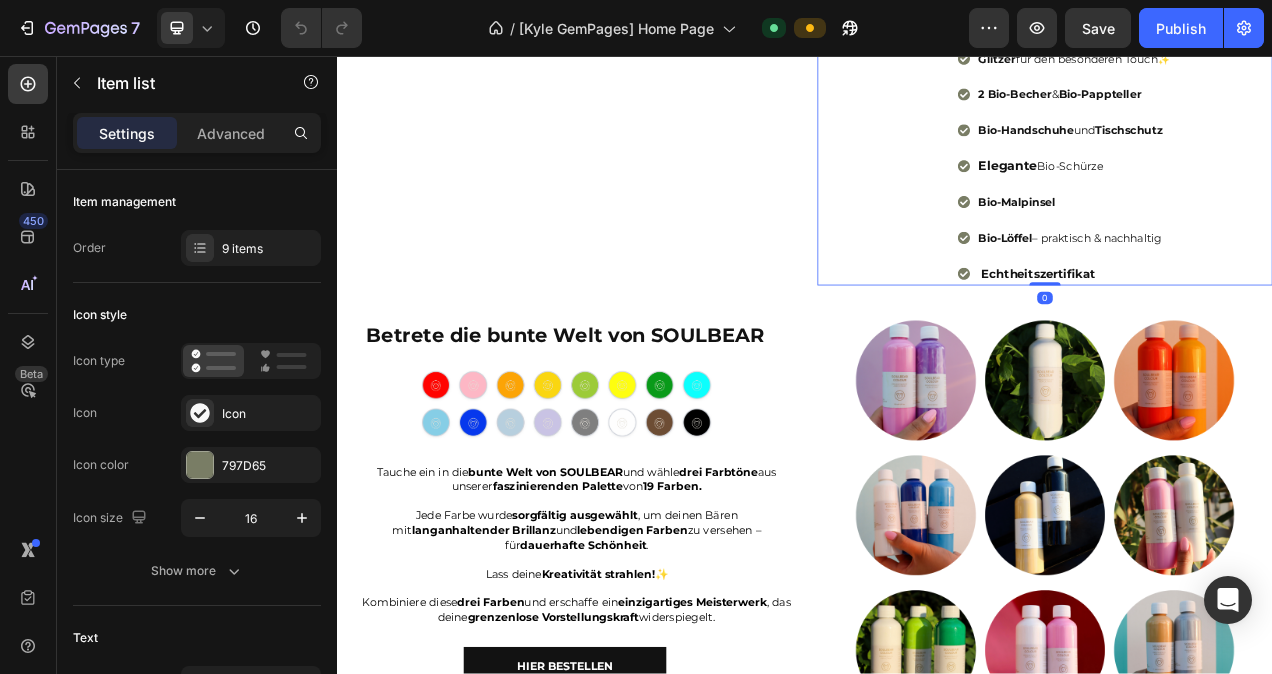 click on "3" at bounding box center [1164, 14] 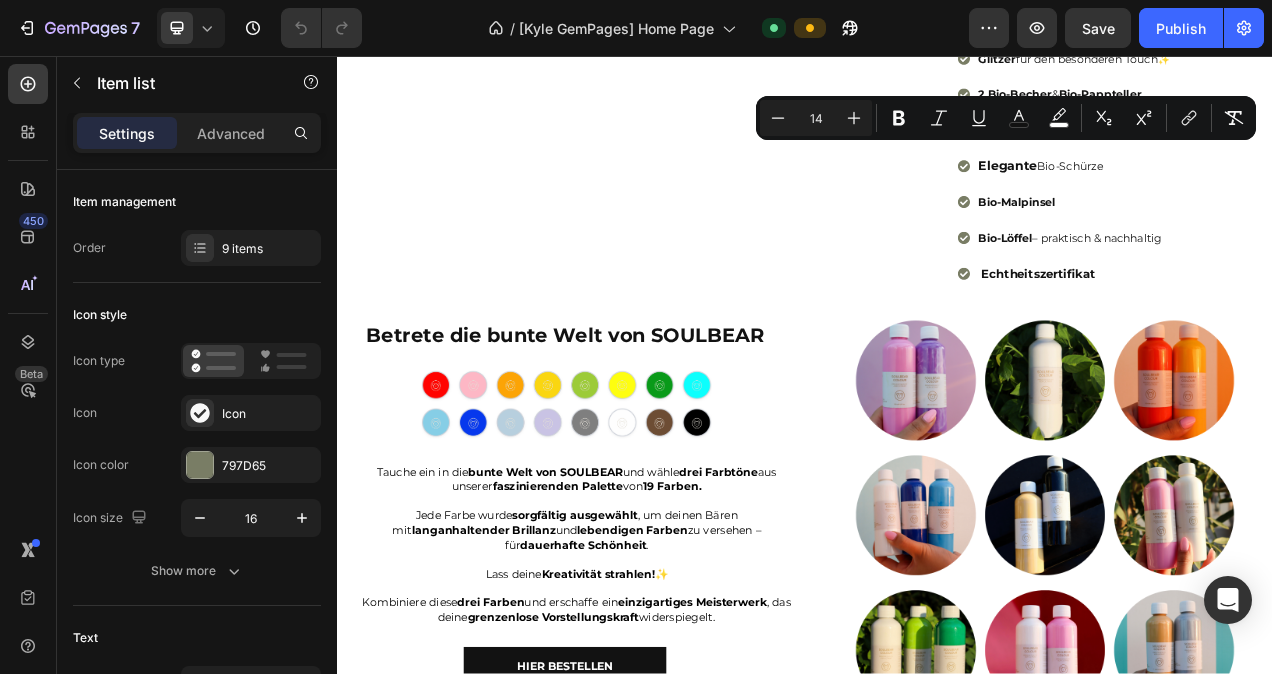 click on "3" at bounding box center [1164, 14] 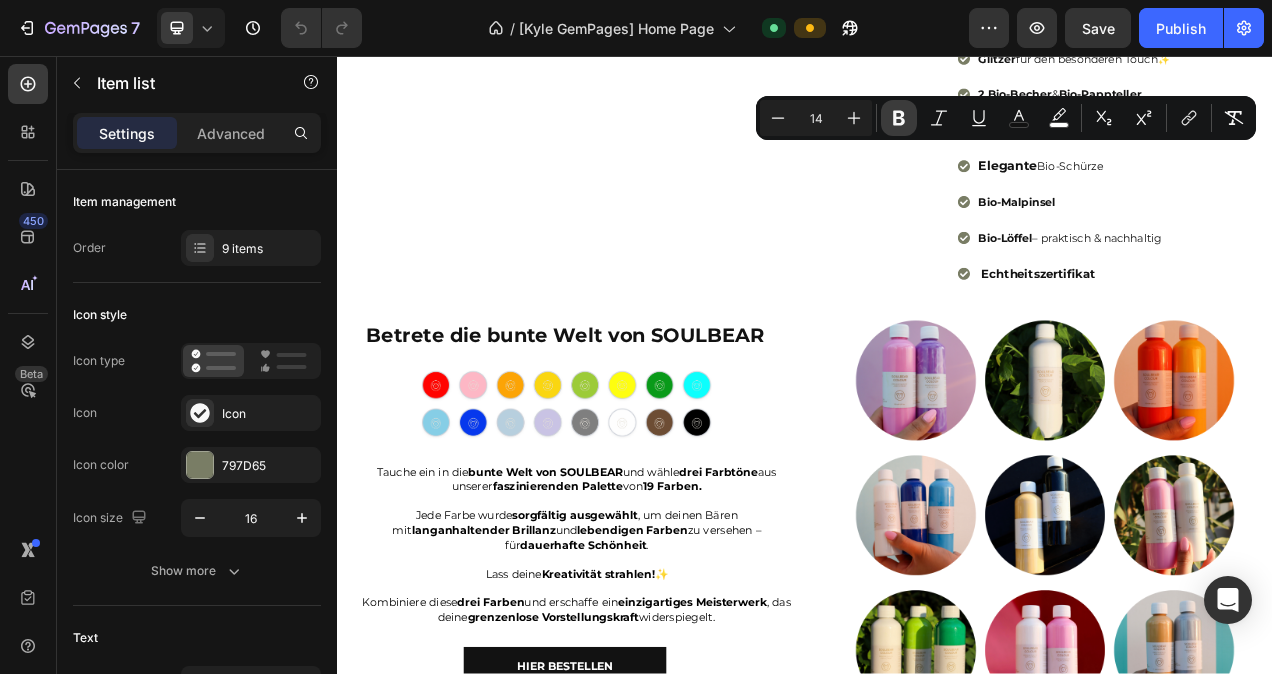 click 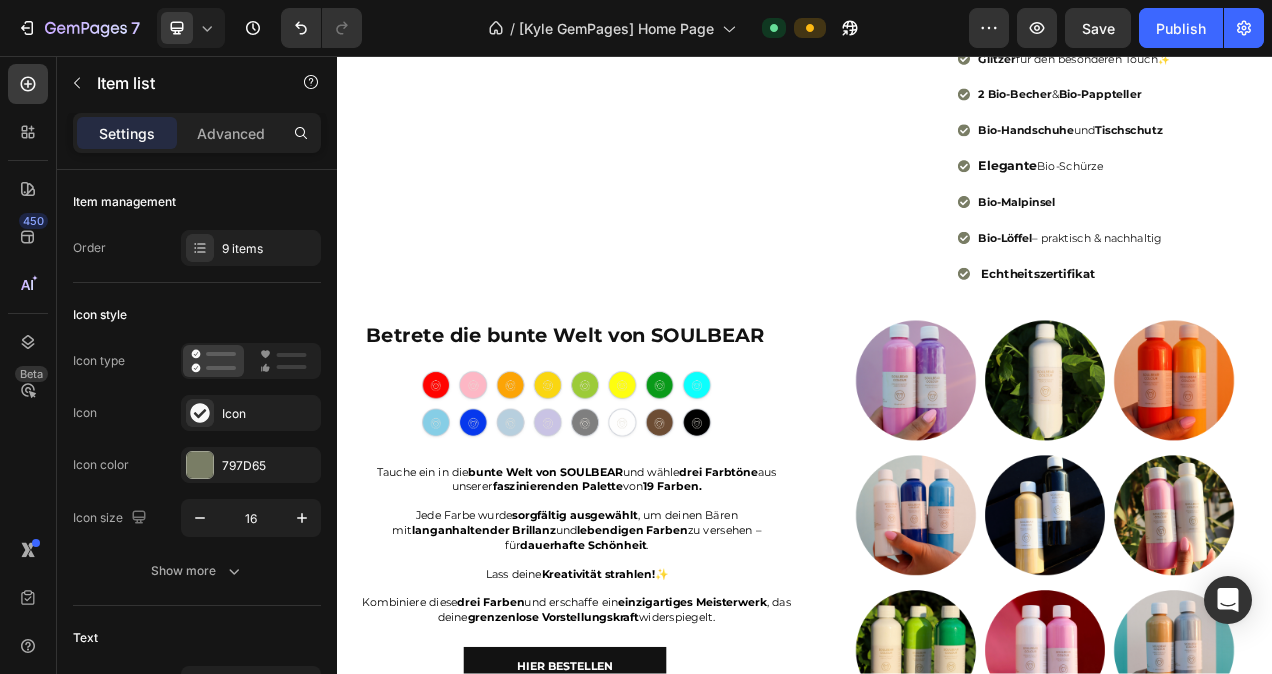 click on "3" at bounding box center (1164, 14) 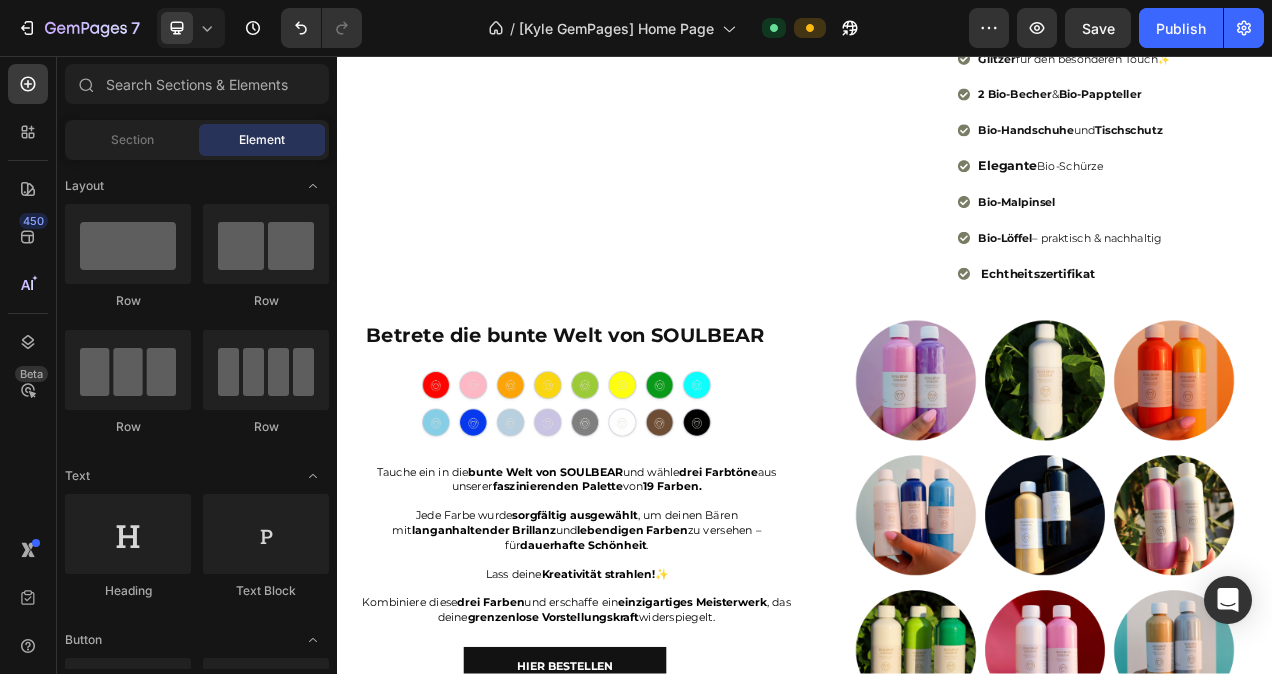 scroll, scrollTop: 1696, scrollLeft: 0, axis: vertical 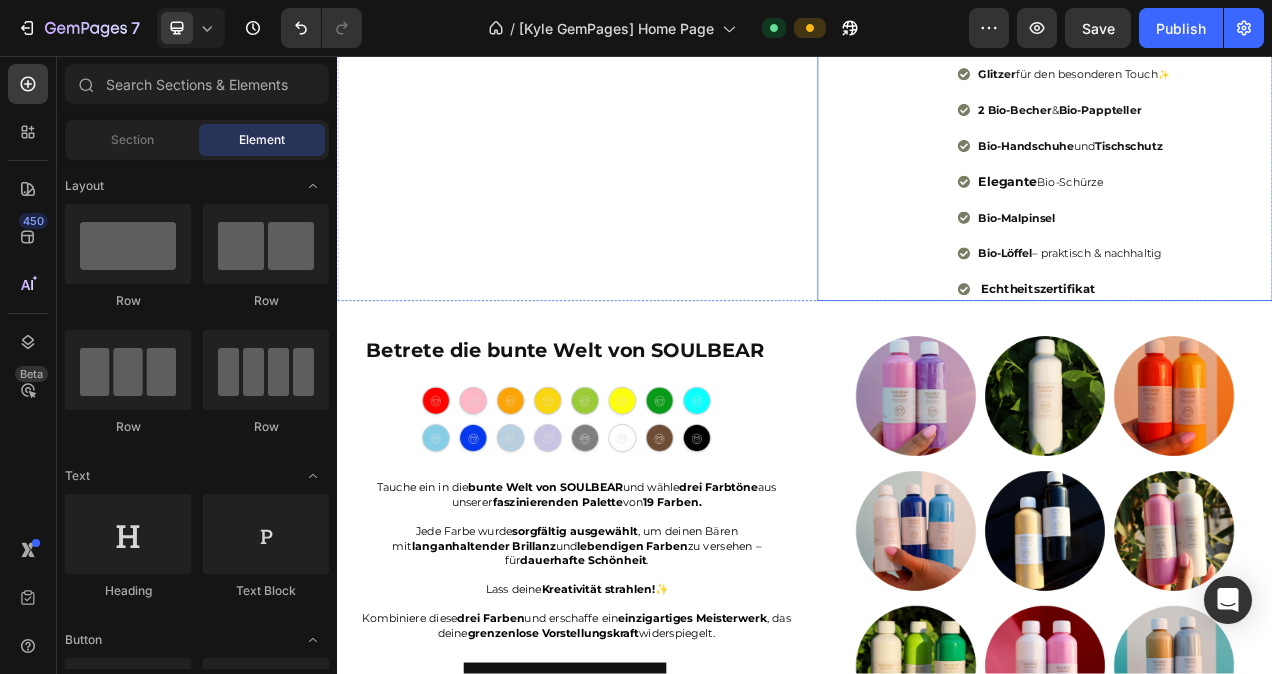 click on "Elegante  Bio-Schürze" at bounding box center [1282, 218] 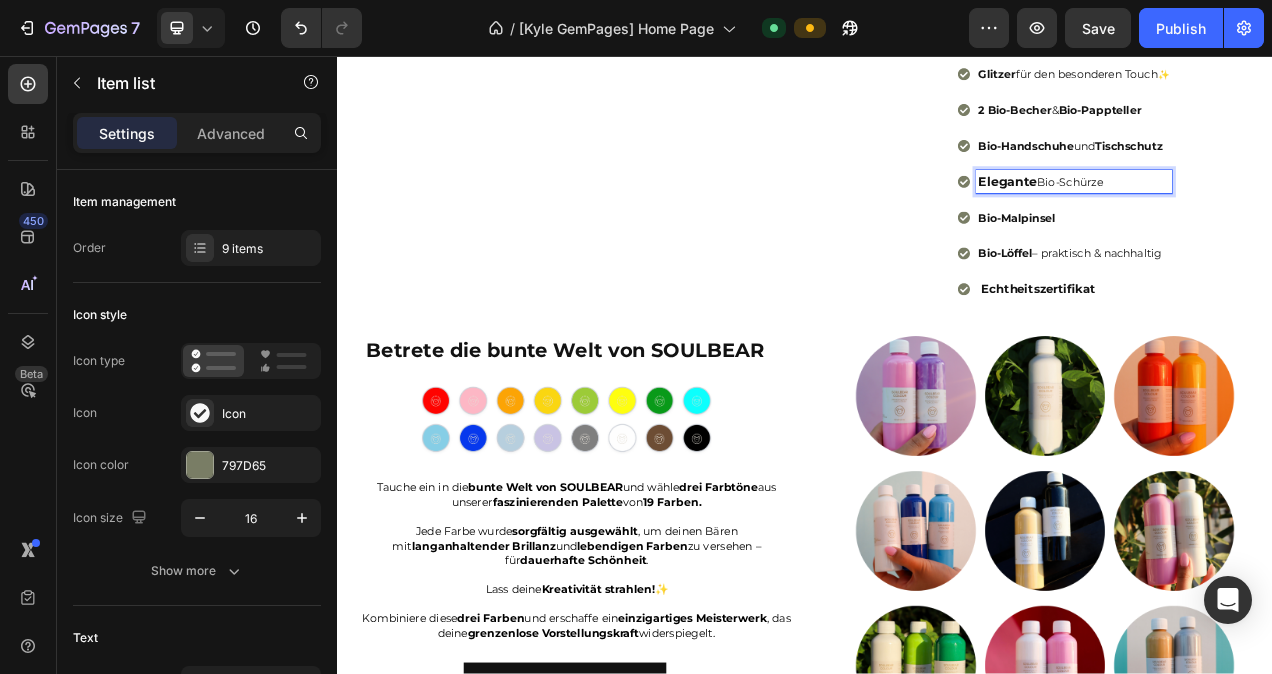 drag, startPoint x: 1349, startPoint y: 373, endPoint x: 1268, endPoint y: 373, distance: 81 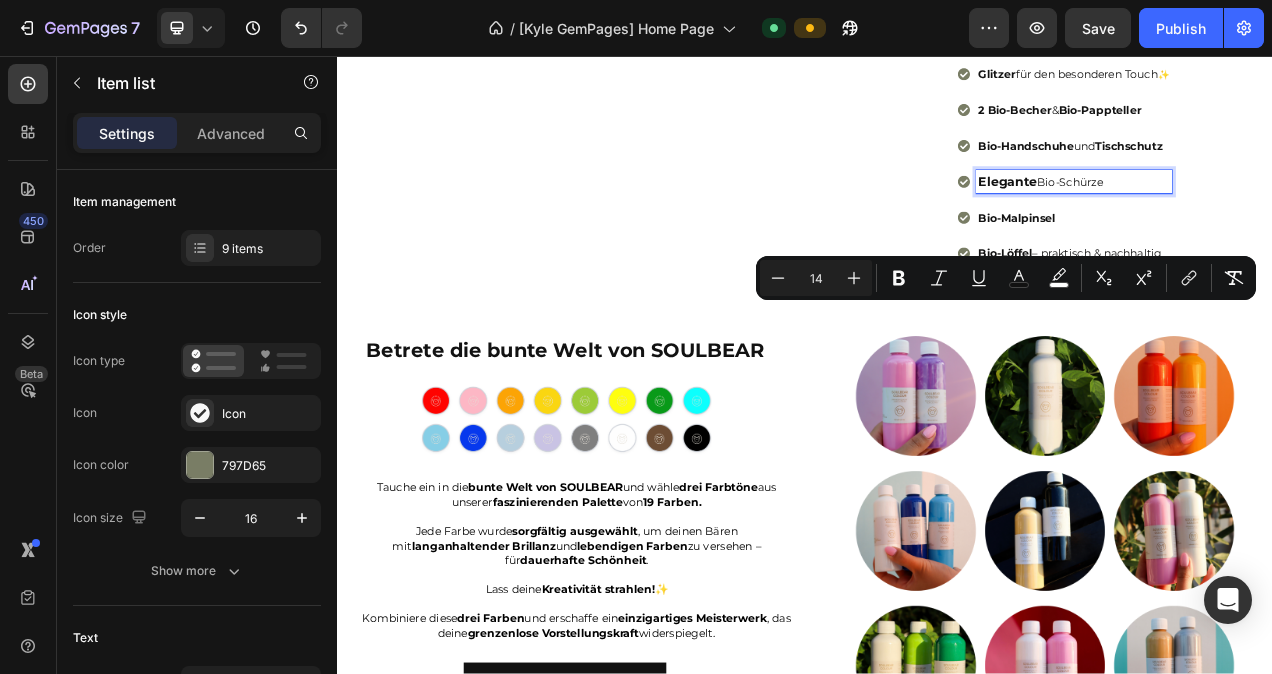 click on "Elegante  Bio-Schürze" at bounding box center [1282, 218] 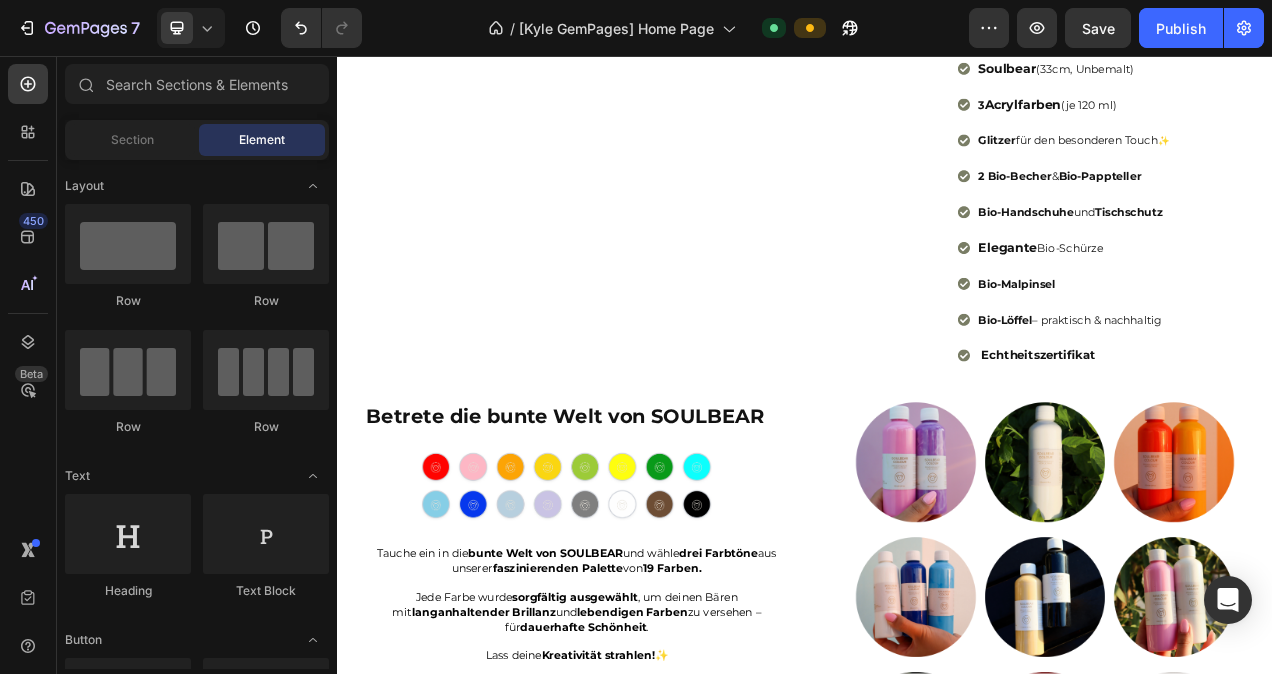 scroll, scrollTop: 1608, scrollLeft: 0, axis: vertical 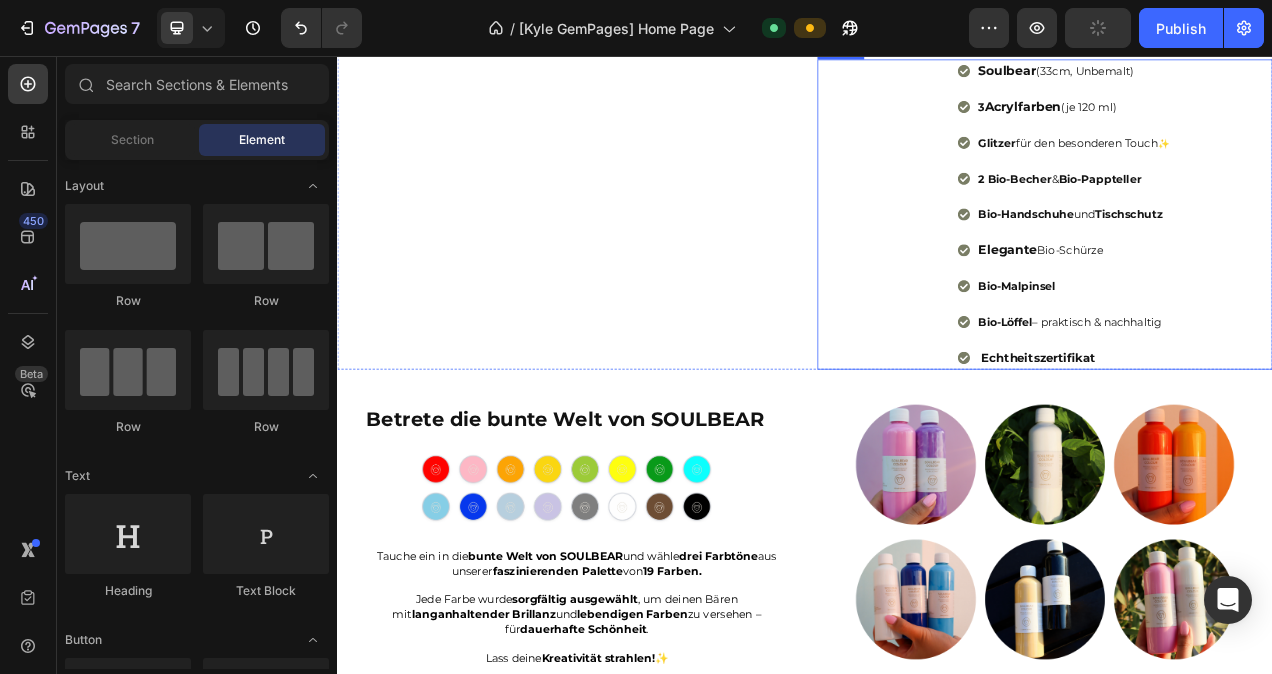click on "3" at bounding box center [1164, 122] 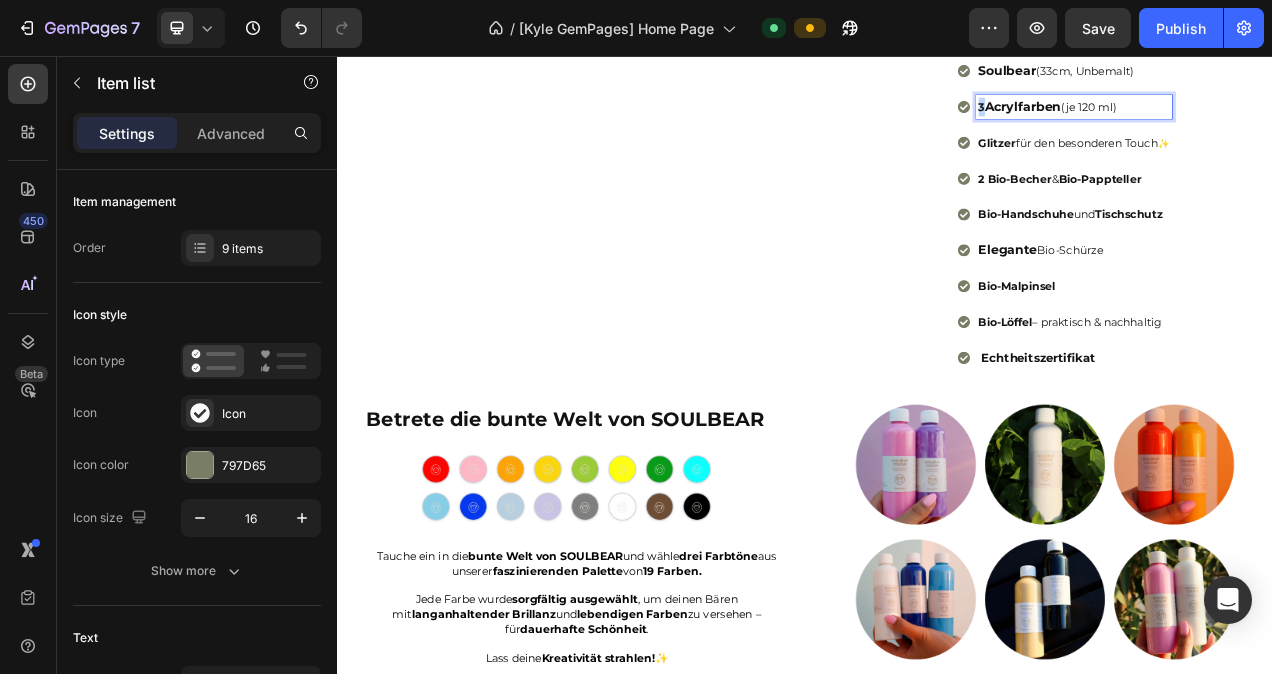click on "3" at bounding box center [1164, 122] 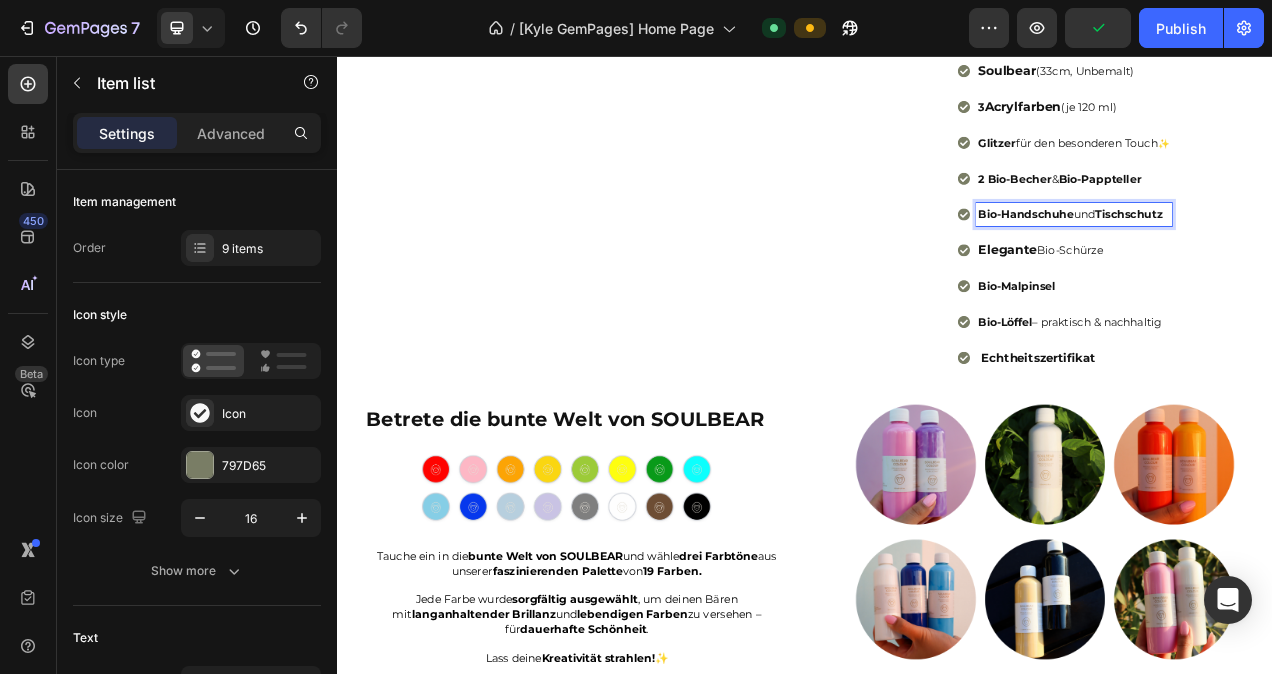 click on "und" at bounding box center (1296, 260) 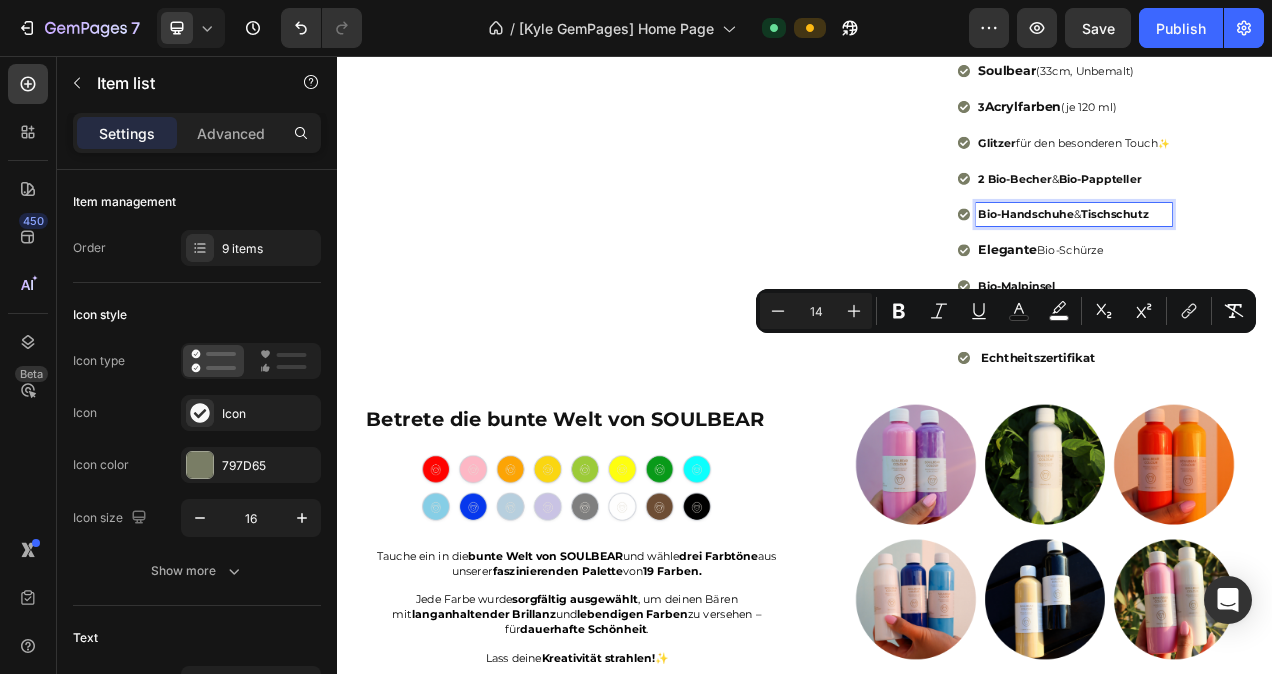 click on "&" at bounding box center [1287, 260] 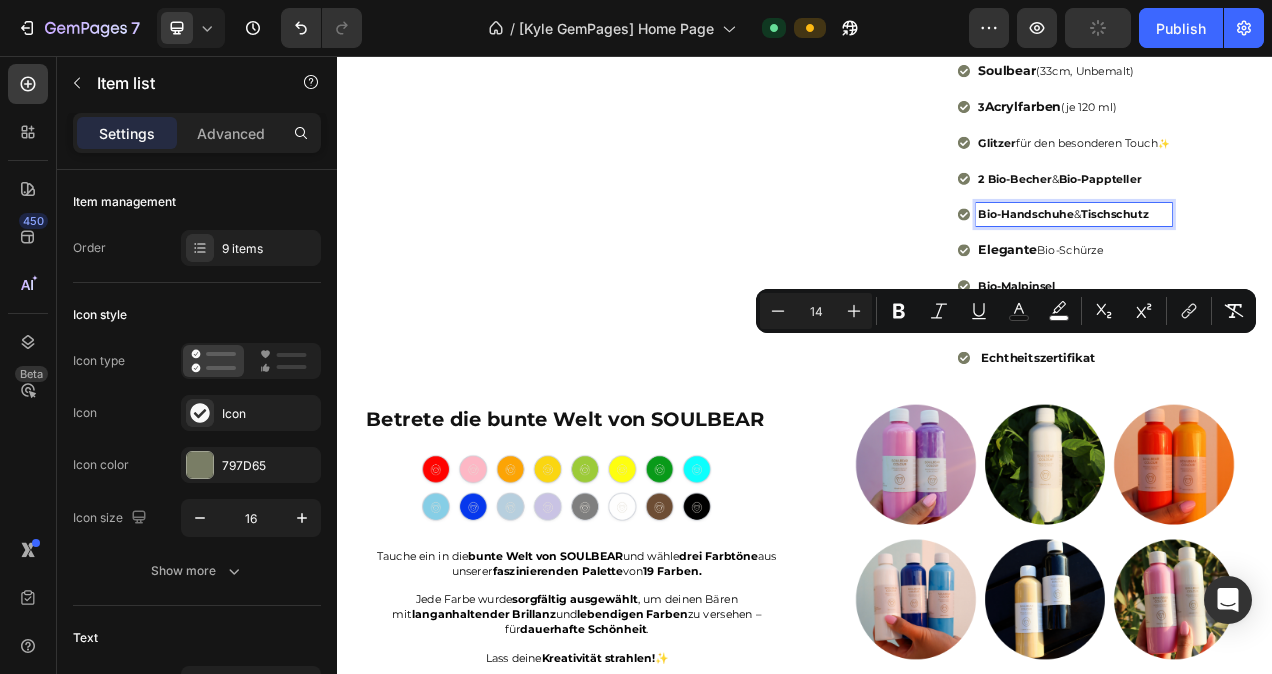 click on "Soulbear  (33cm, Unbemalt) 3  Acrylfarben  (je 120 ml)  Glitzer  für den besonderen Touch  ✨ 2 Bio-Becher  &  Bio-Pappteller Bio-Handschuhe  &  Tischschutz Elegante  Bio-Schürze  Bio-Malpinsel Bio-Löffel  – praktisch & nachhaltig   Echtheitszertifikat" at bounding box center [1245, 260] 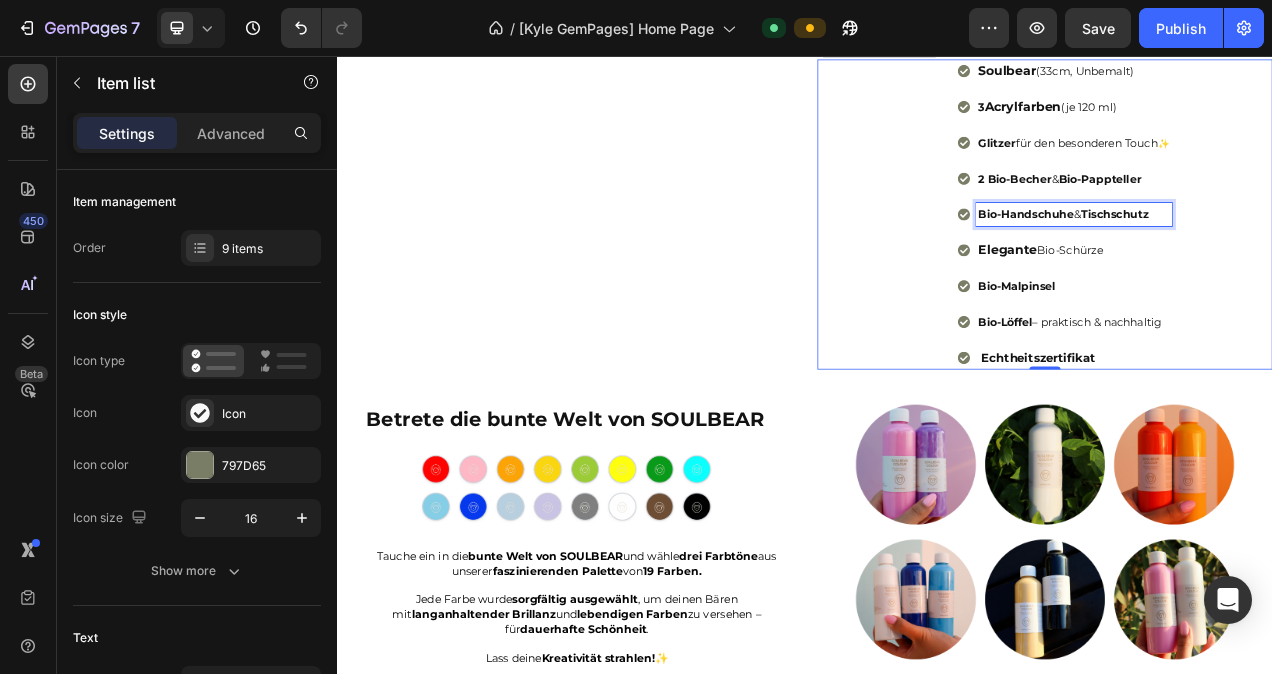 click on "Bio-Handschuhe  &  Tischschutz" at bounding box center (1282, 260) 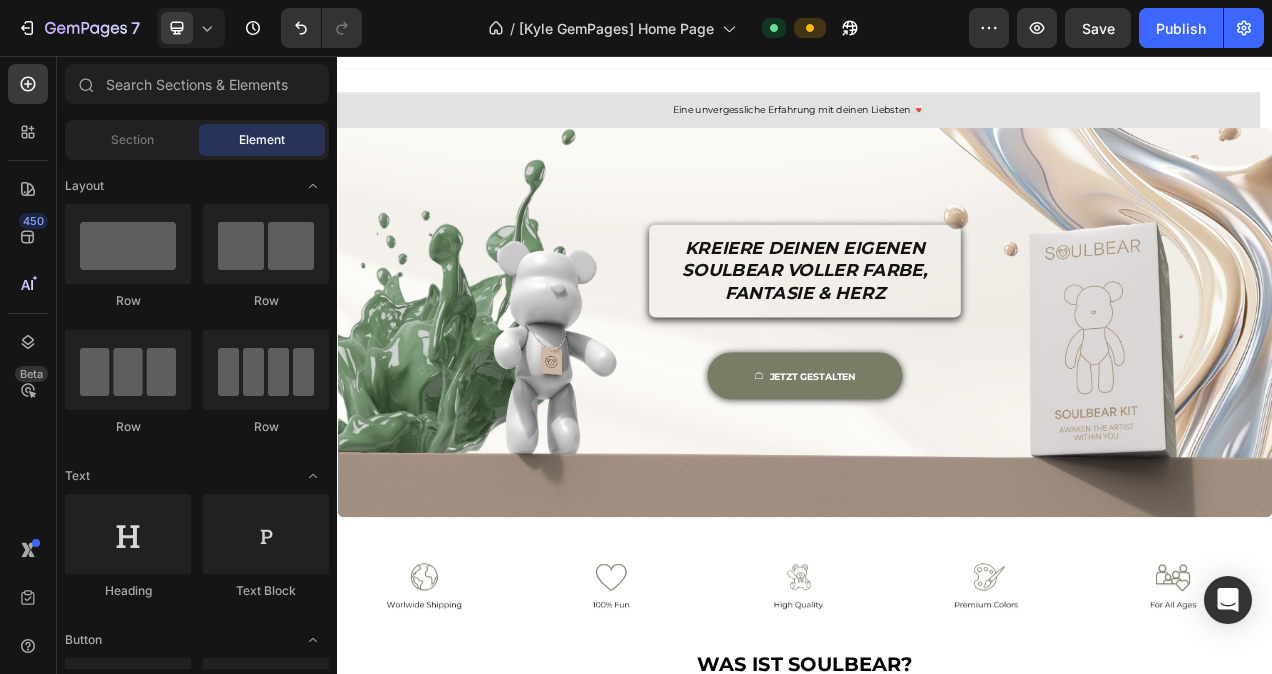scroll, scrollTop: 0, scrollLeft: 0, axis: both 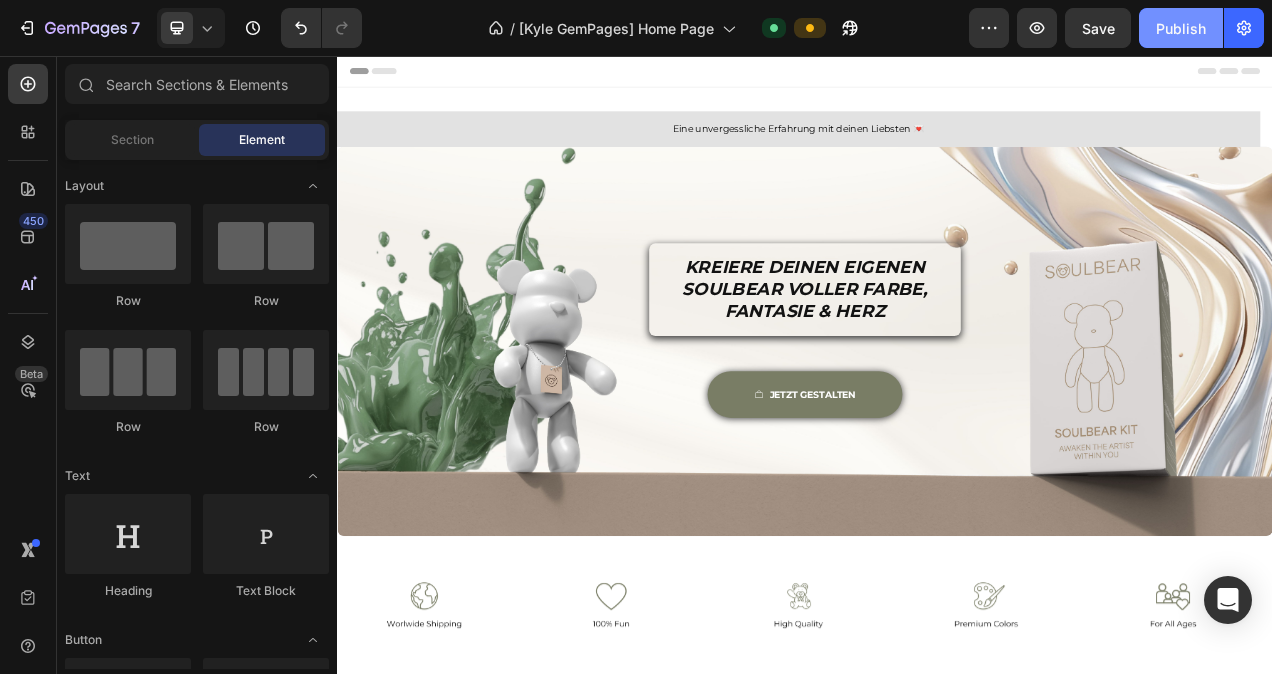 click on "Publish" at bounding box center [1181, 28] 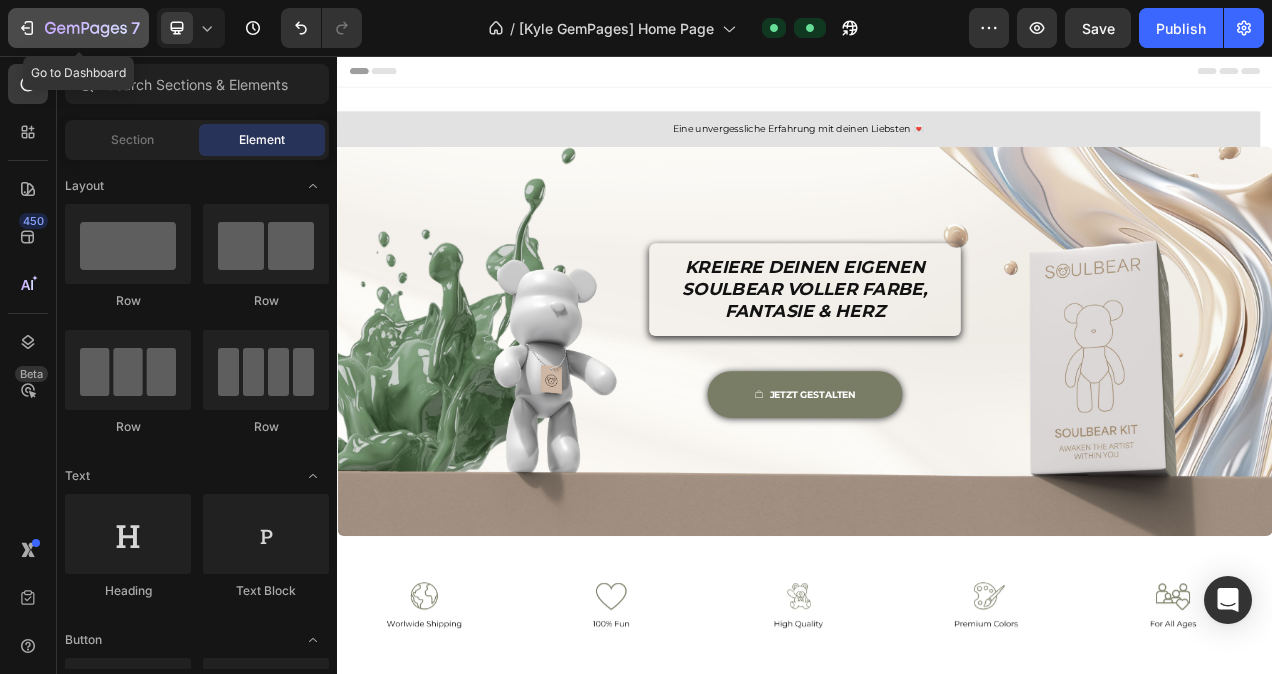 click 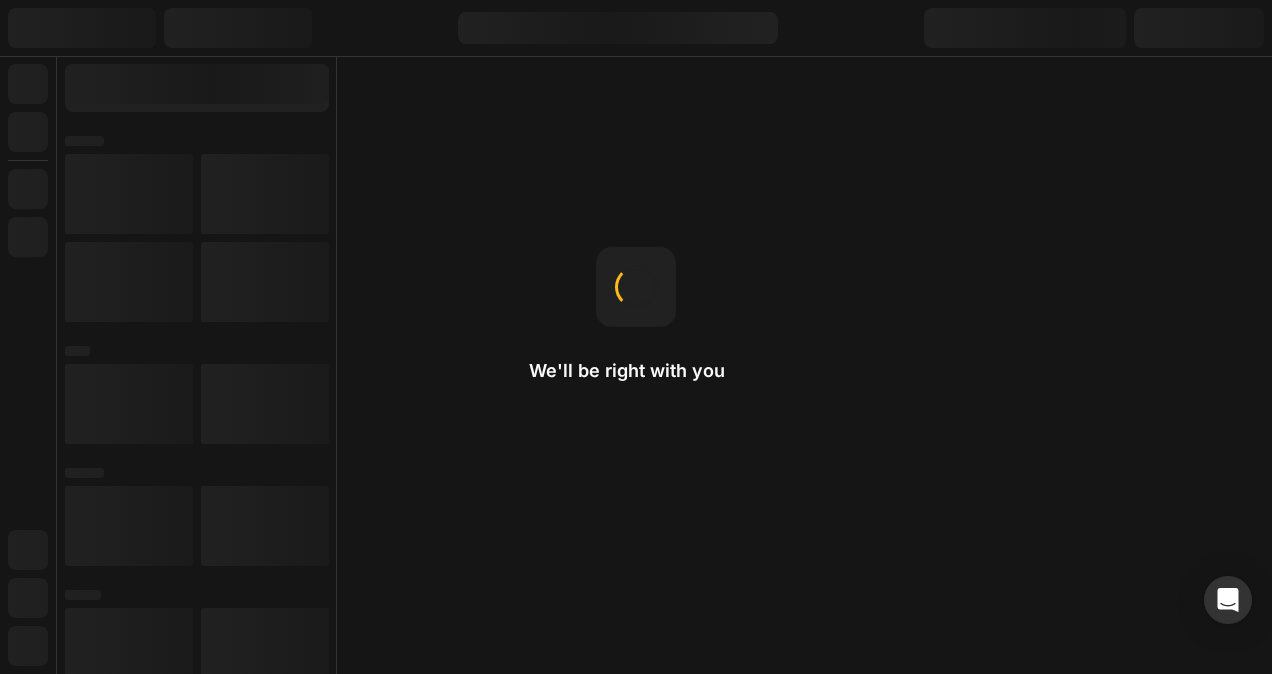 scroll, scrollTop: 0, scrollLeft: 0, axis: both 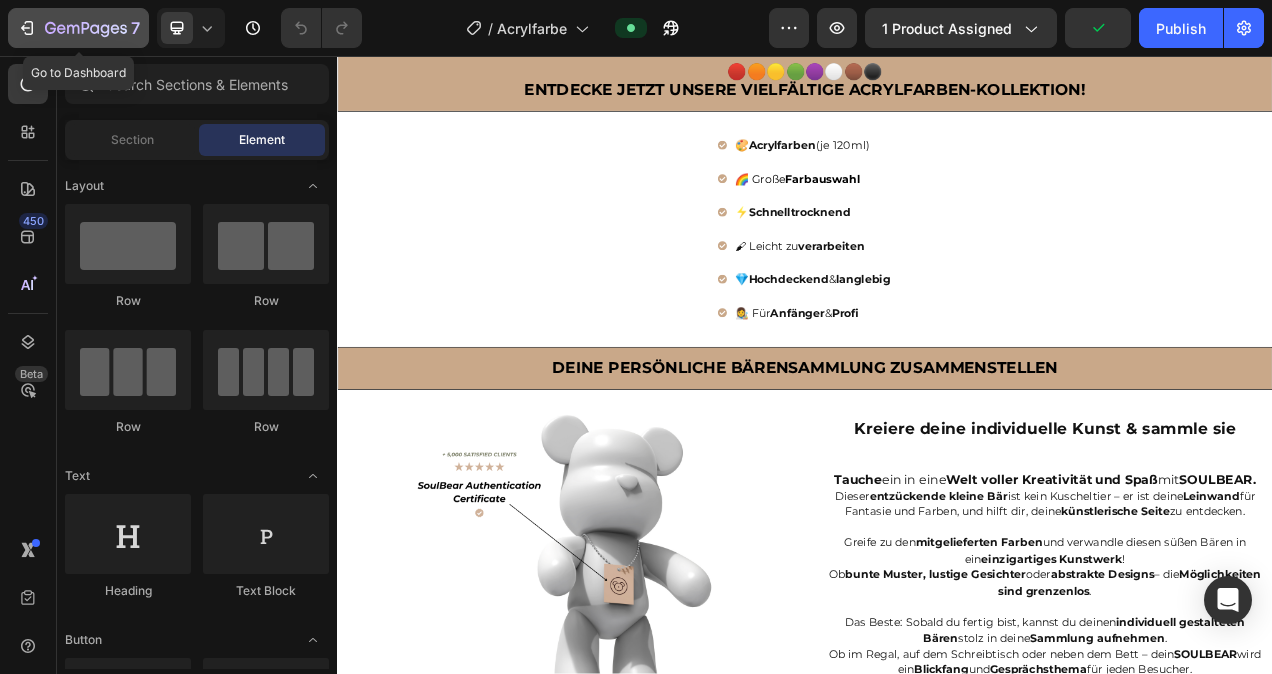 click 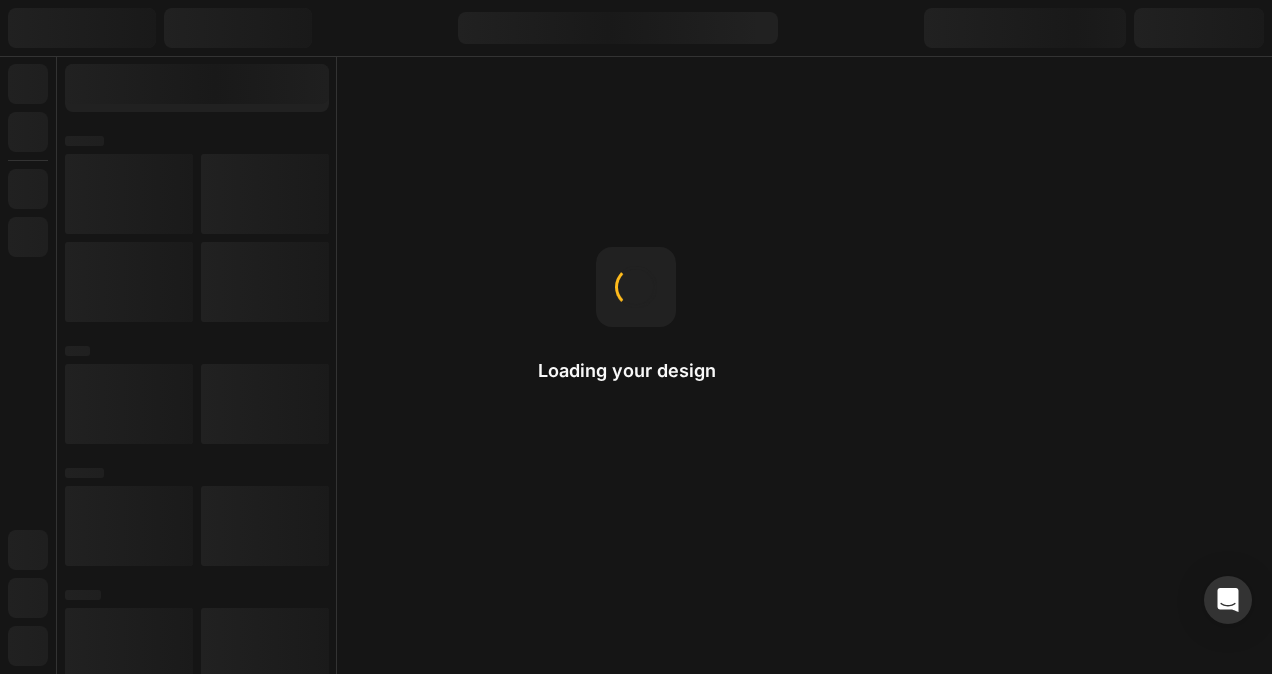 scroll, scrollTop: 0, scrollLeft: 0, axis: both 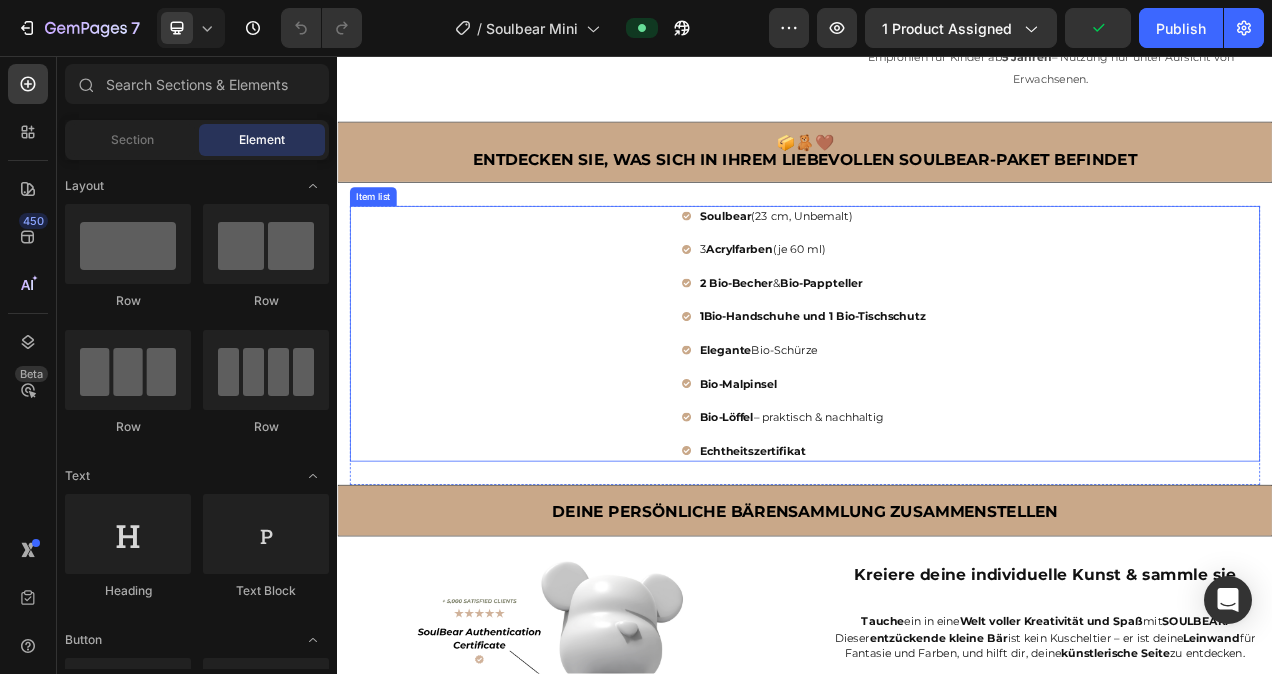 click on "Acrylfarben" at bounding box center (853, 305) 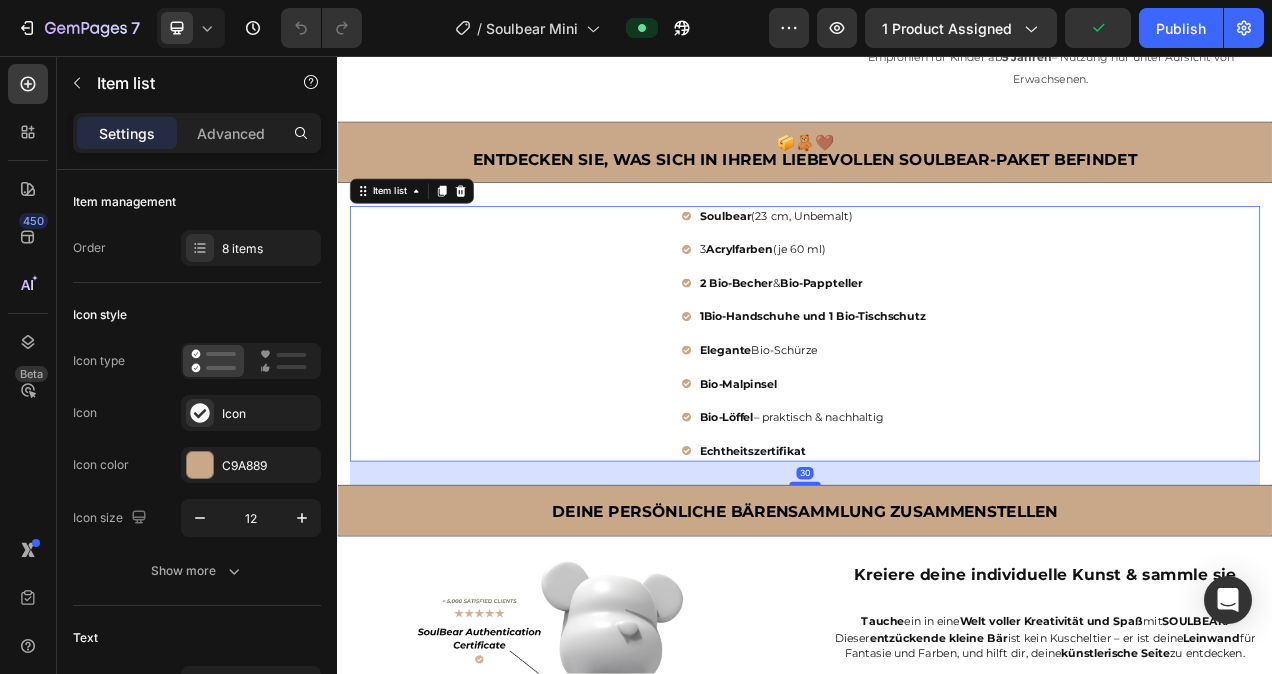 click on "3" at bounding box center (806, 305) 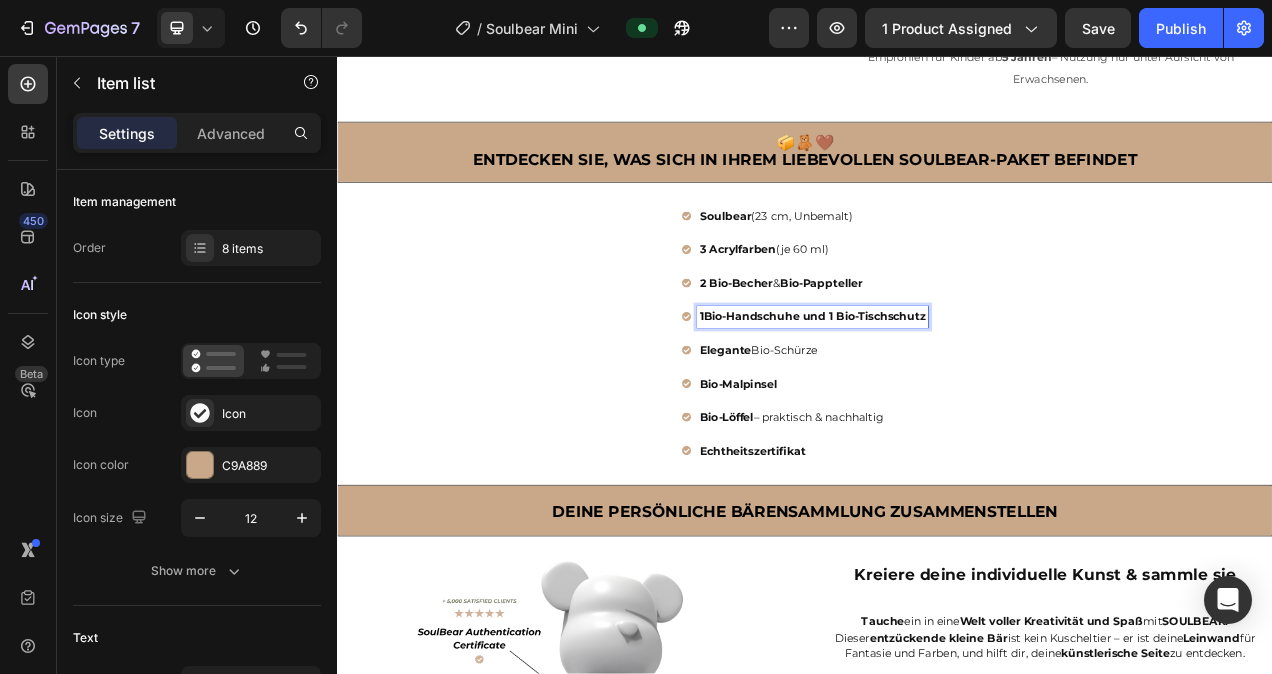 click on "Bio-Handschuhe und 1 Bio-Tischschutz" at bounding box center [949, 391] 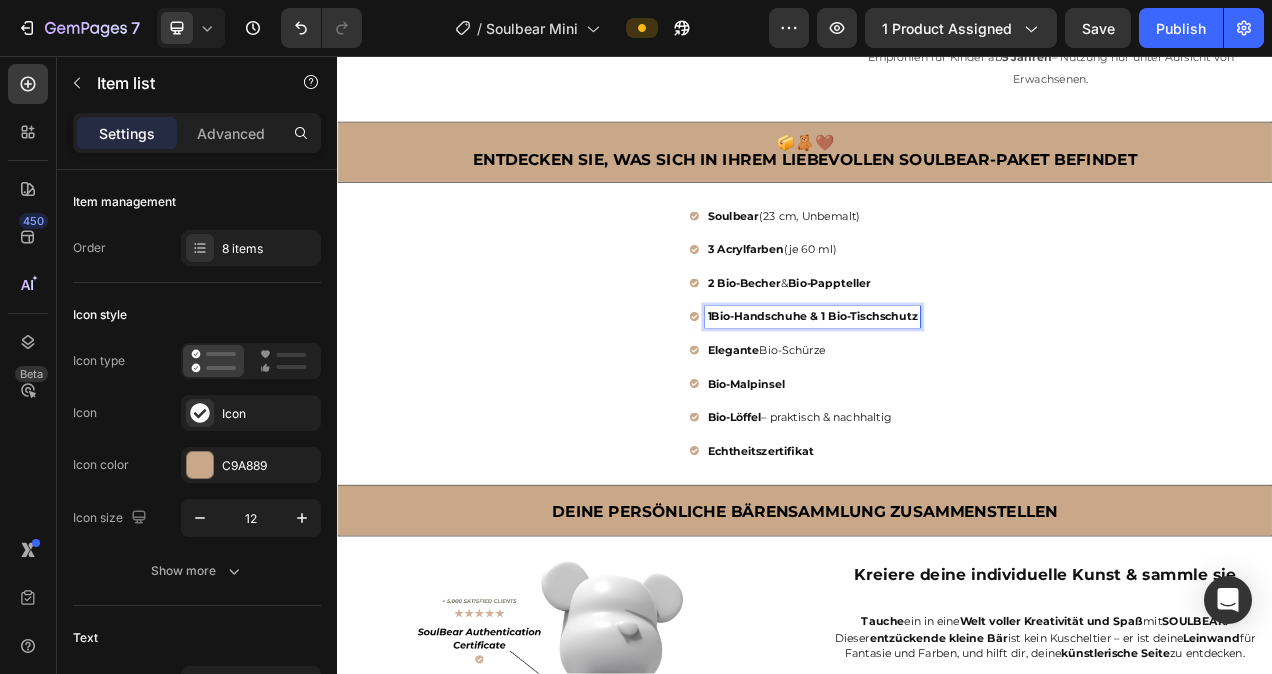 click on "Bio-Handschuhe & 1 Bio-Tischschutz" at bounding box center [949, 391] 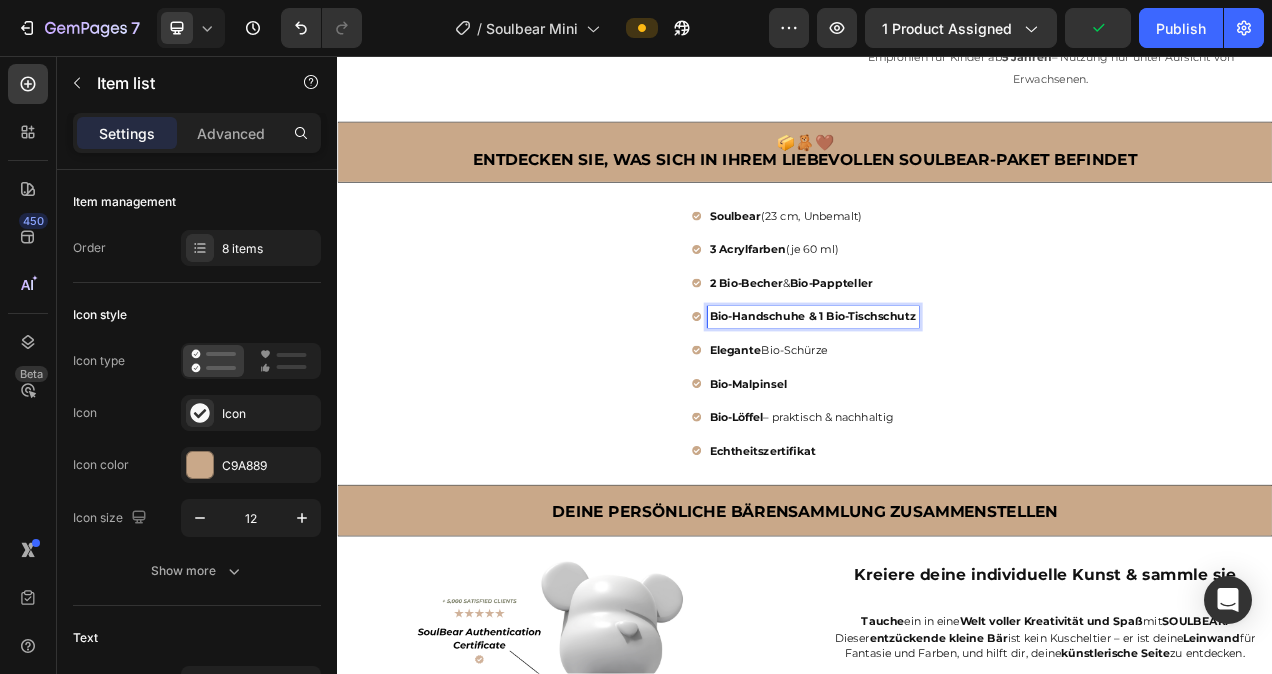 click on "Bio-Handschuhe & 1 Bio-Tischschutz" at bounding box center (947, 391) 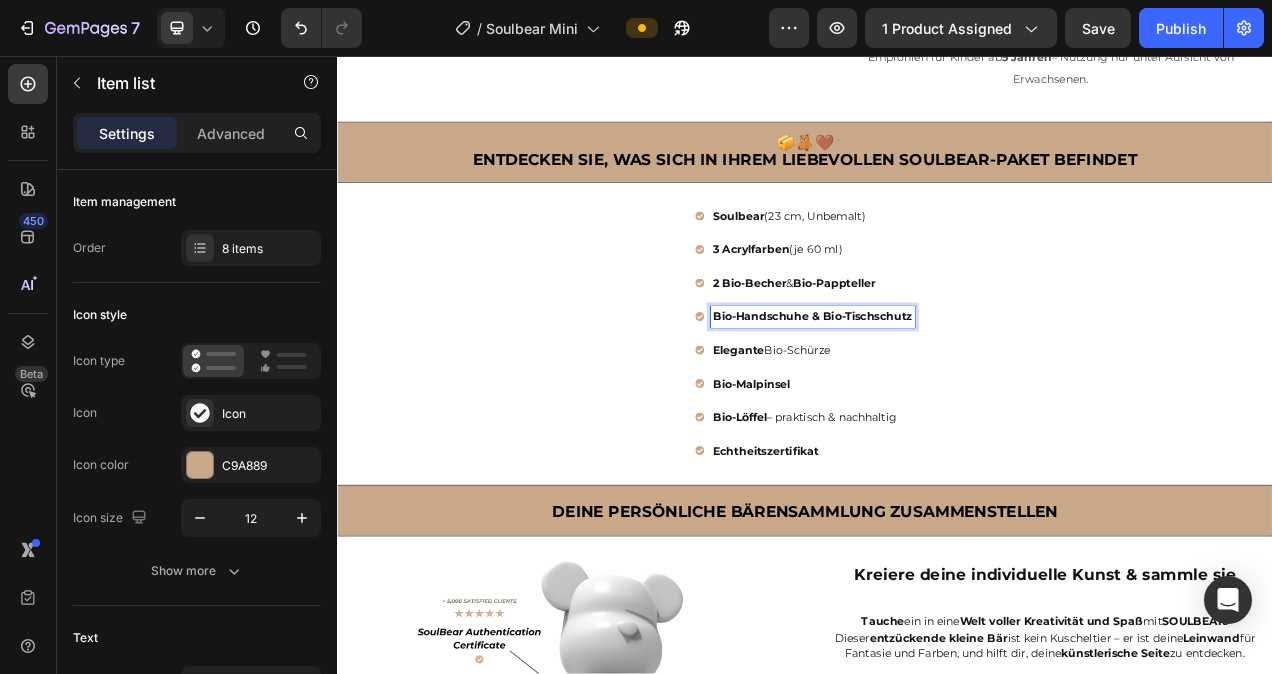 click on "Bio-Handschuhe & Bio-Tischschutz" at bounding box center [947, 391] 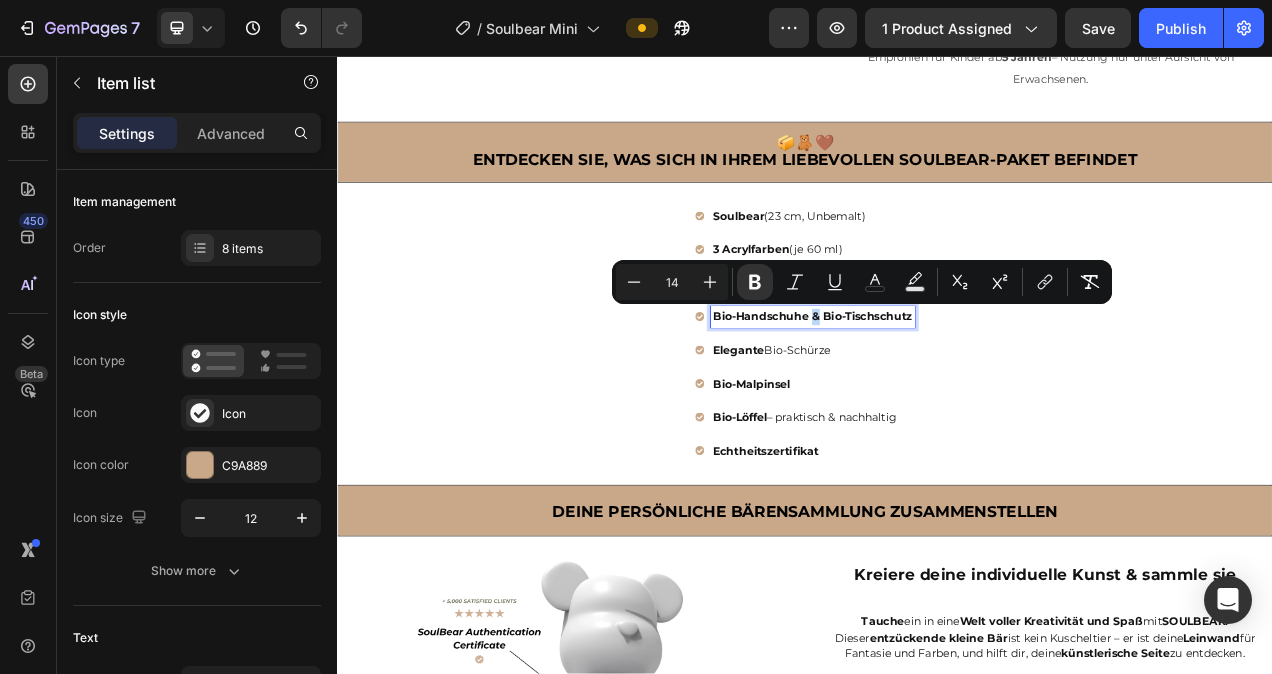 click on "Bio-Handschuhe & Bio-Tischschutz" at bounding box center [947, 391] 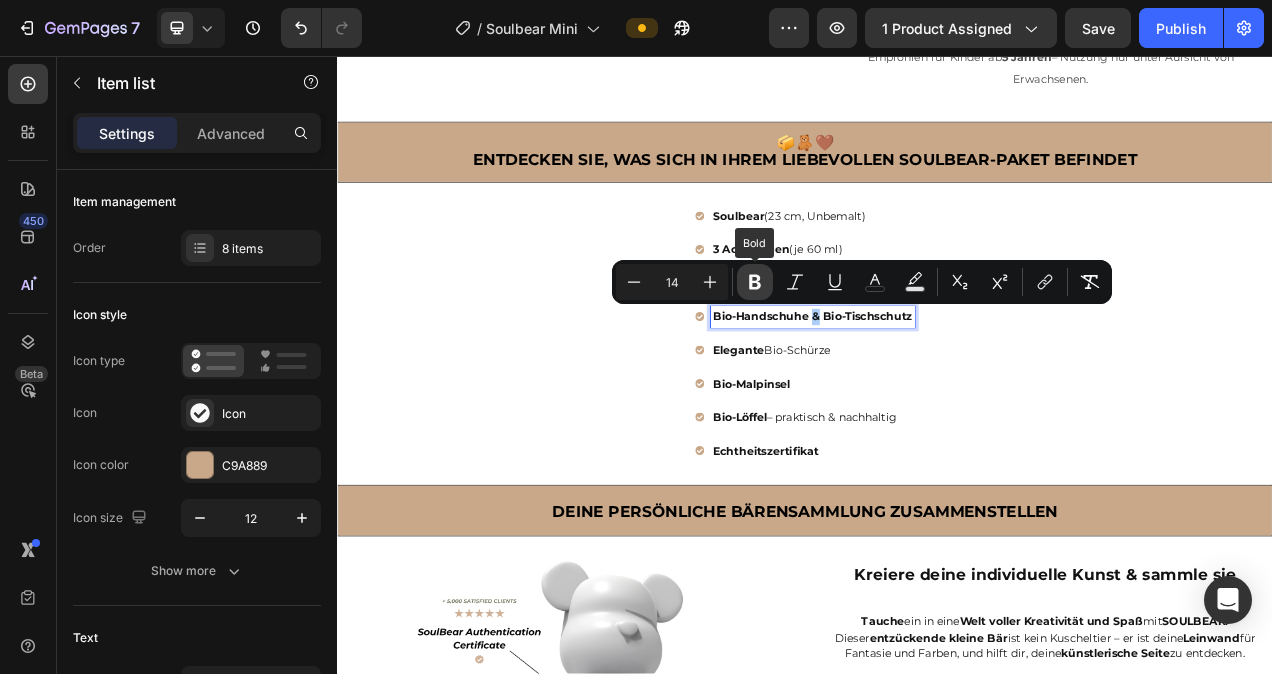 click 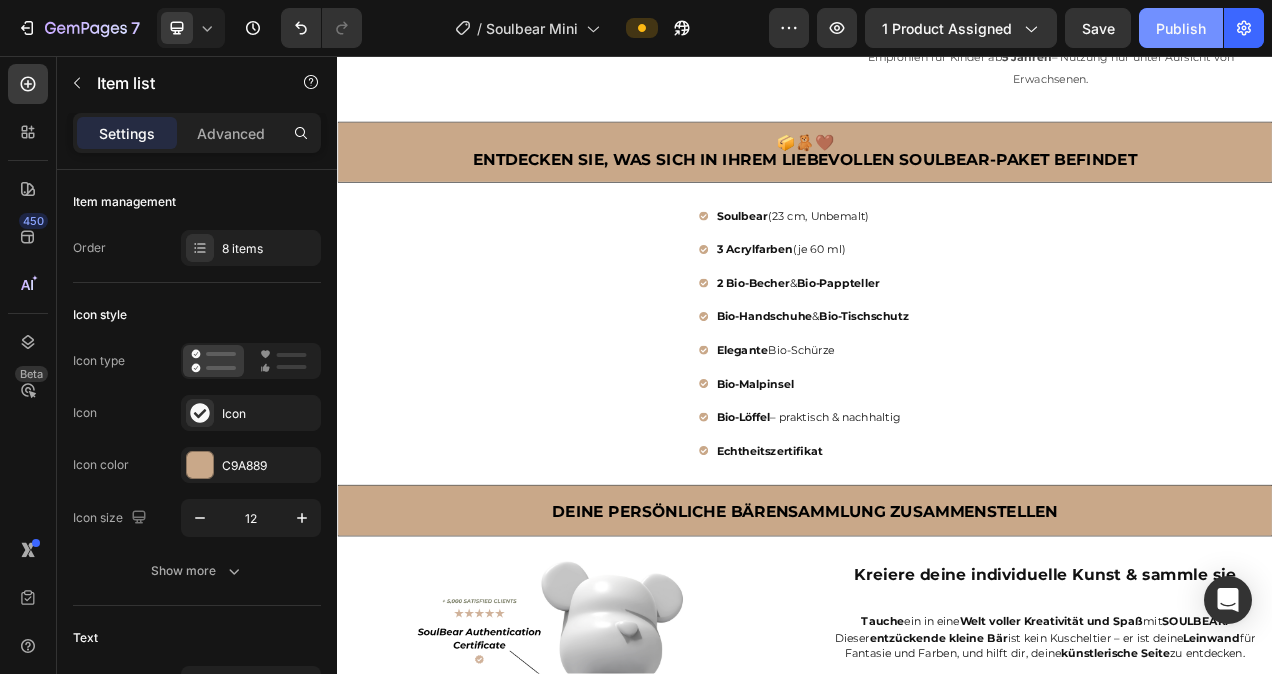 click on "Publish" at bounding box center [1181, 28] 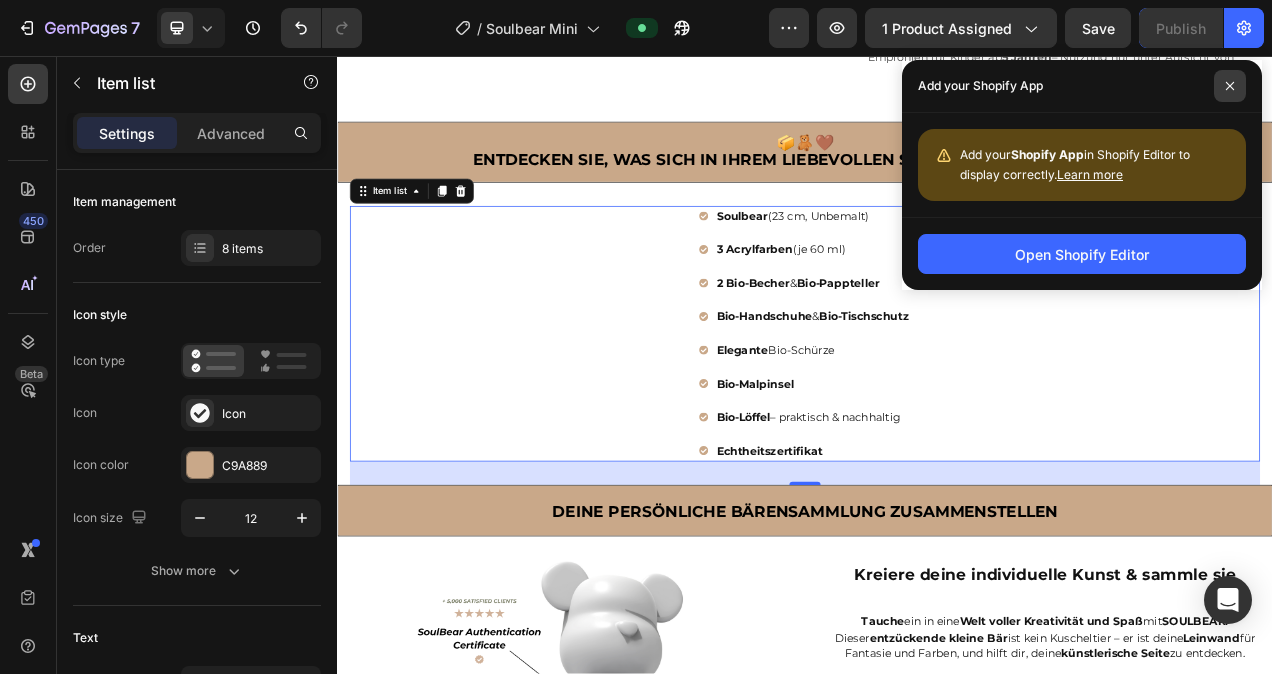 click at bounding box center [1230, 86] 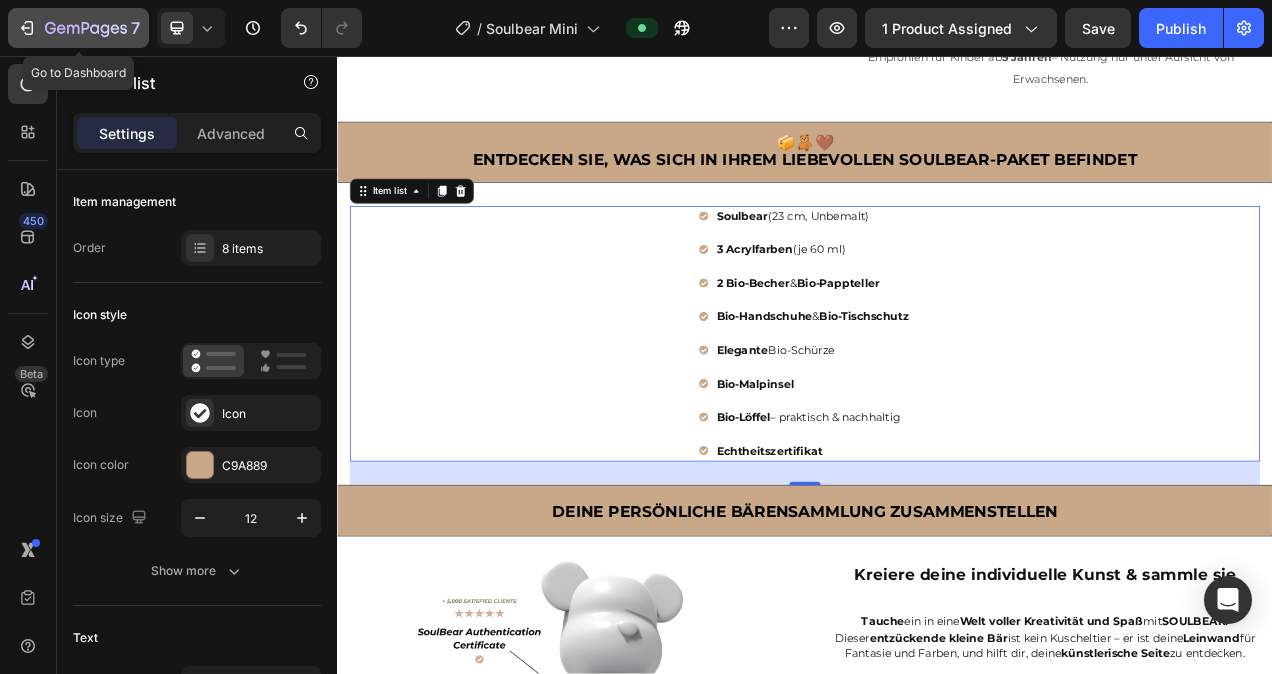 click on "7" 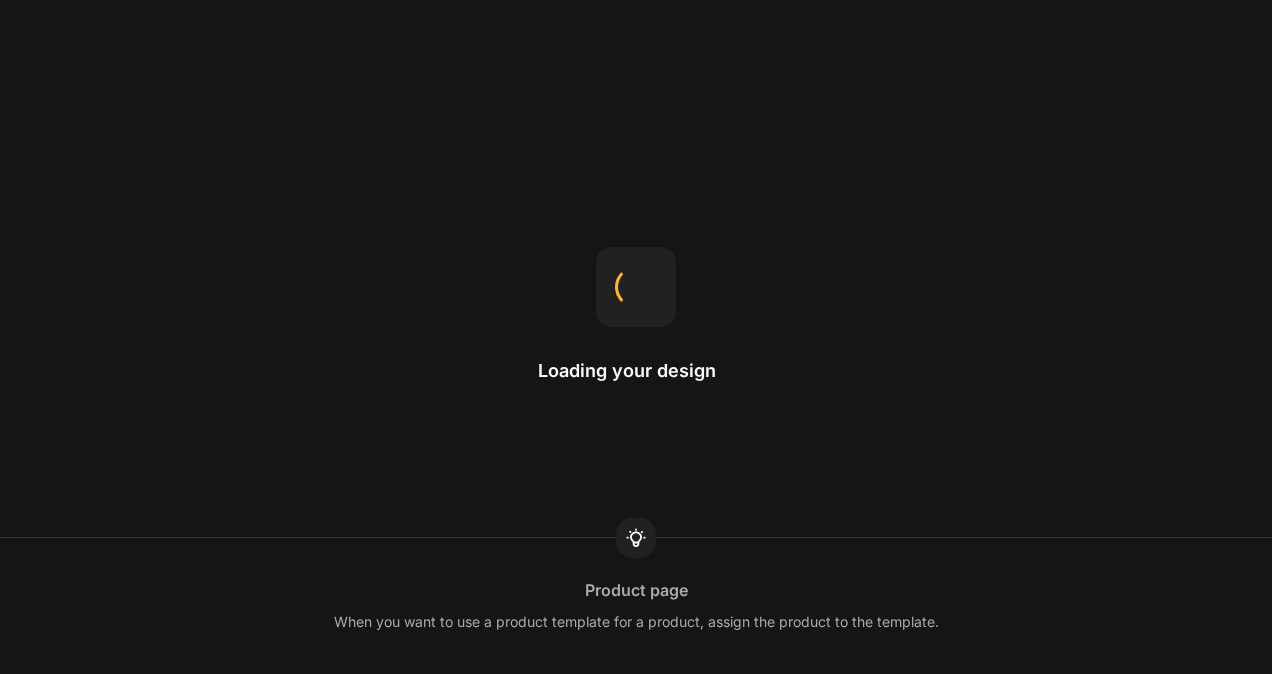 scroll, scrollTop: 0, scrollLeft: 0, axis: both 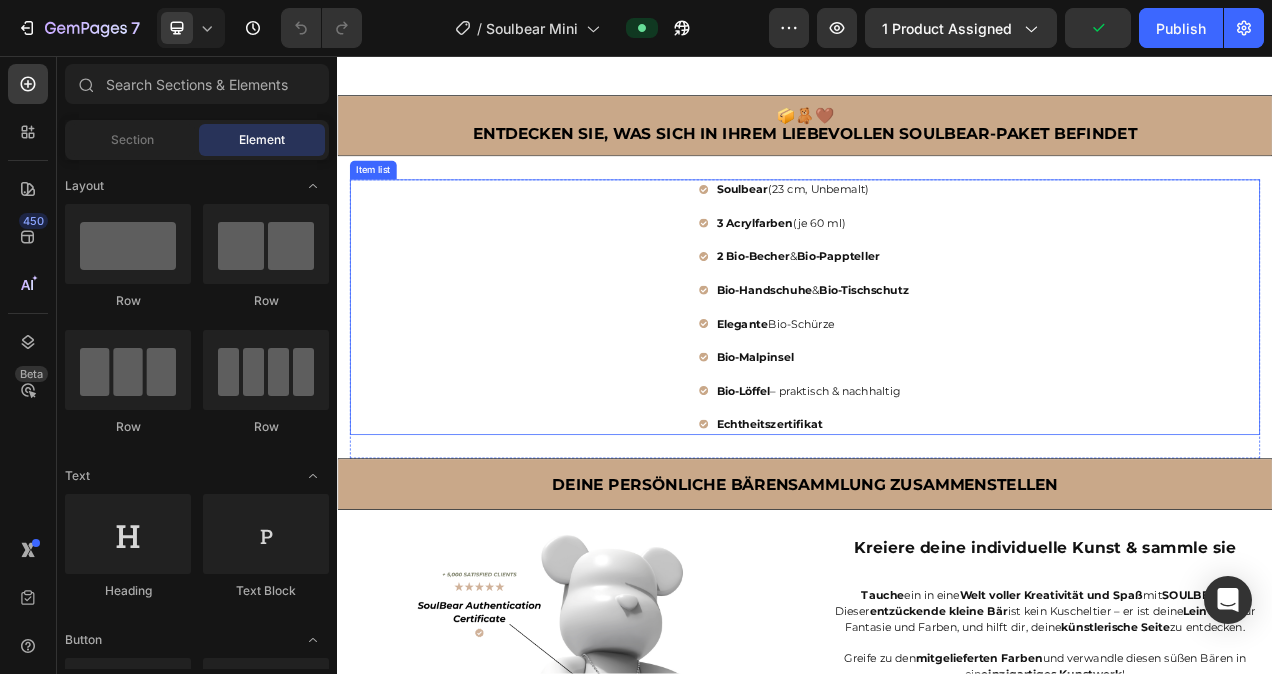 click on "Bio-Pappteller" at bounding box center [980, 314] 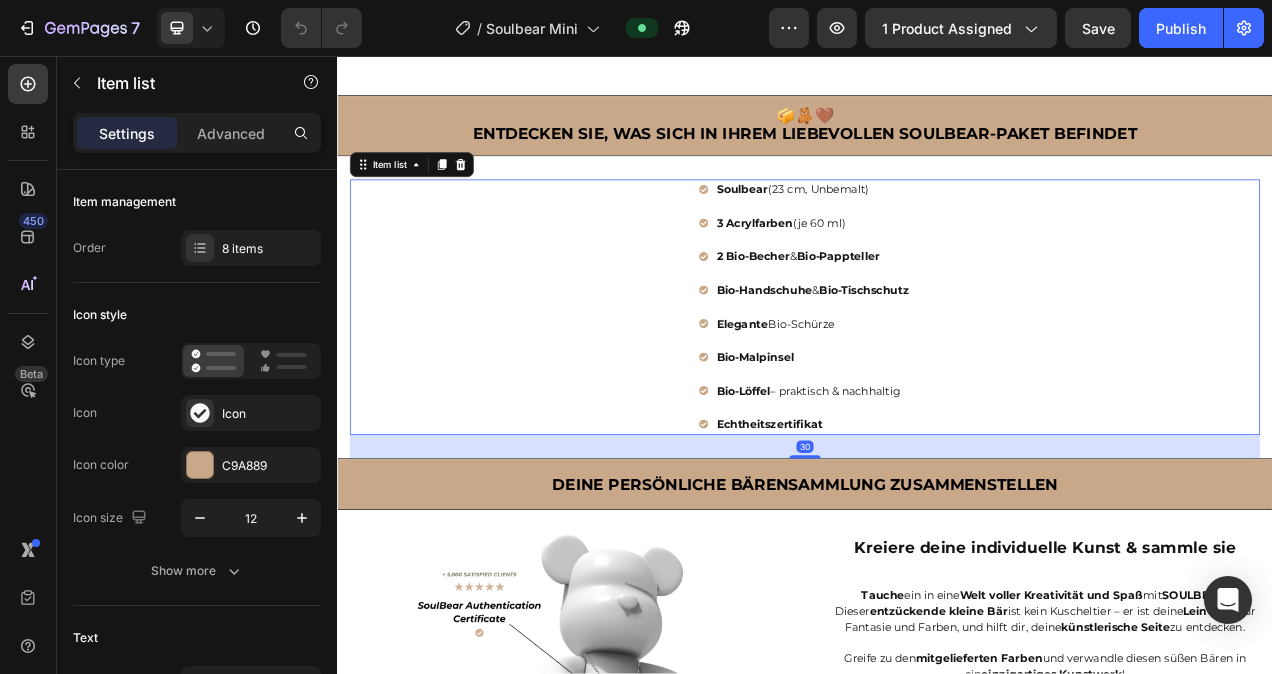 click on "Bio-Pappteller" at bounding box center (980, 314) 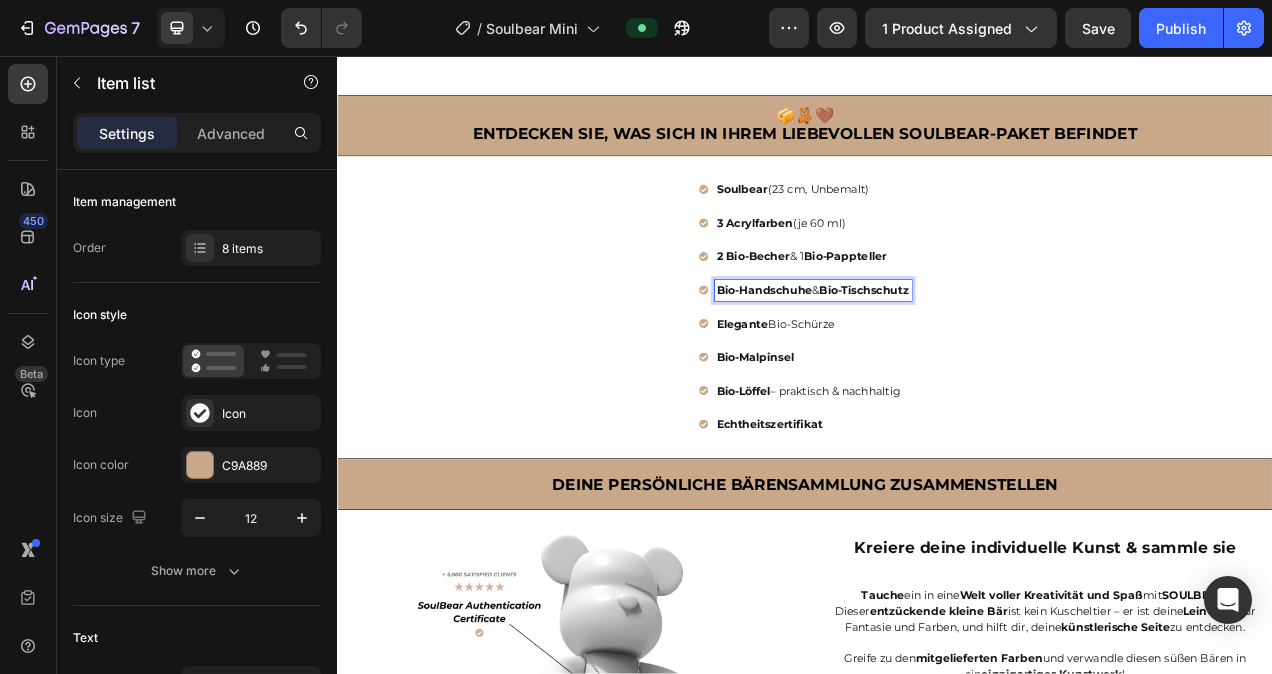 click on "Bio-Handschuhe" at bounding box center (885, 357) 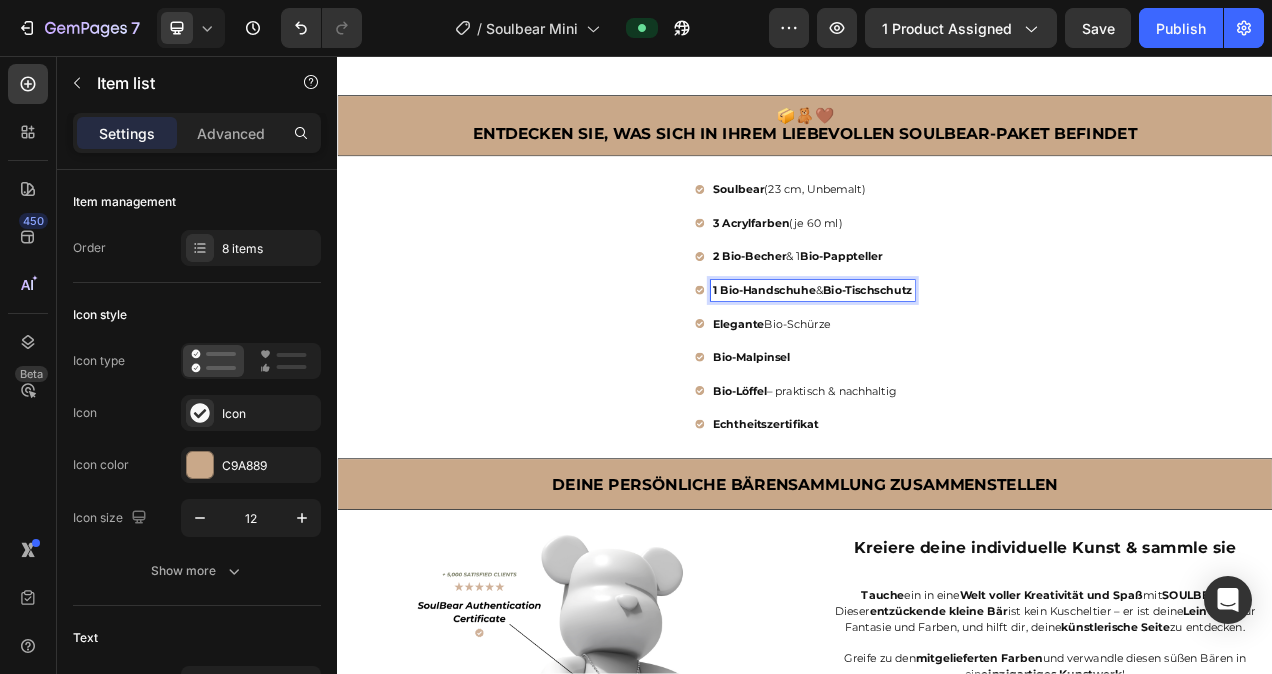 click on "Bio-Tischschutz" at bounding box center (1017, 357) 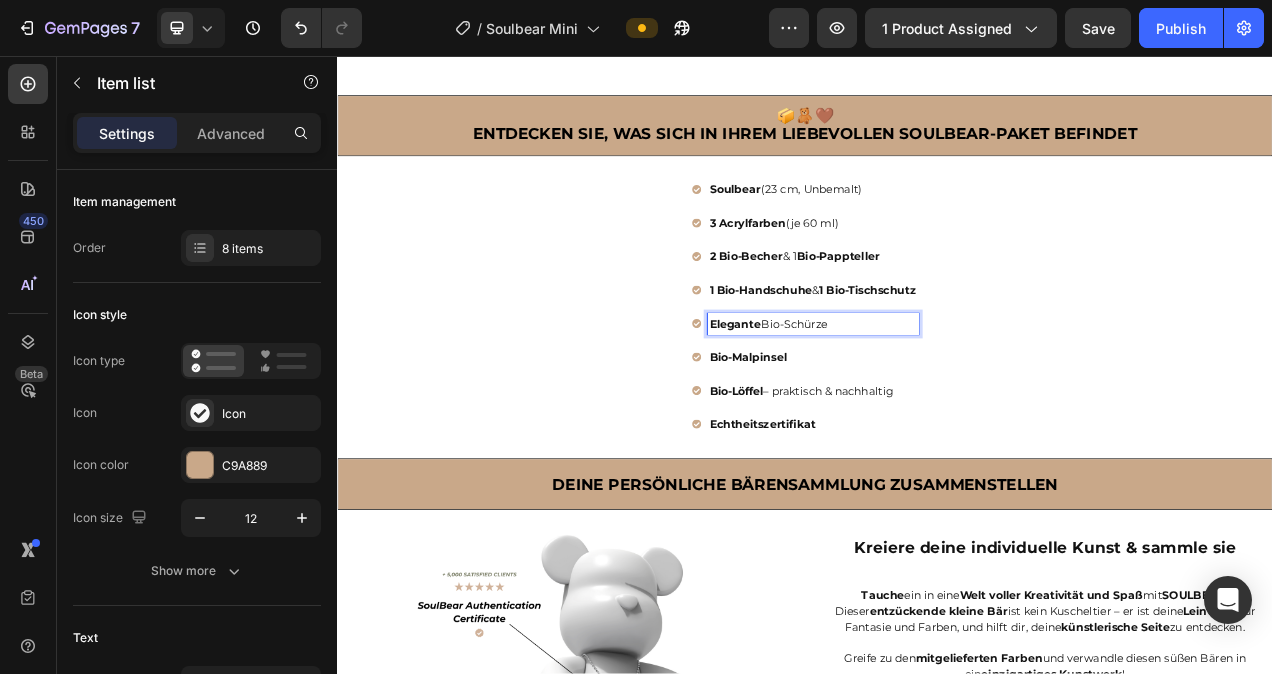click on "Elegante" at bounding box center (848, 400) 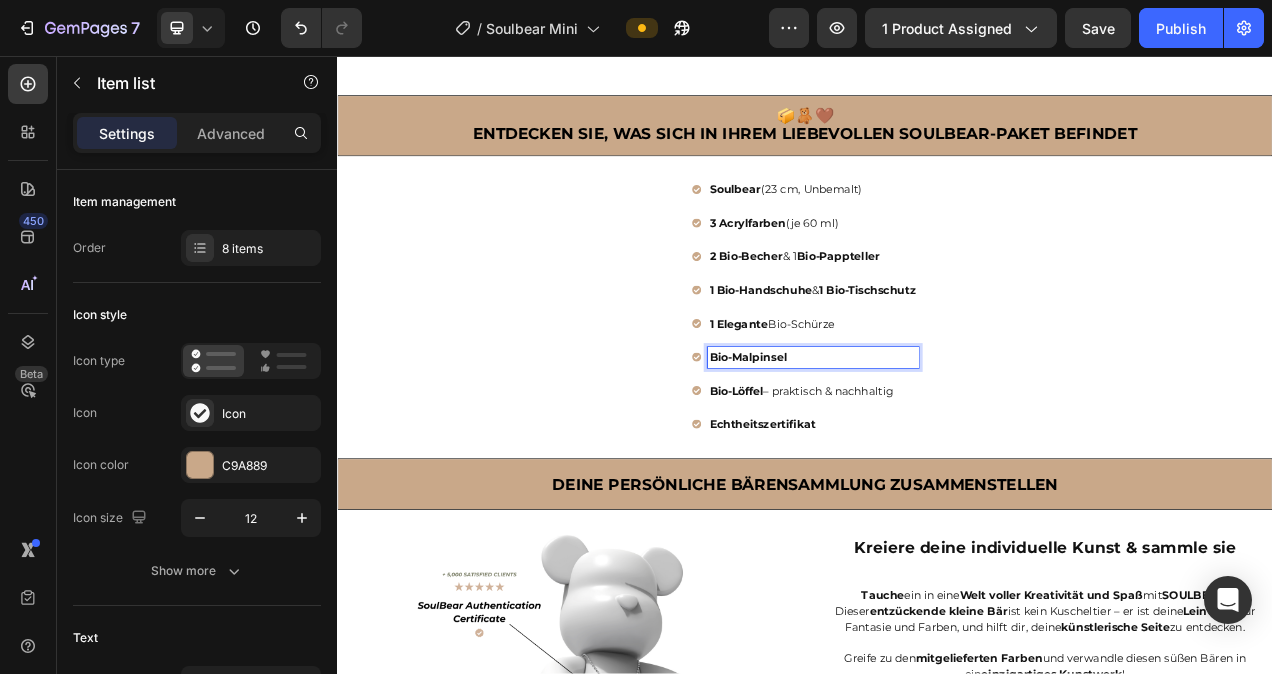 click on "Bio-Malpinsel" at bounding box center [864, 443] 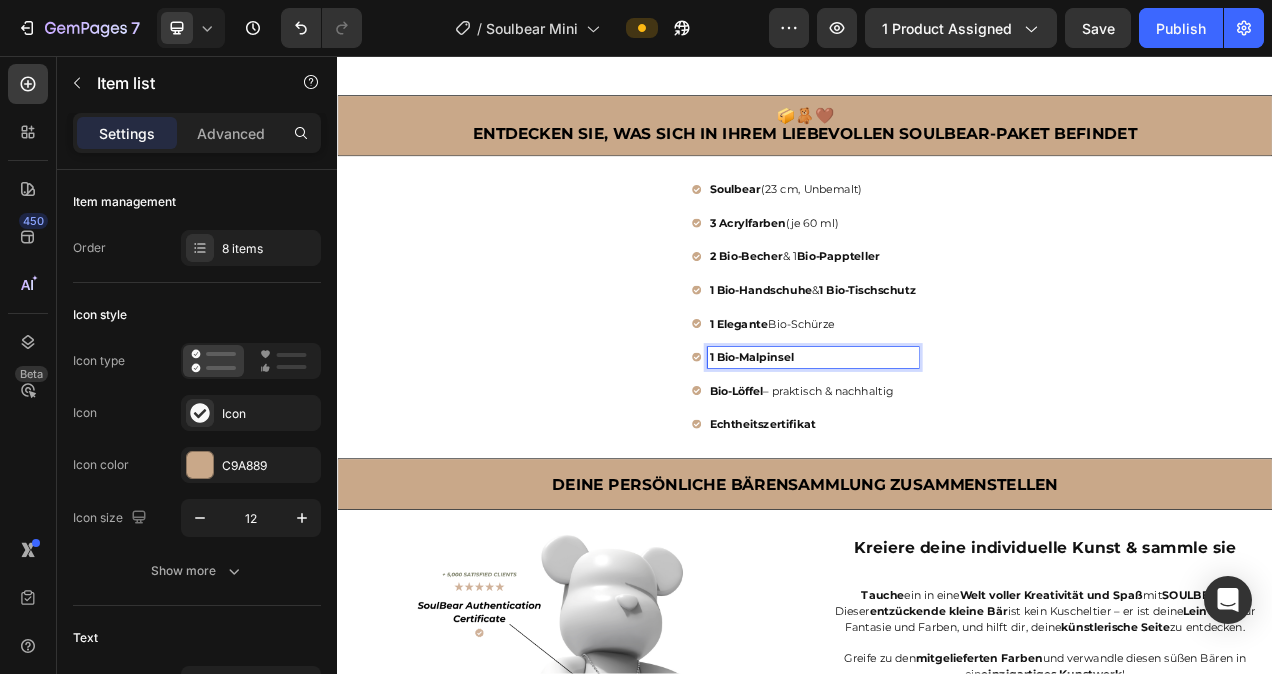 click on "Bio-Löffel" at bounding box center (849, 486) 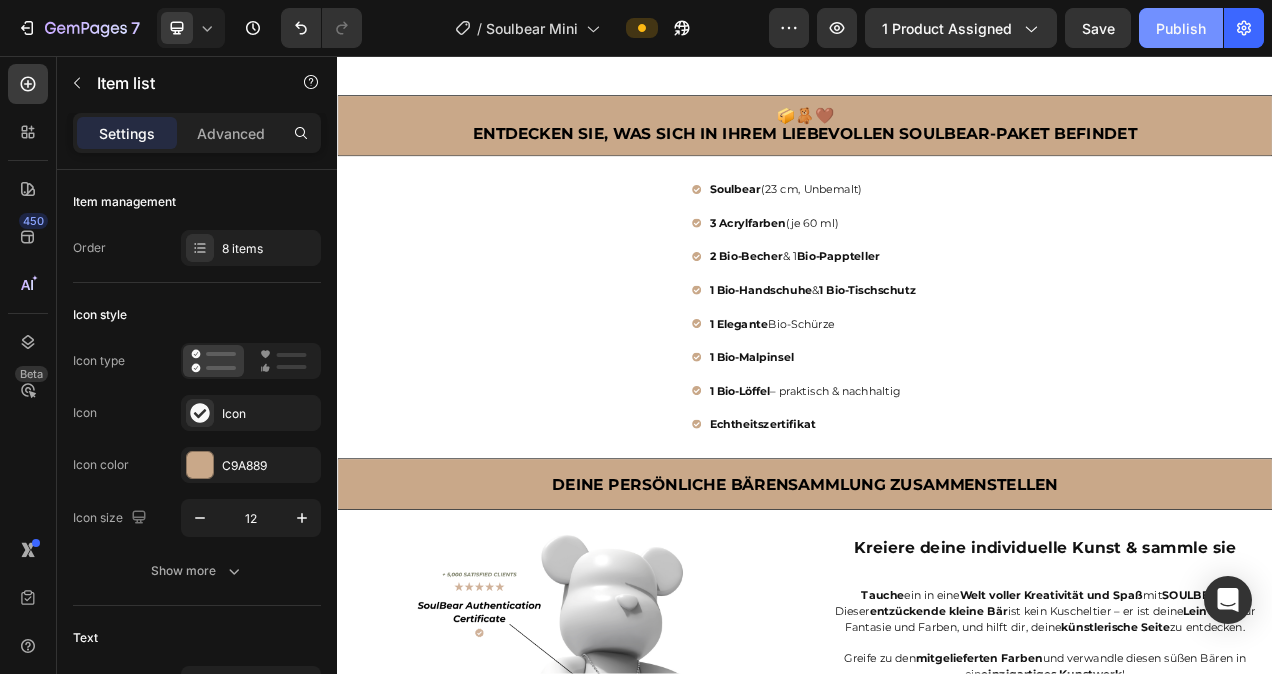 click on "Publish" at bounding box center [1181, 28] 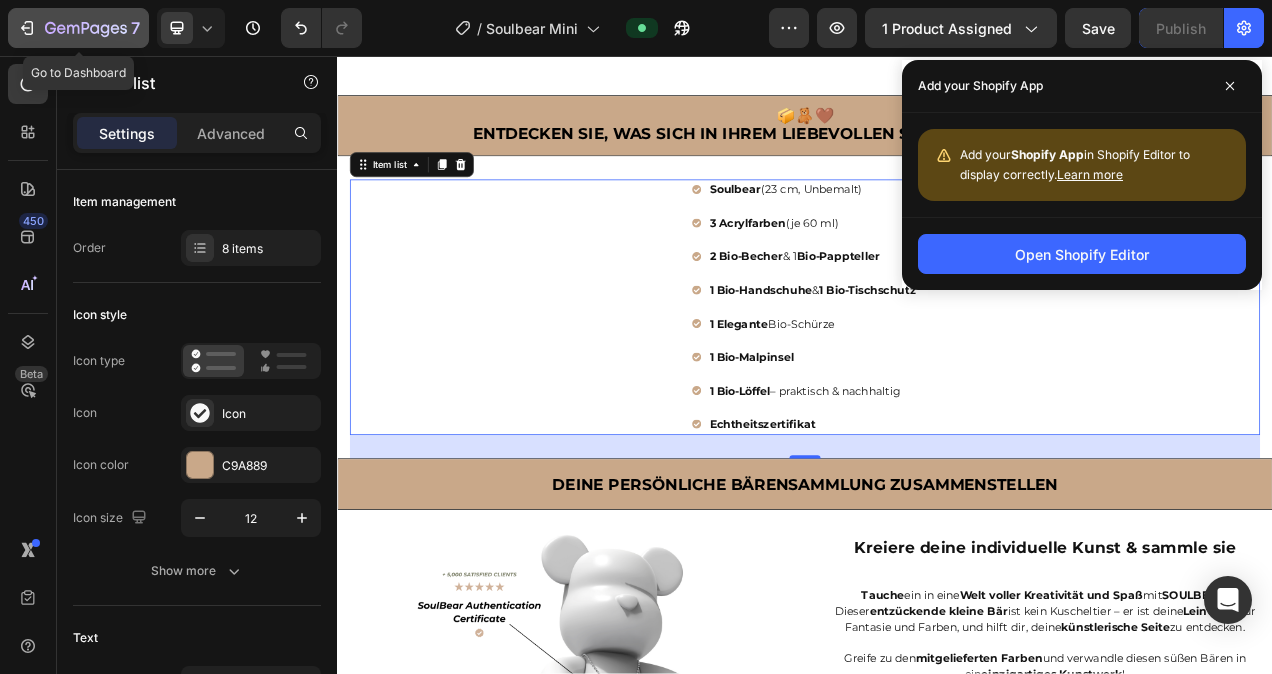 click 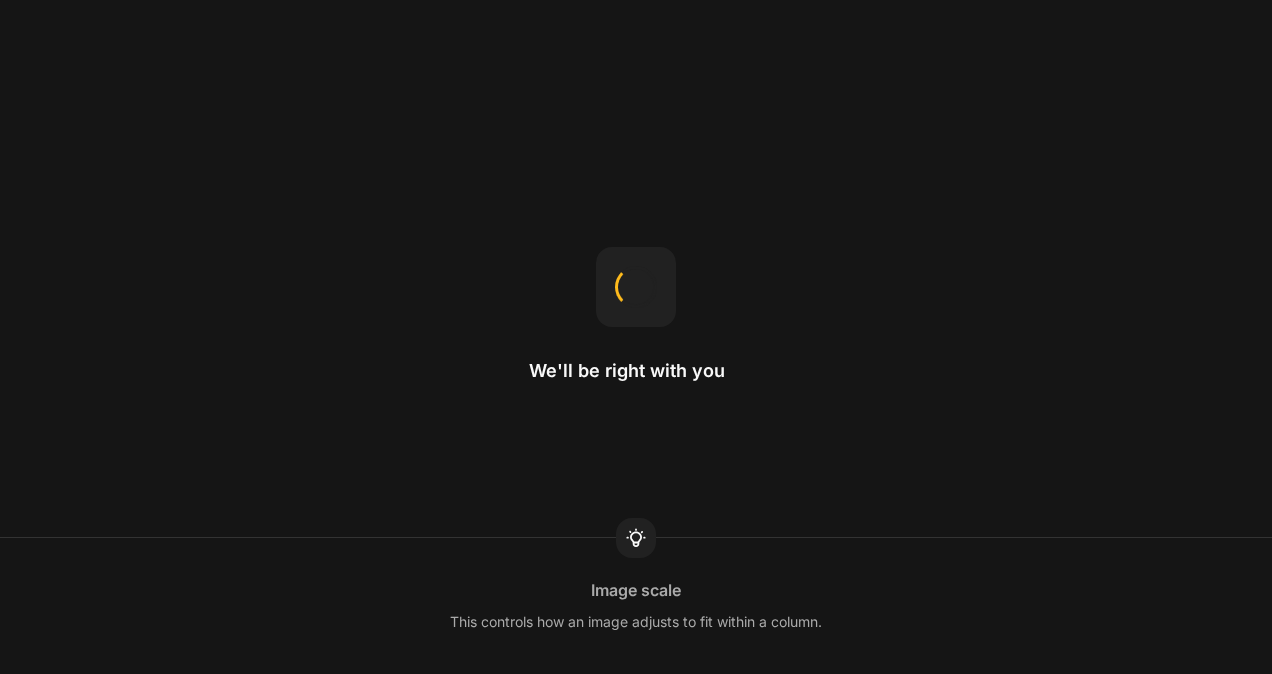 scroll, scrollTop: 0, scrollLeft: 0, axis: both 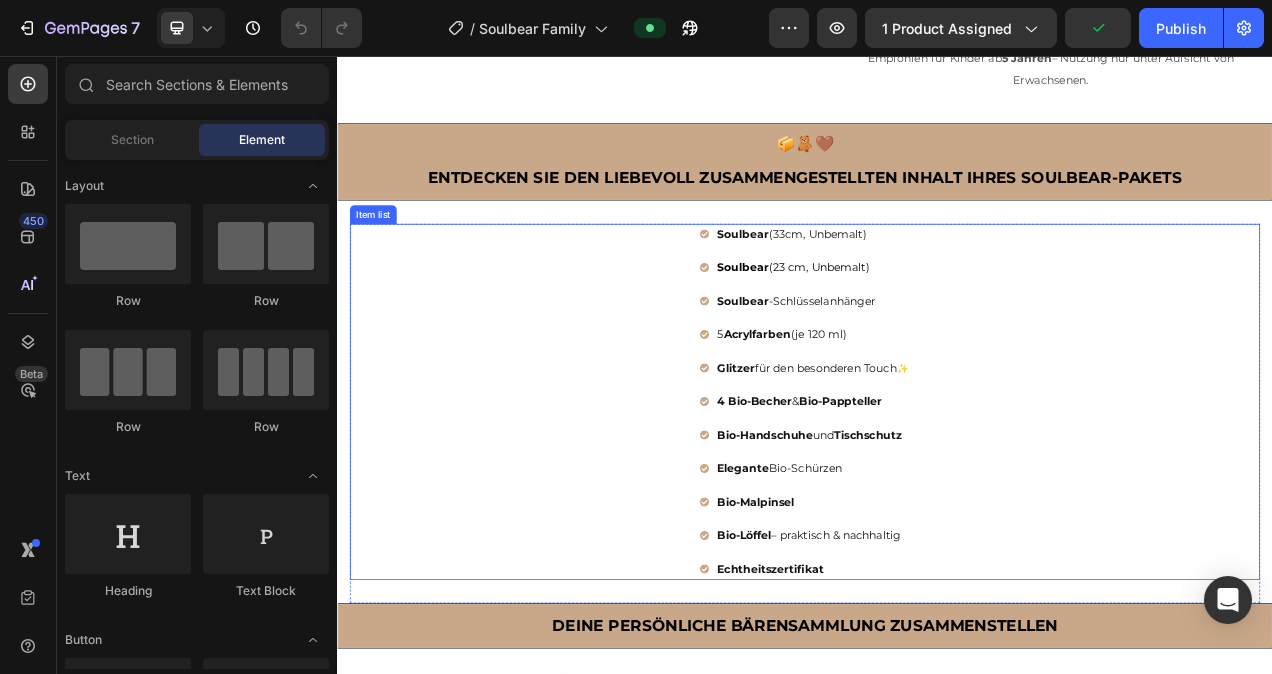 click on "5" at bounding box center (829, 414) 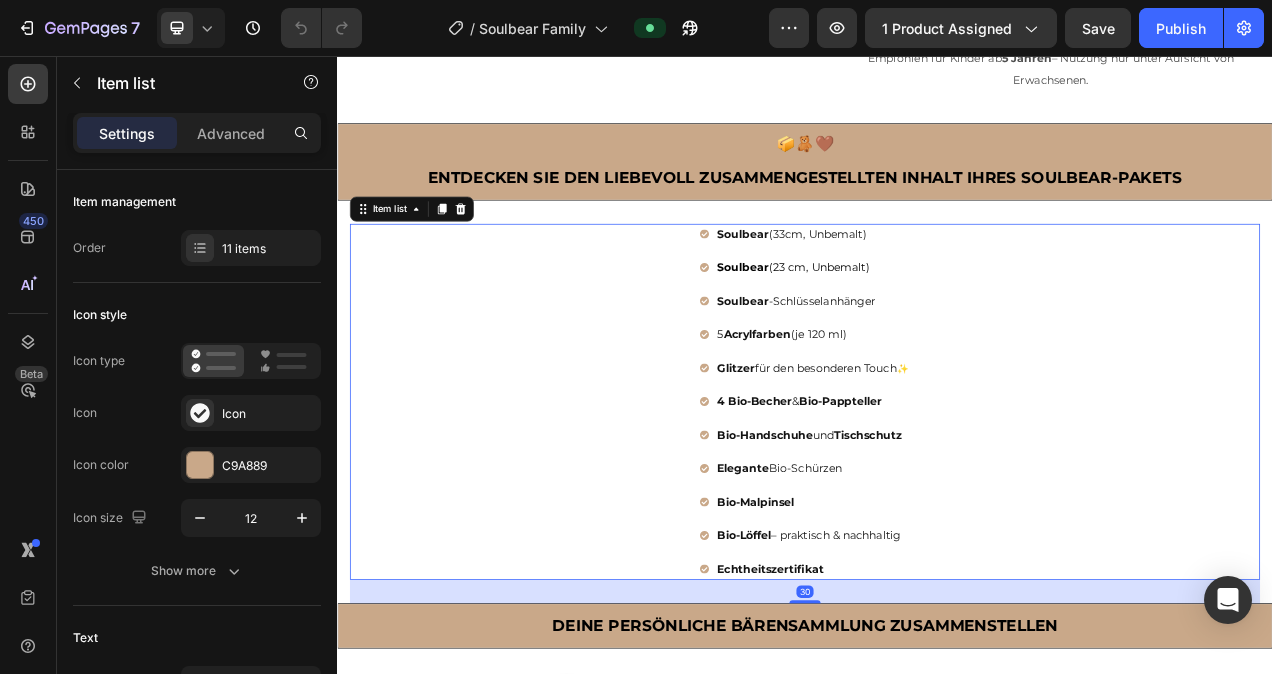 click on "5" at bounding box center (829, 414) 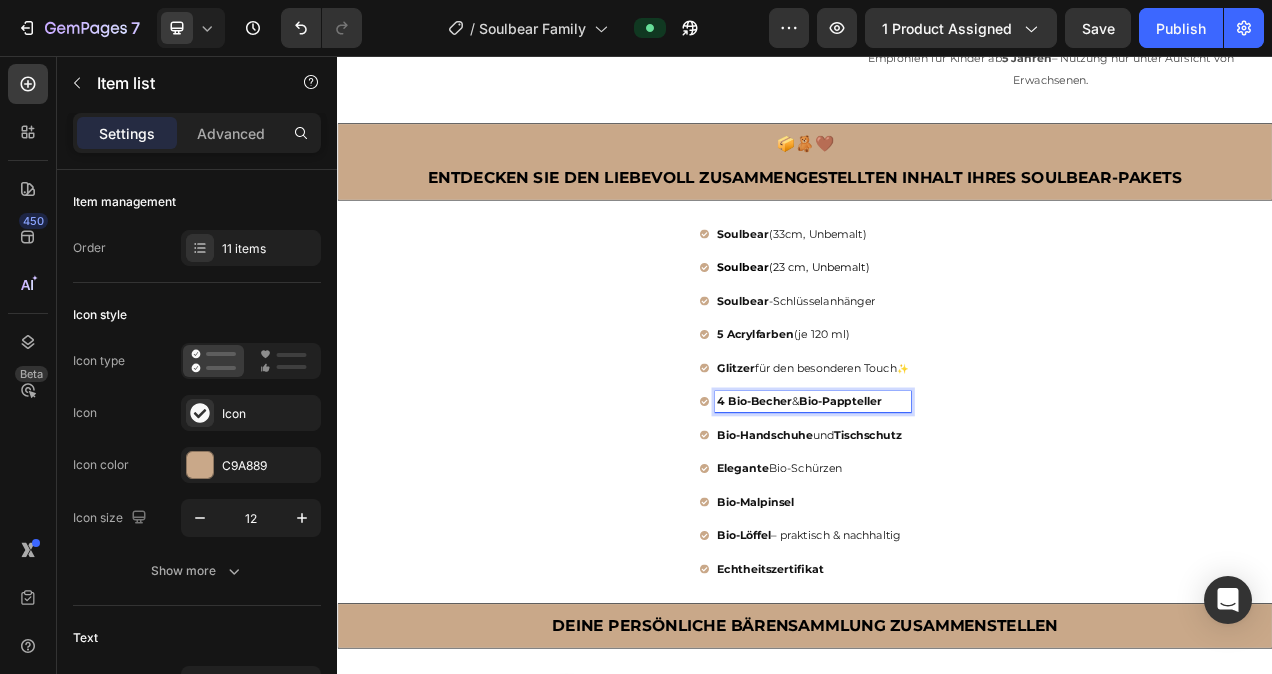 click on "Bio-Pappteller" at bounding box center (983, 500) 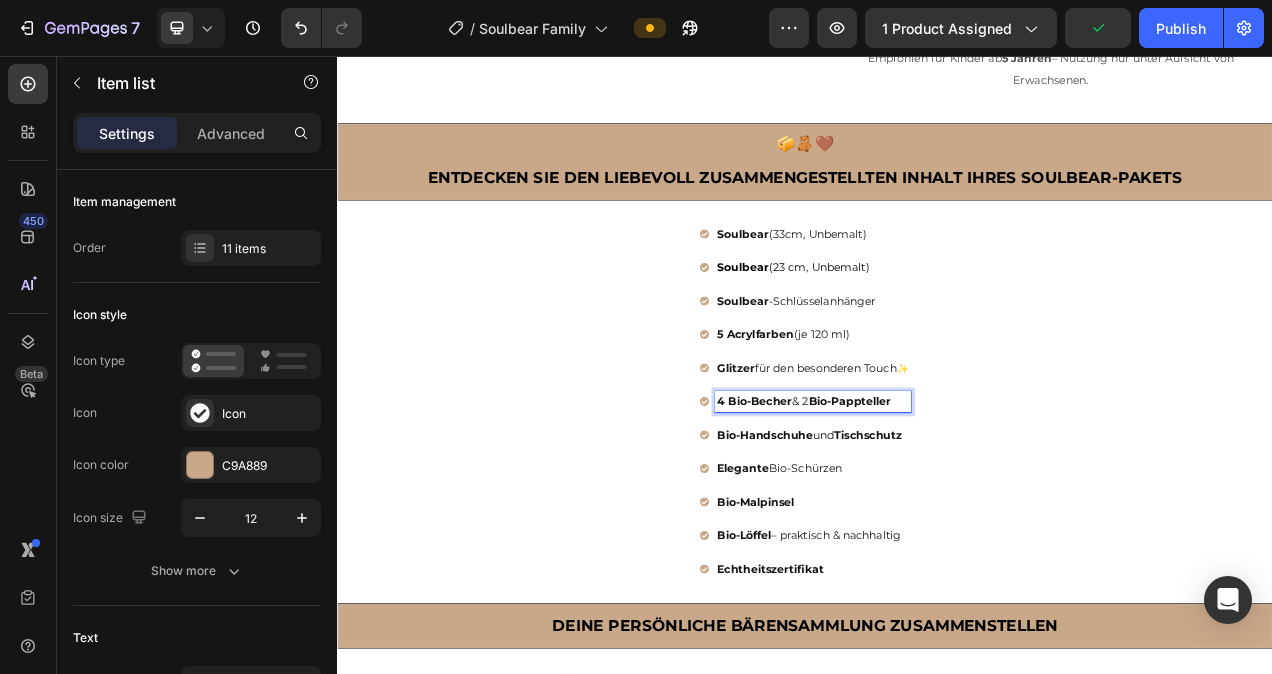 click on "& 2" at bounding box center (931, 500) 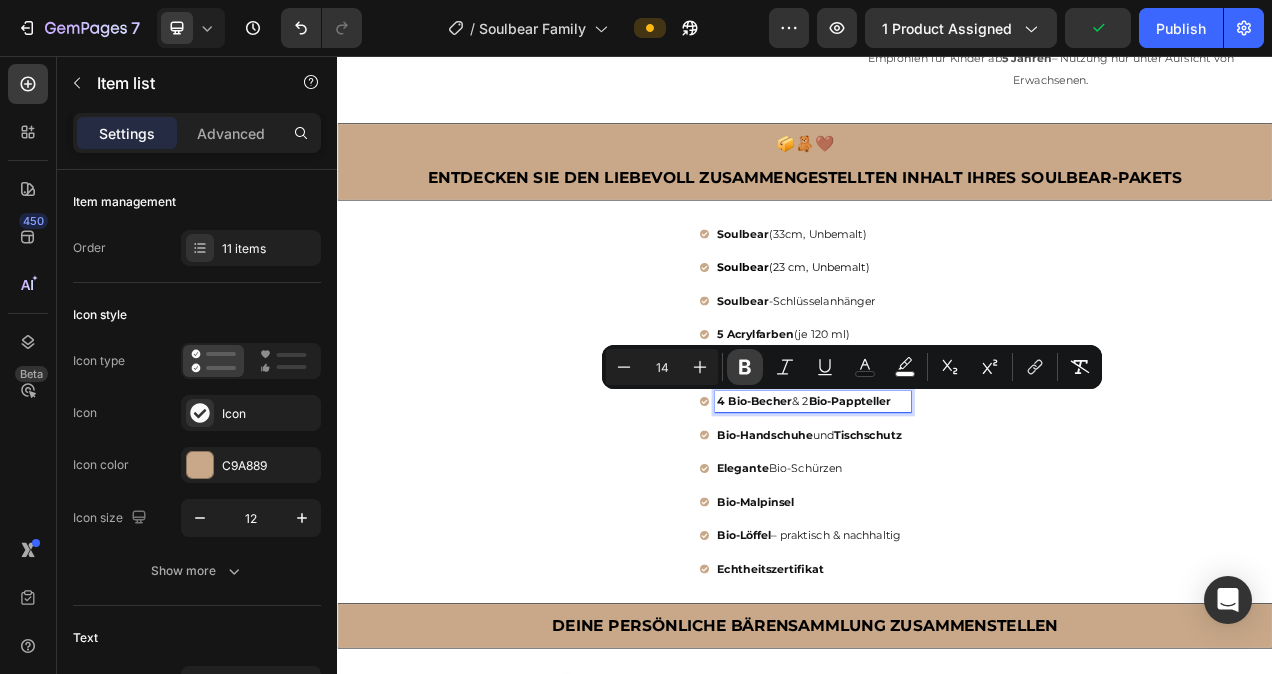 click 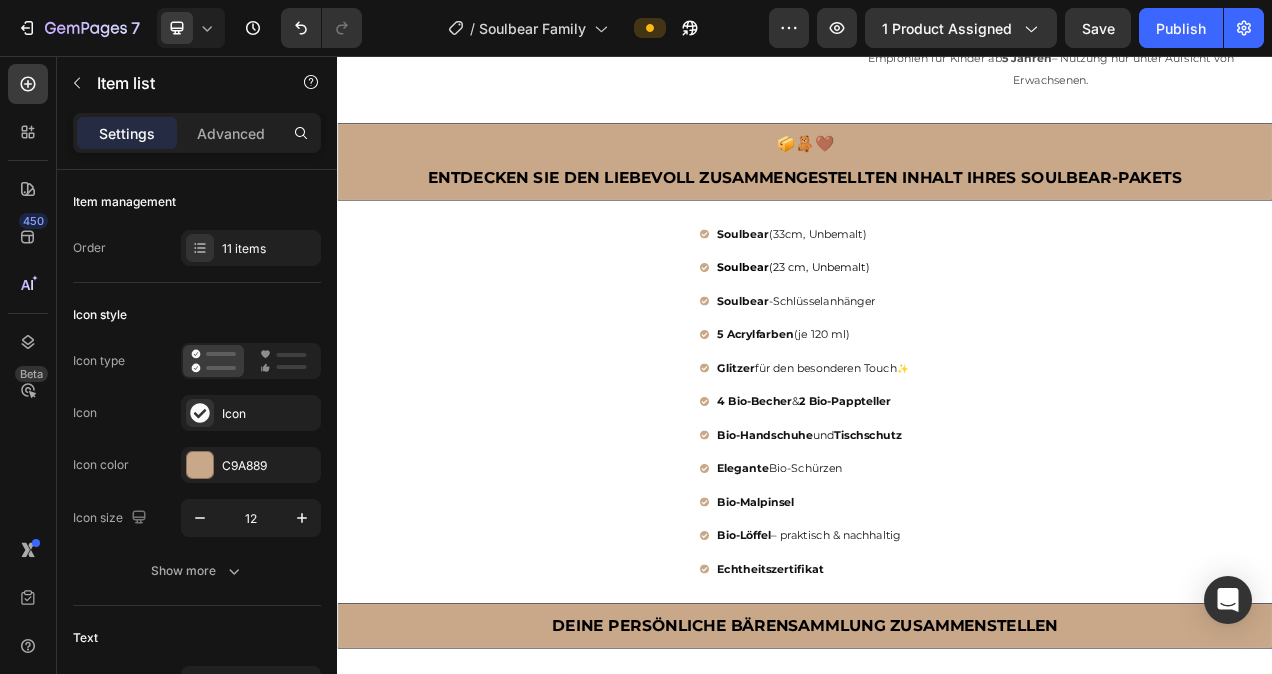 click on "Bio-Handschuhe" at bounding box center (886, 543) 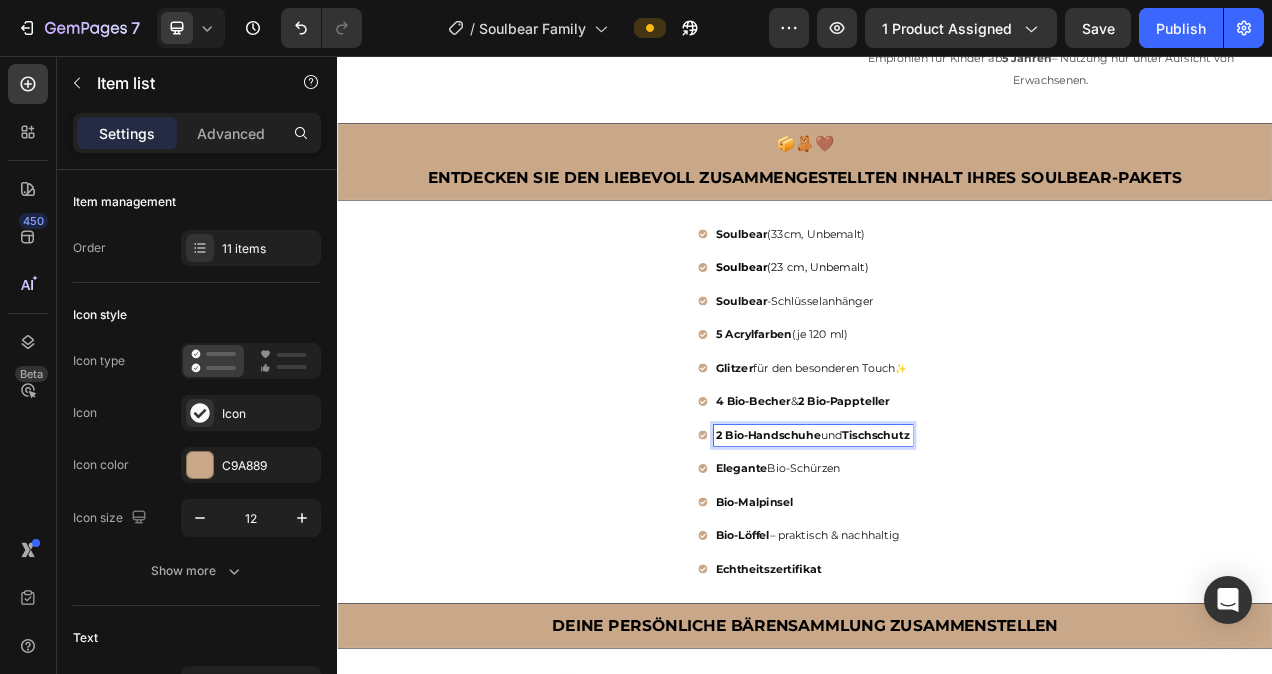 click on "Tischschutz" at bounding box center (1028, 543) 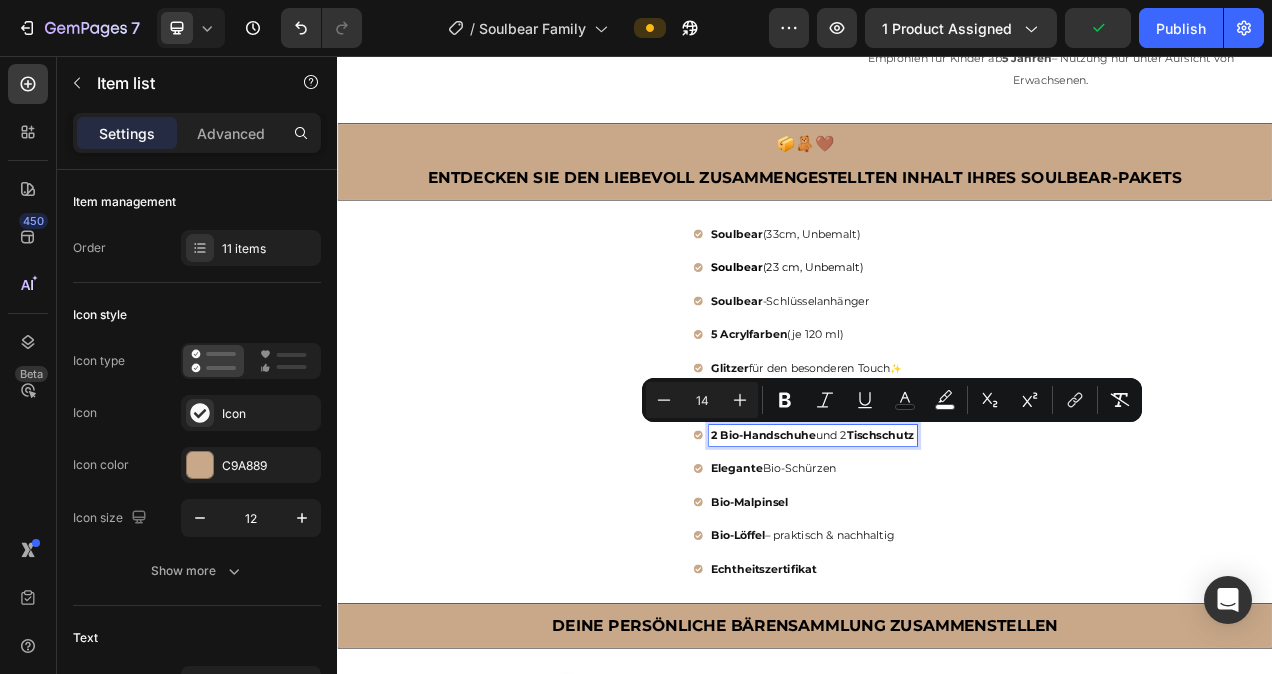 drag, startPoint x: 986, startPoint y: 537, endPoint x: 976, endPoint y: 538, distance: 10.049875 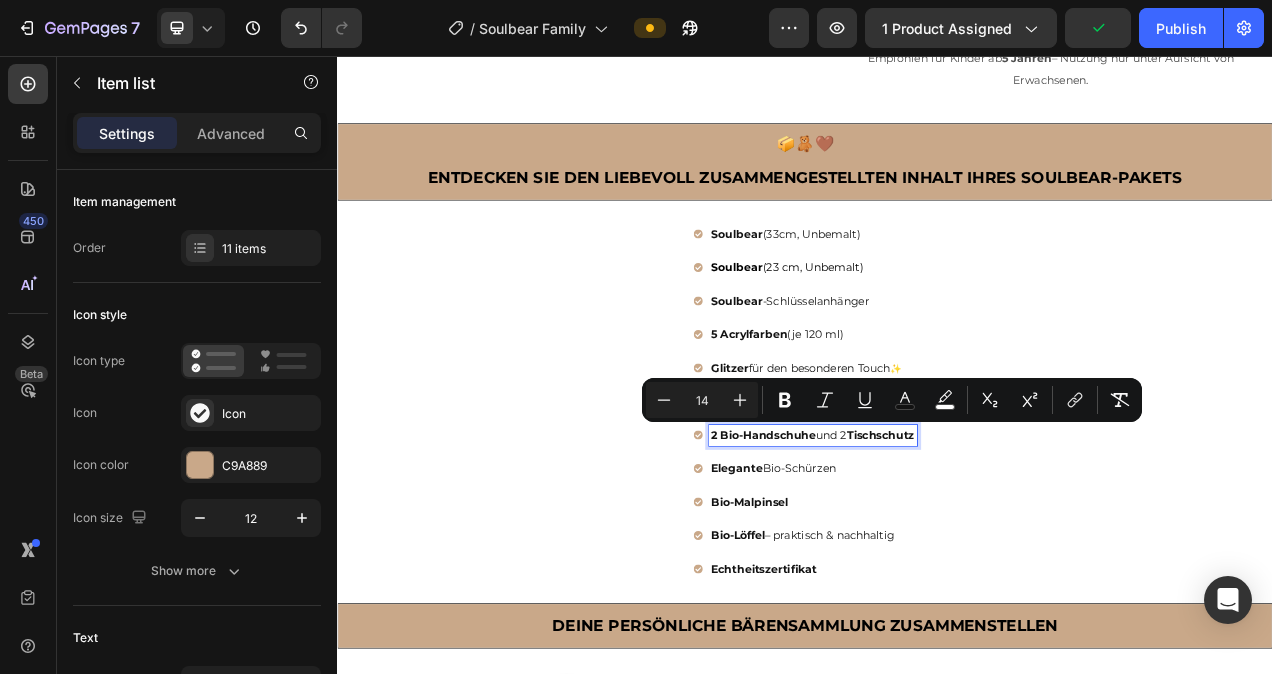 click on "2 Bio-Handschuhe  und 2  Tischschutz" at bounding box center [947, 543] 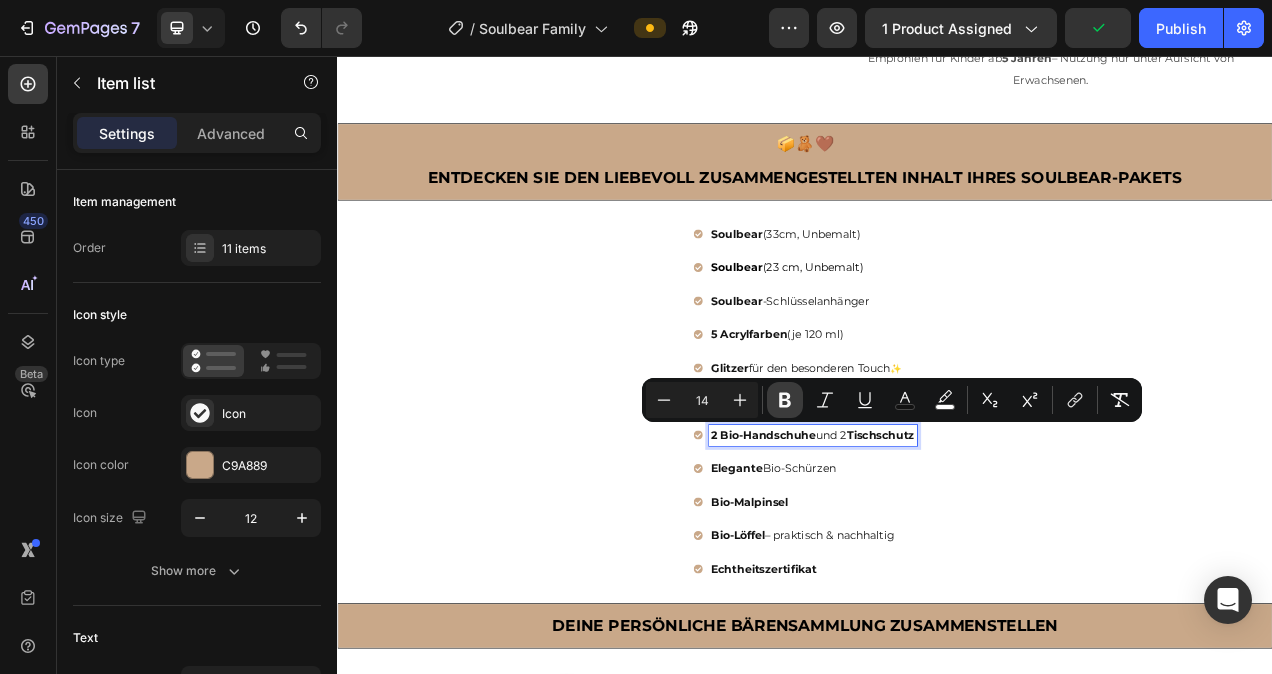 click 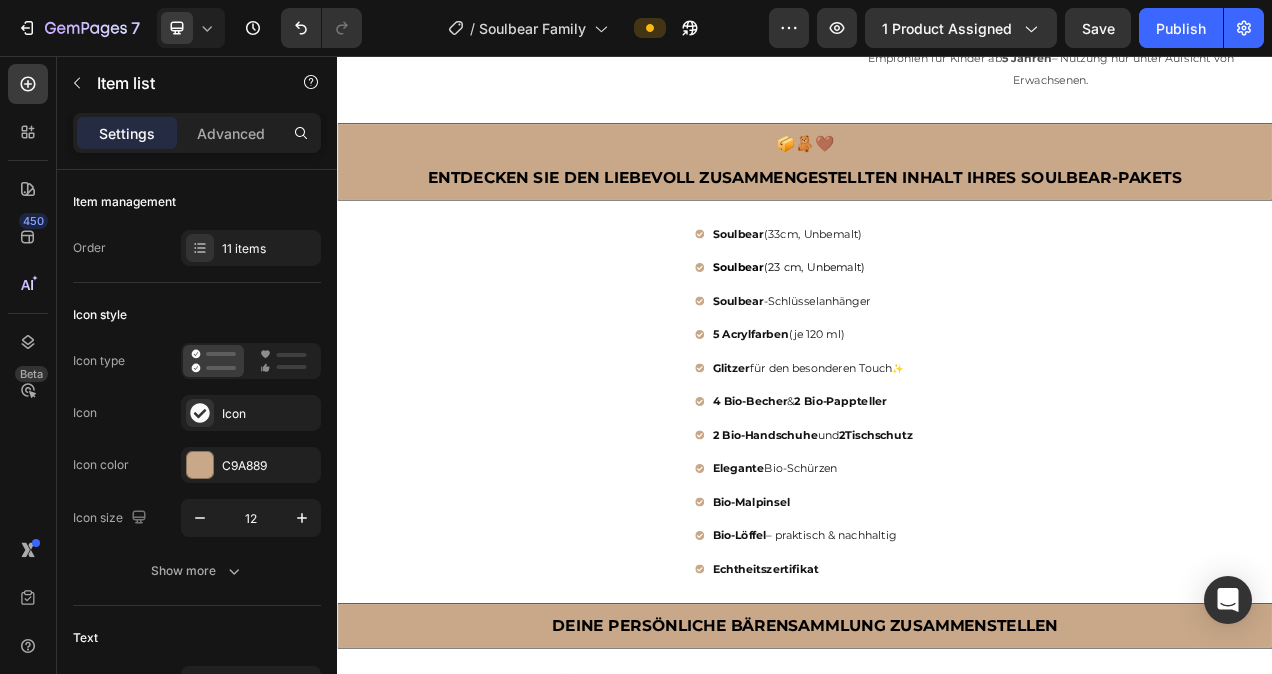 click on "Elegante" at bounding box center (852, 586) 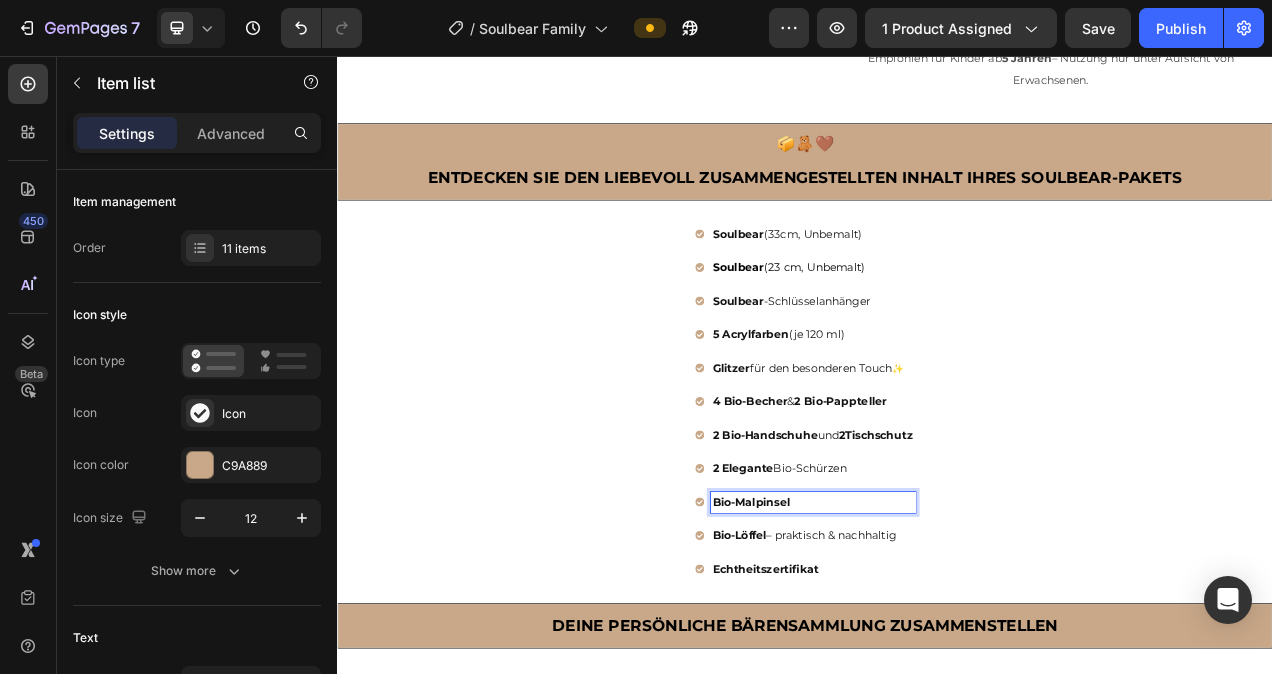 click on "Bio-Malpinsel" at bounding box center (868, 629) 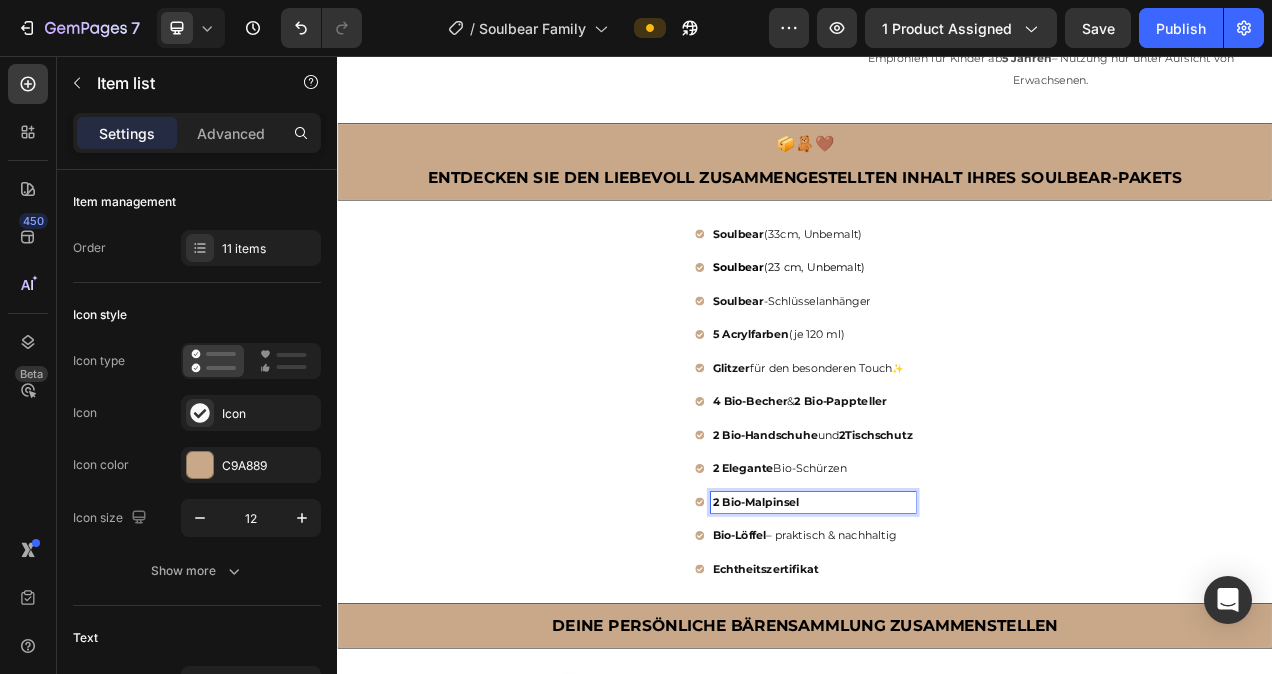 click on "Bio-Löffel" at bounding box center [853, 672] 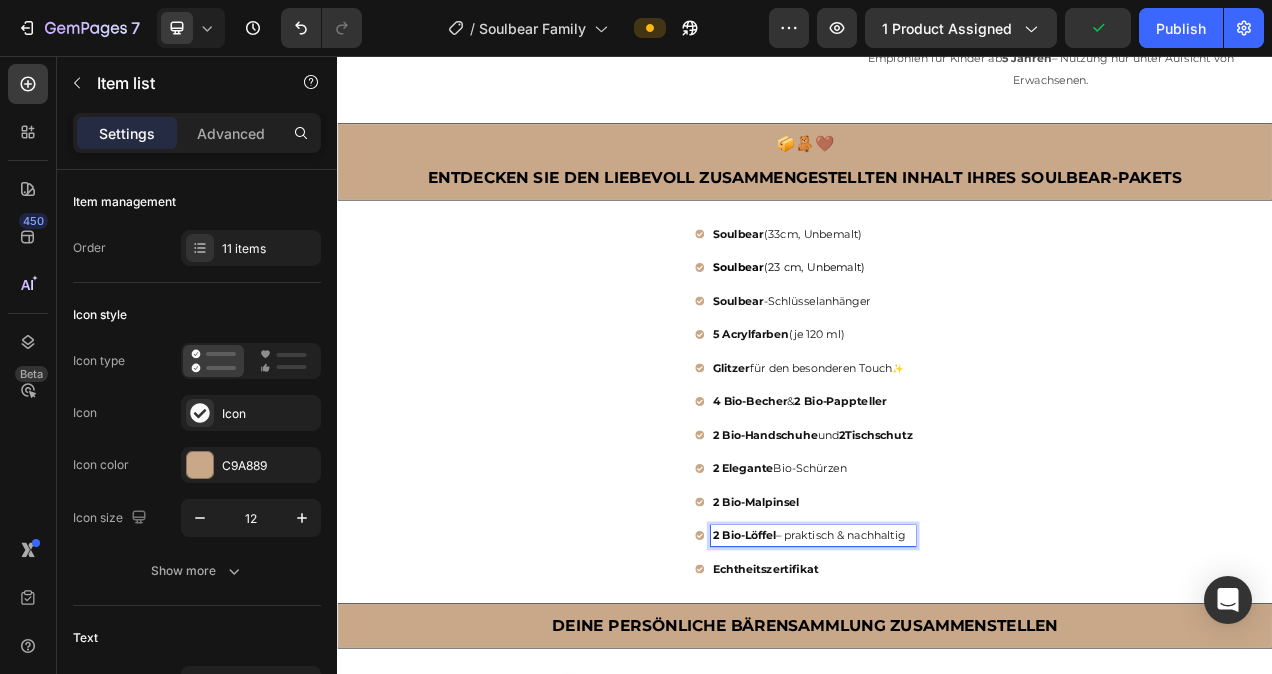 click on "Echtheitszertifikat" at bounding box center [887, 715] 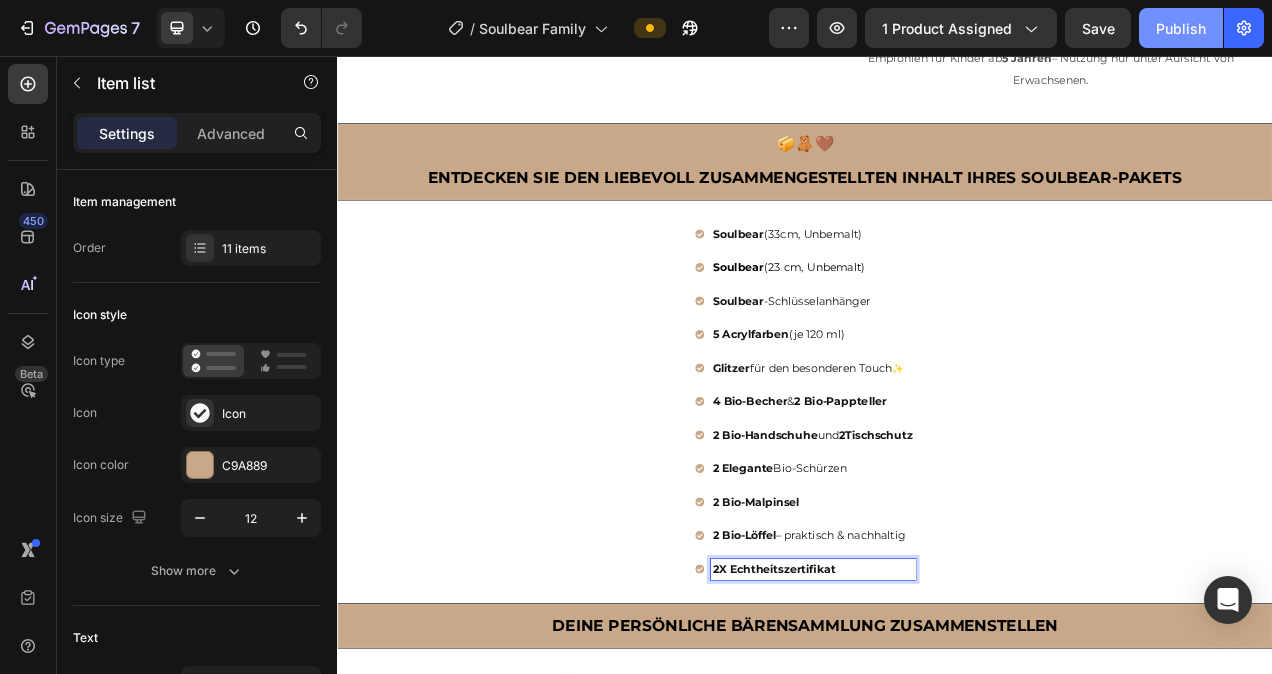 click on "Publish" at bounding box center (1181, 28) 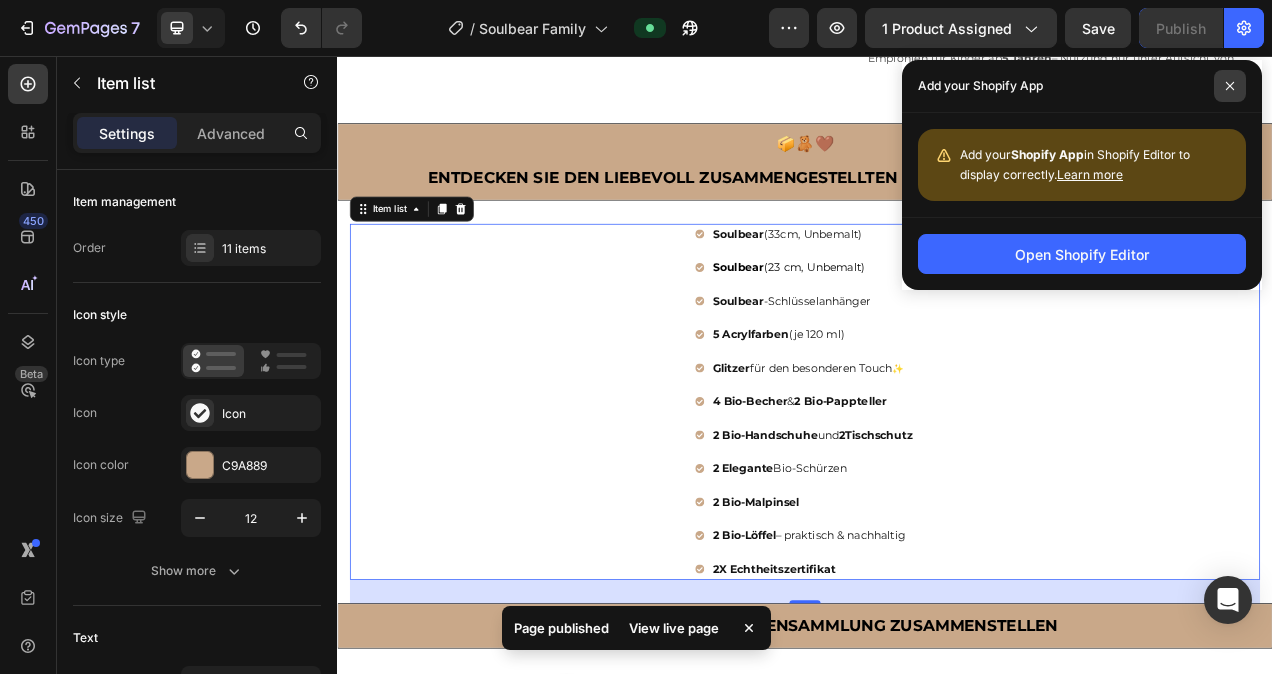 click 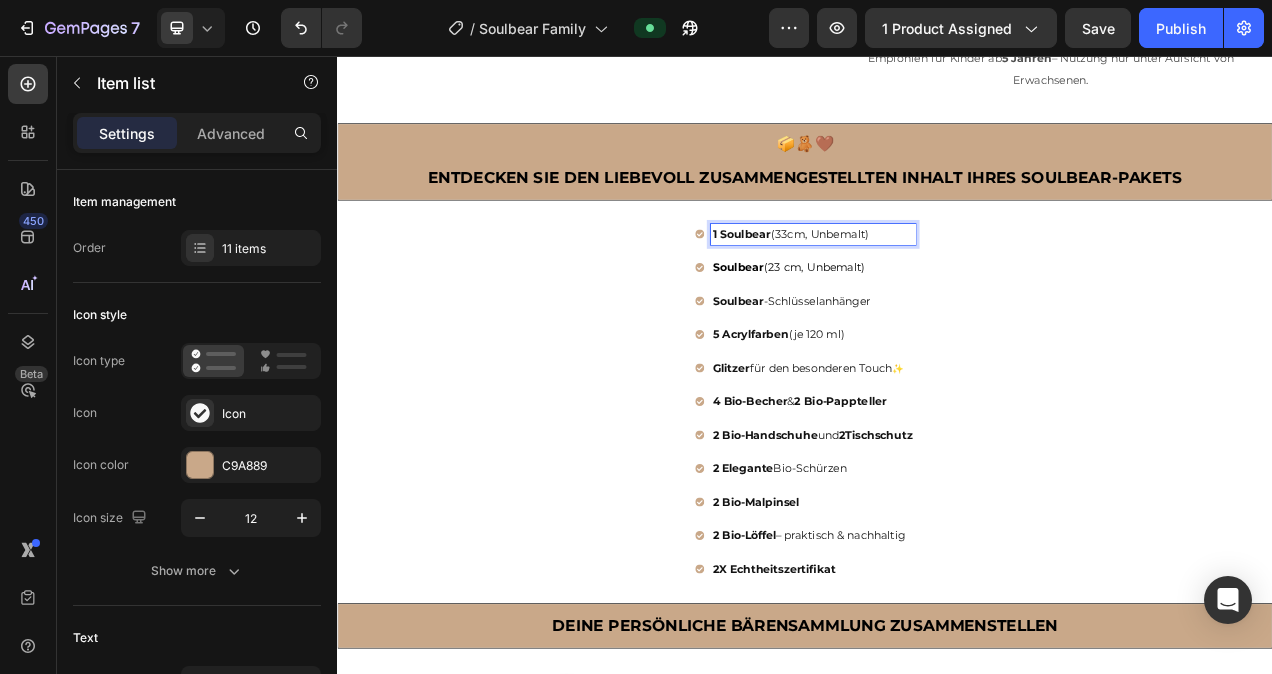 click on "Soulbear" at bounding box center [852, 328] 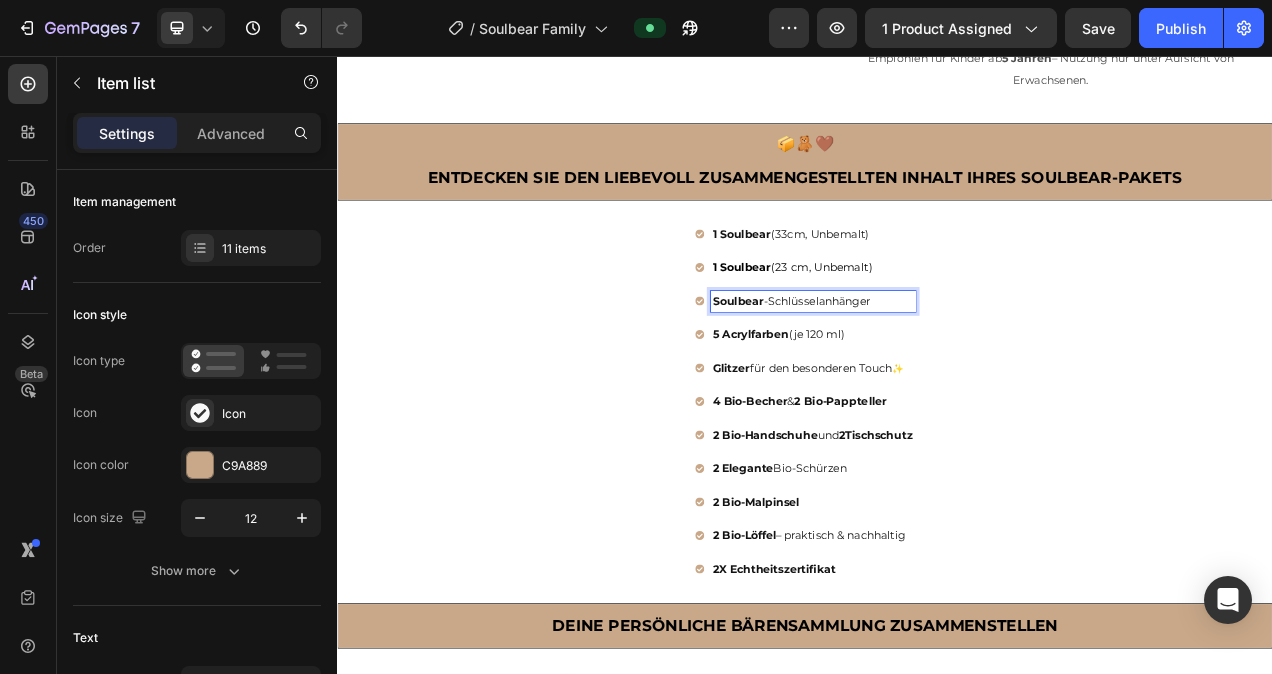 click on "Soulbear" at bounding box center [852, 371] 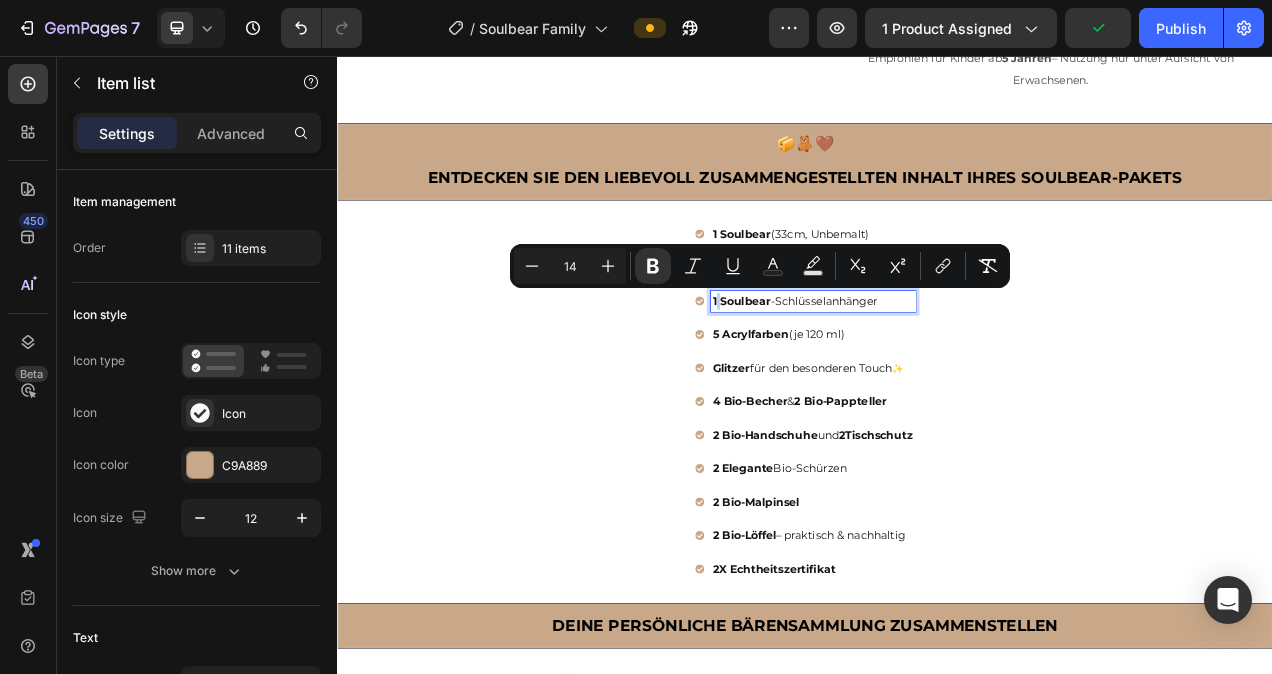 click on "1 Soulbear" at bounding box center (856, 371) 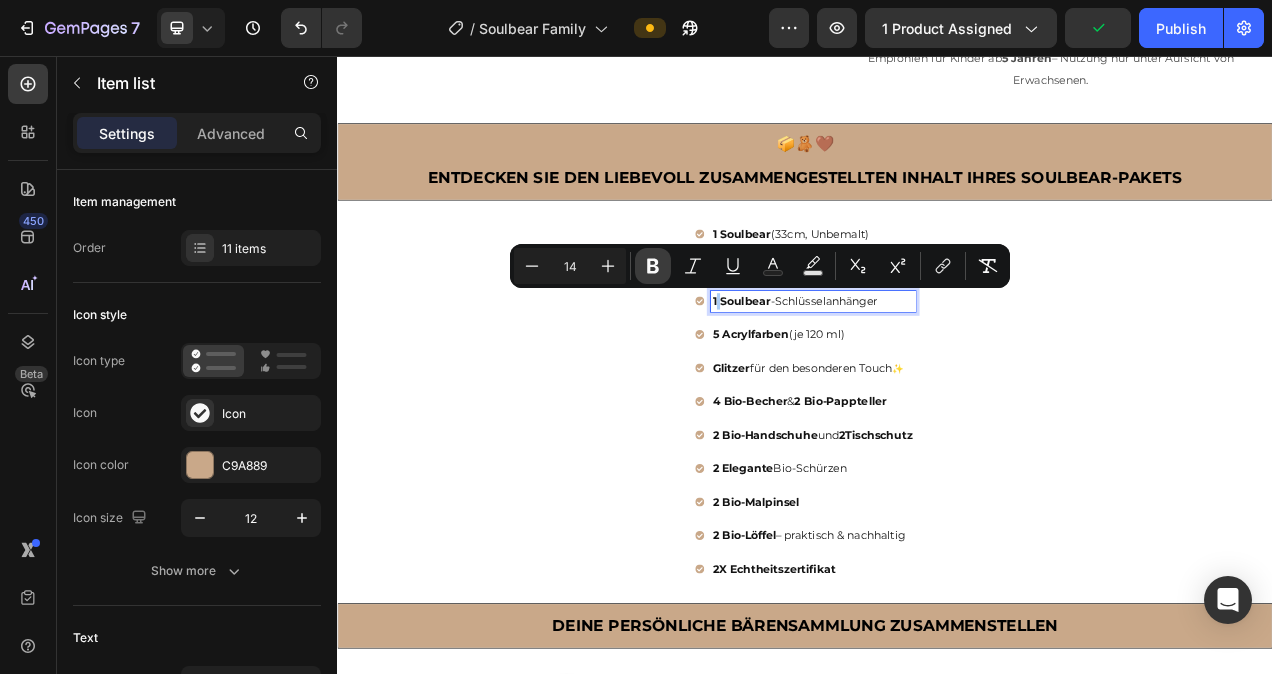 click 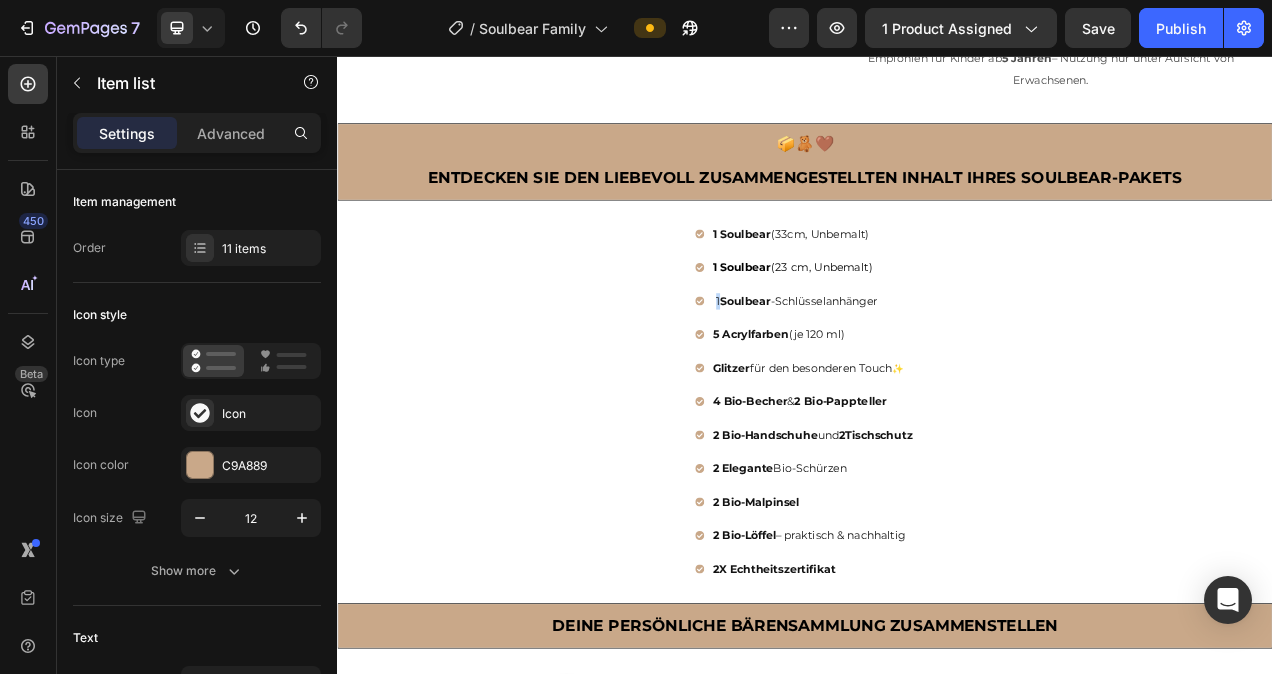 click on "1  Soulbear -Schlüsselanhänger" at bounding box center (925, 371) 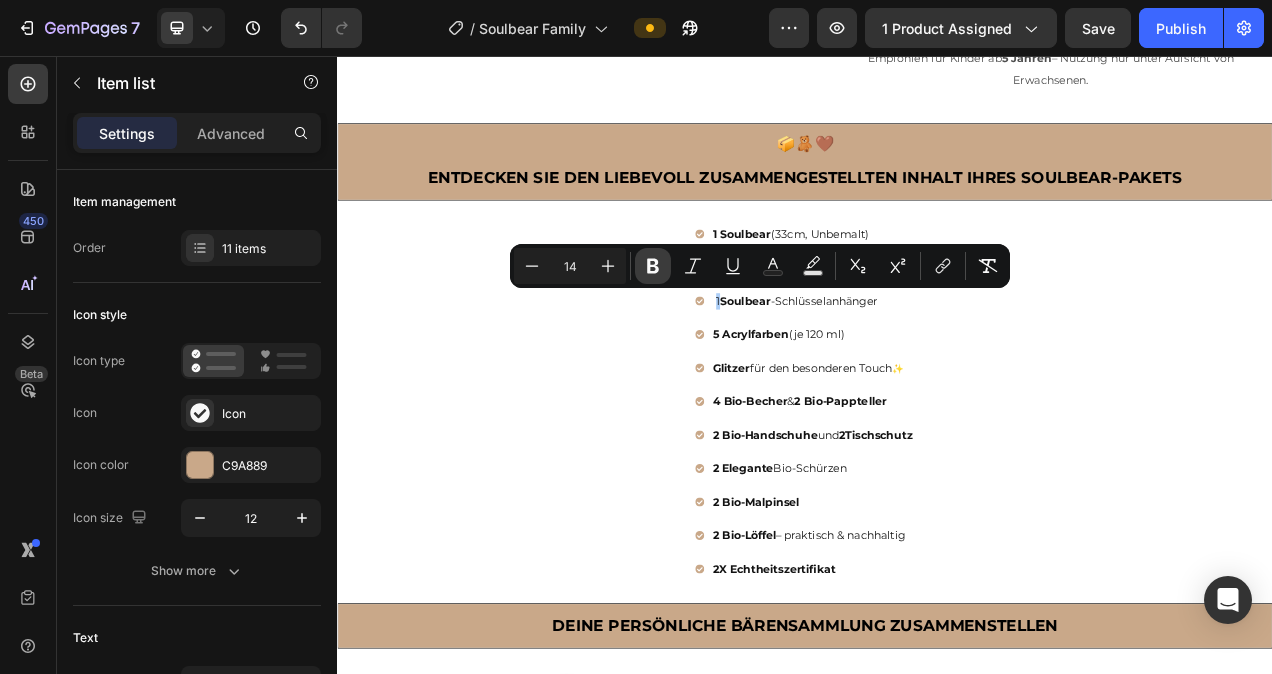 click 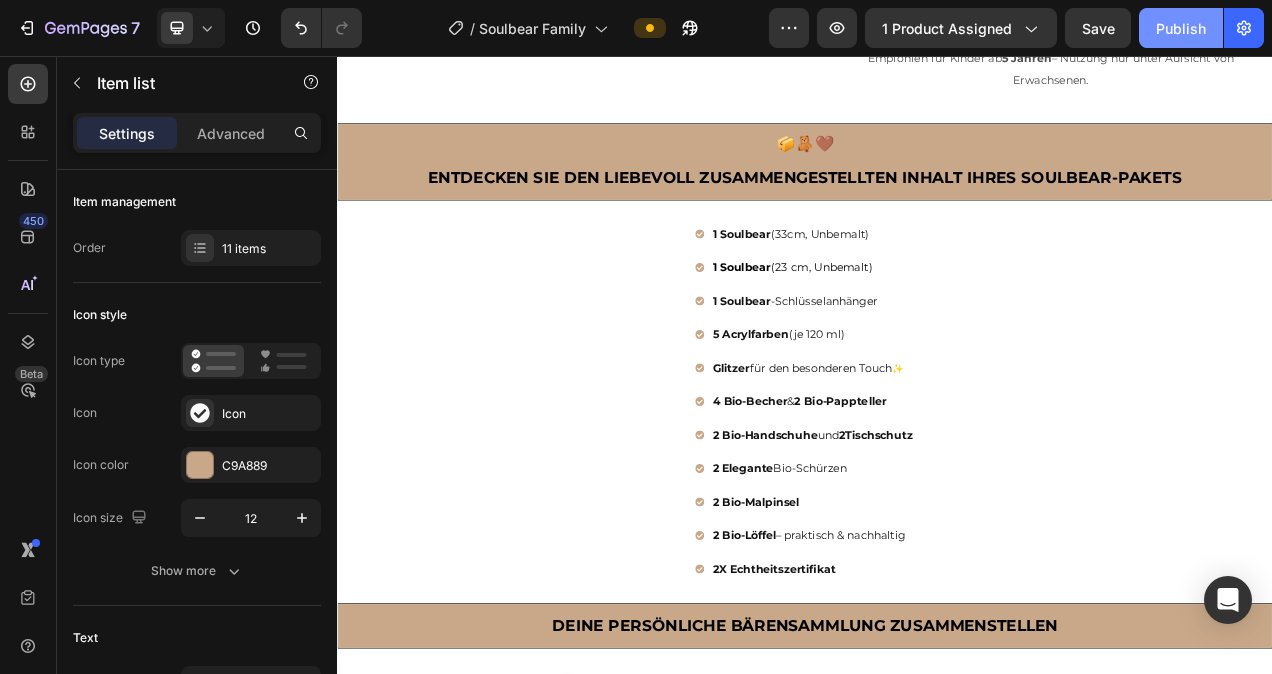 click on "Publish" at bounding box center (1181, 28) 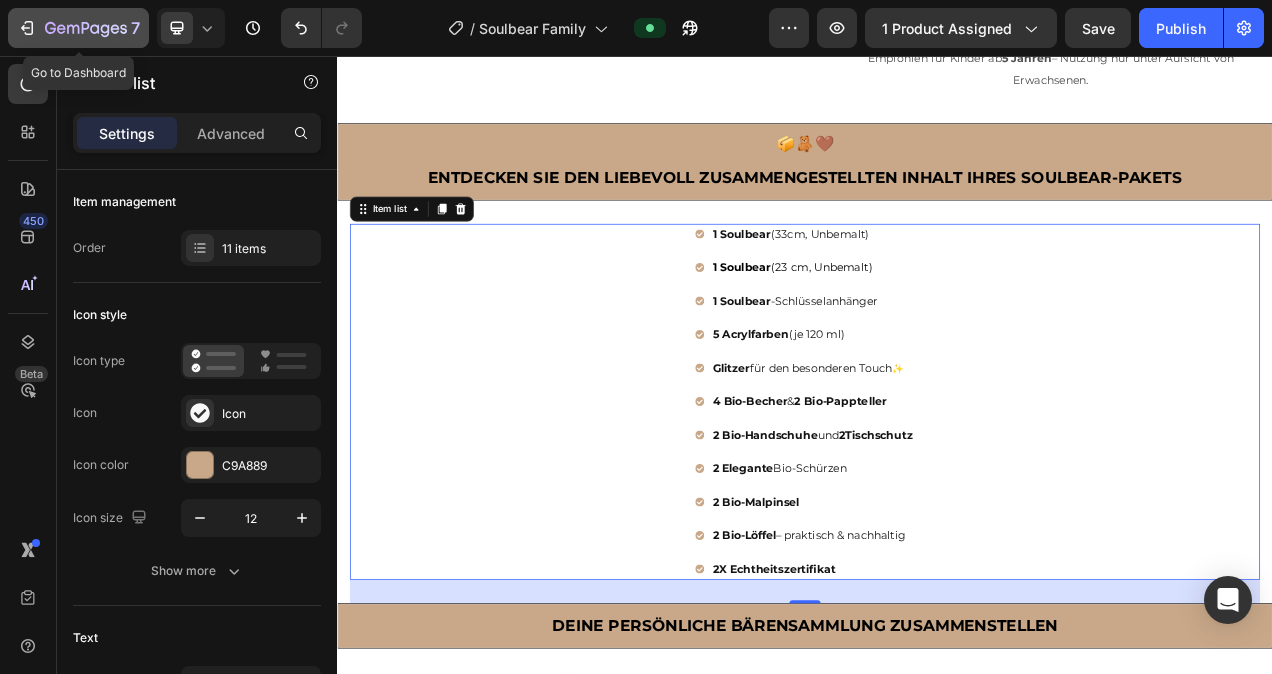 click 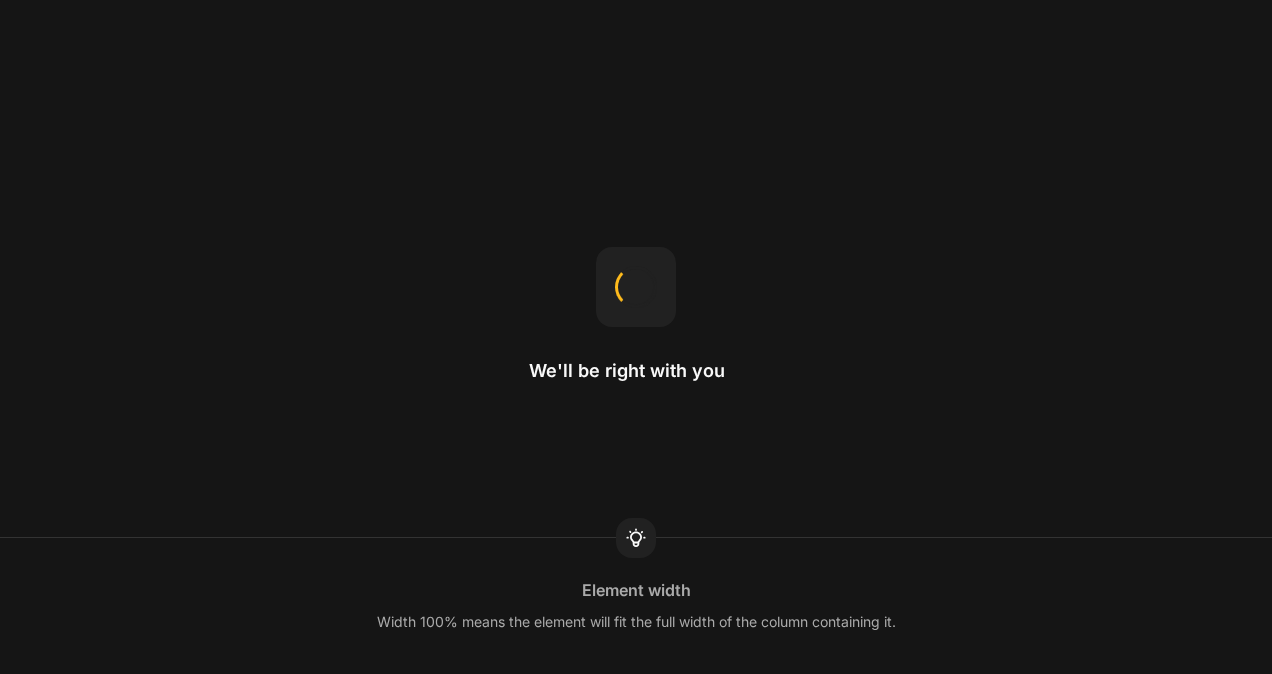 scroll, scrollTop: 0, scrollLeft: 0, axis: both 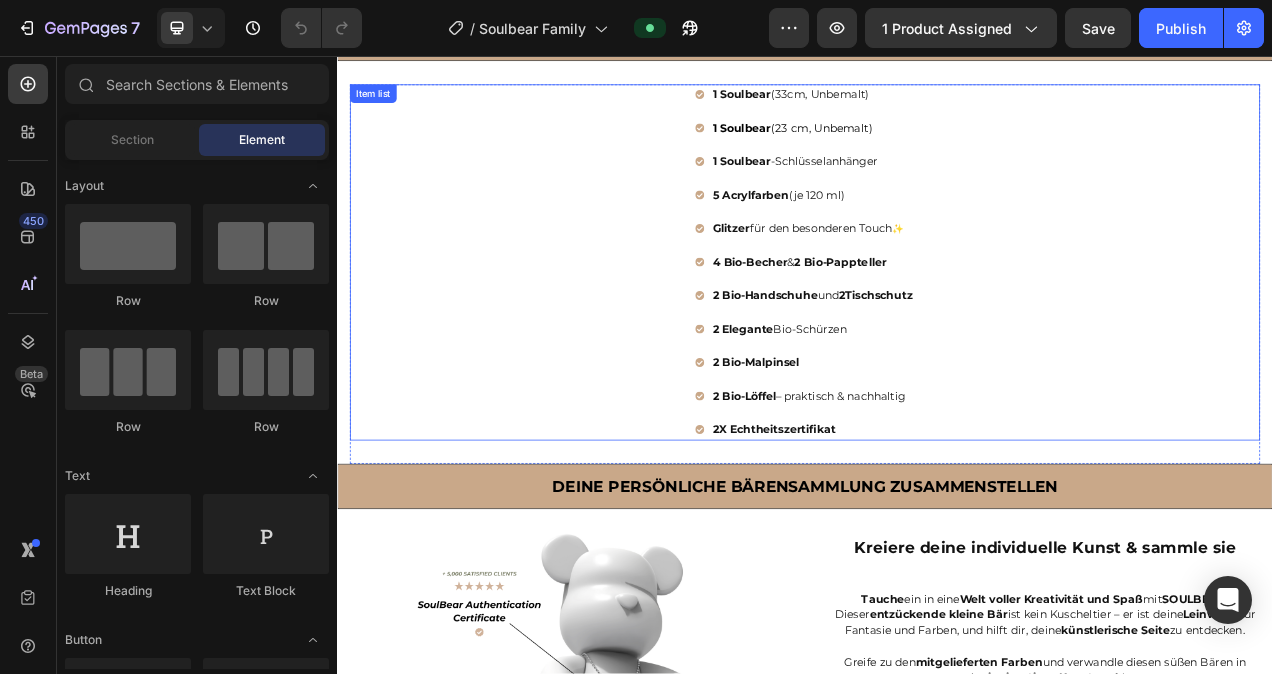 click on "und  2" at bounding box center (971, 364) 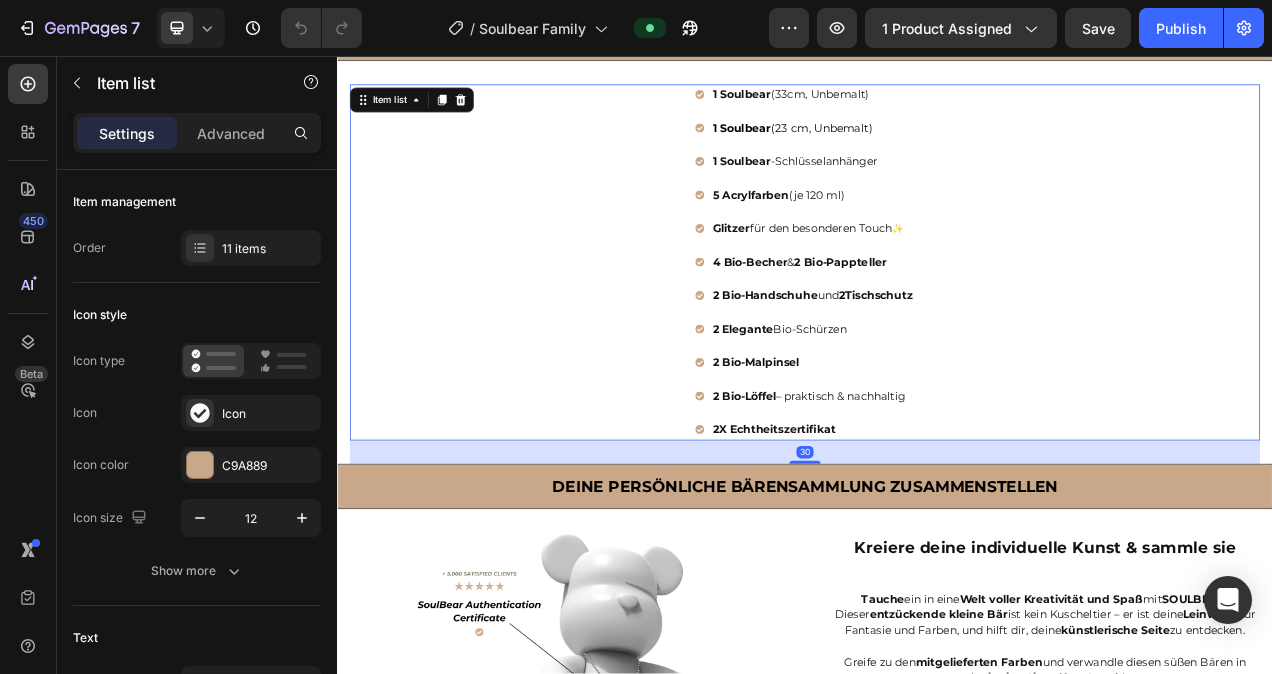 click on "und  2" at bounding box center [971, 364] 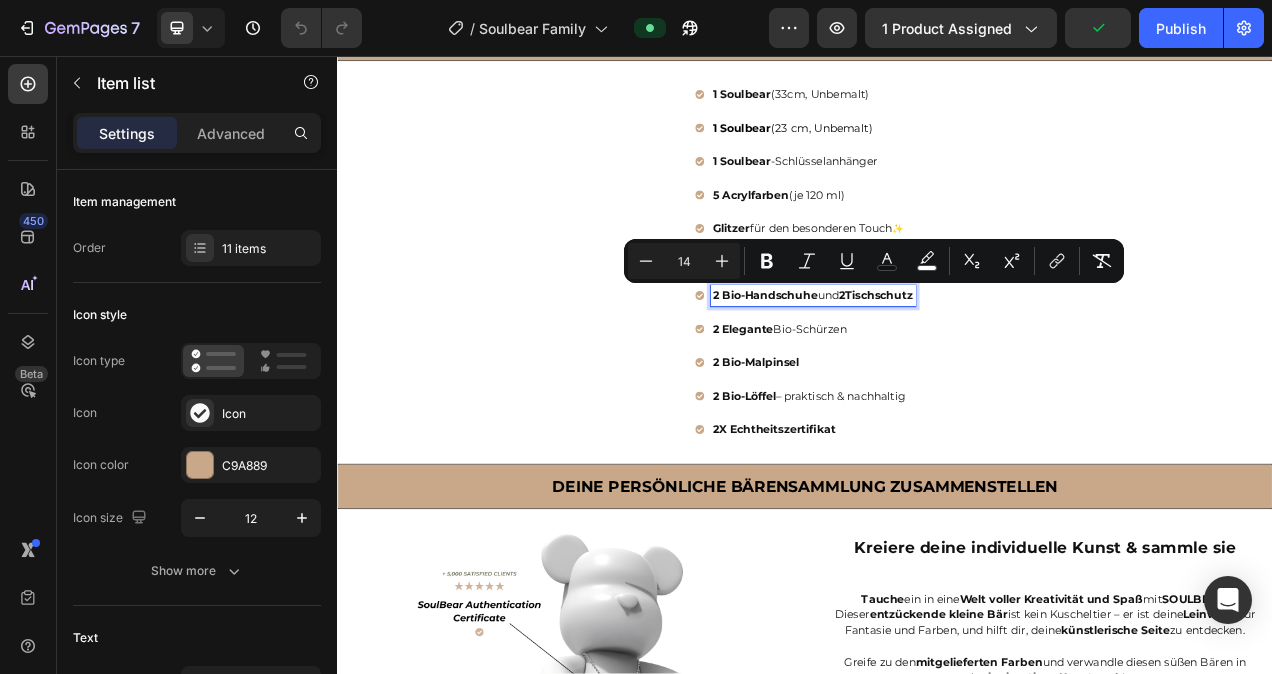 drag, startPoint x: 970, startPoint y: 358, endPoint x: 944, endPoint y: 365, distance: 26.925823 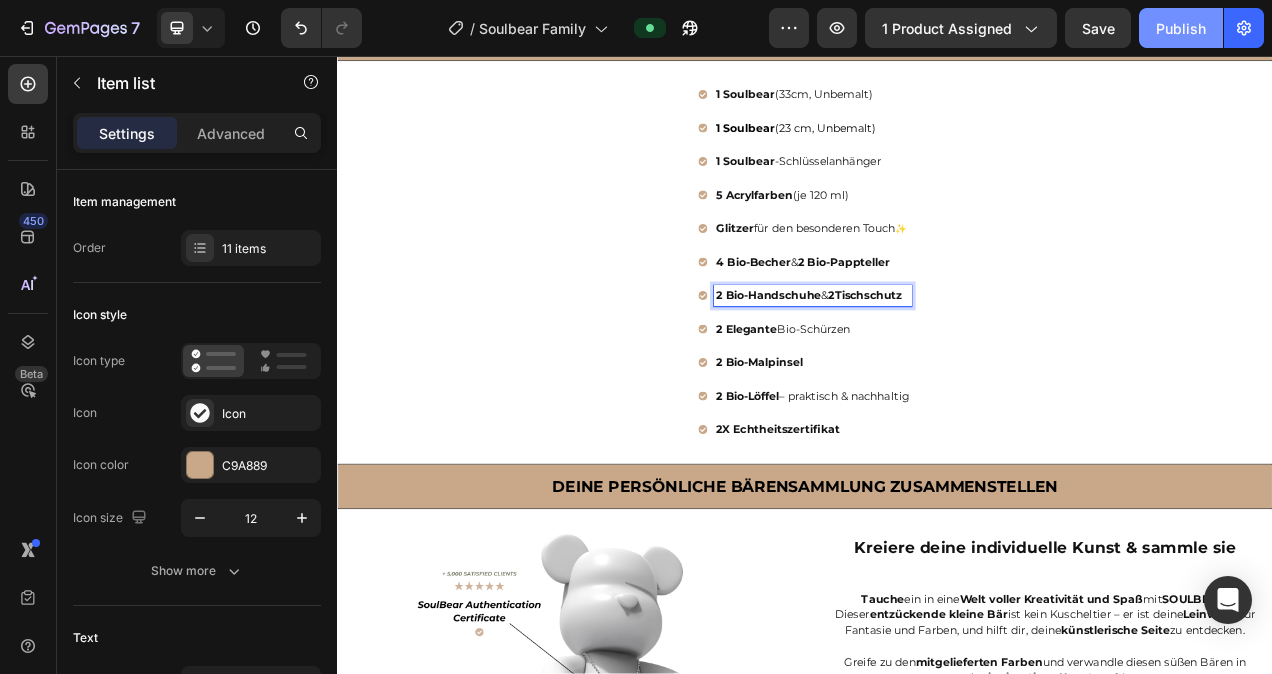 click on "Publish" at bounding box center (1181, 28) 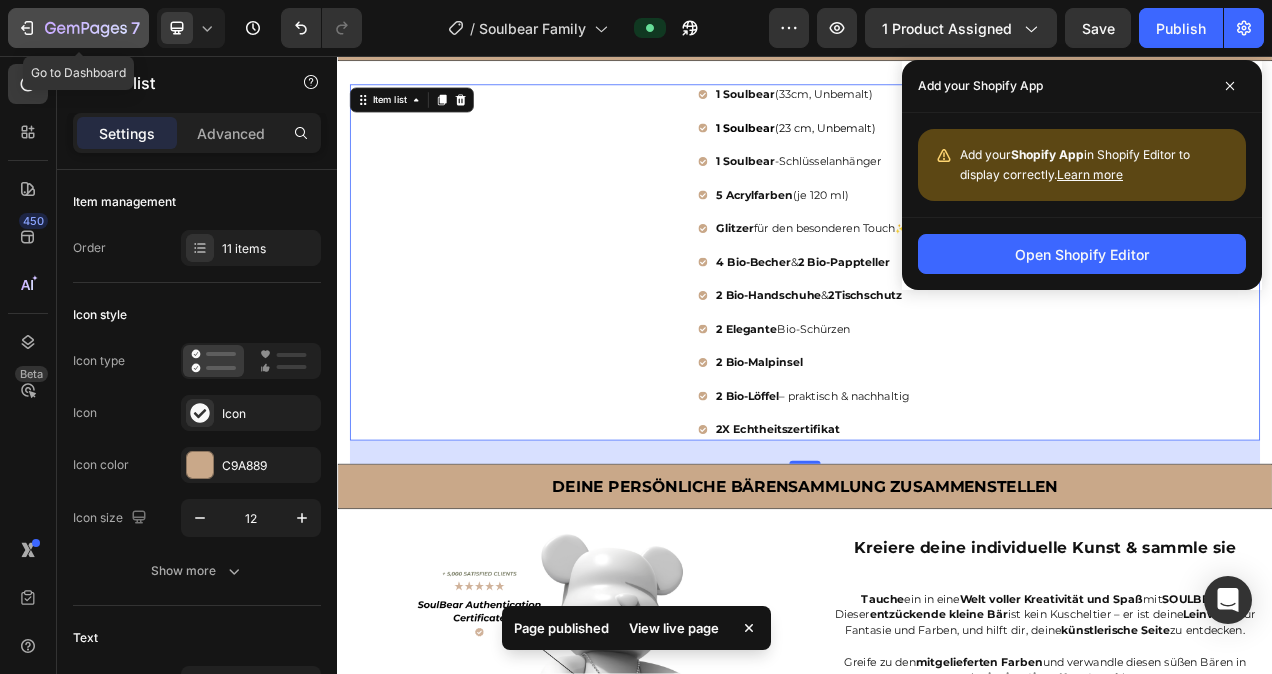 click 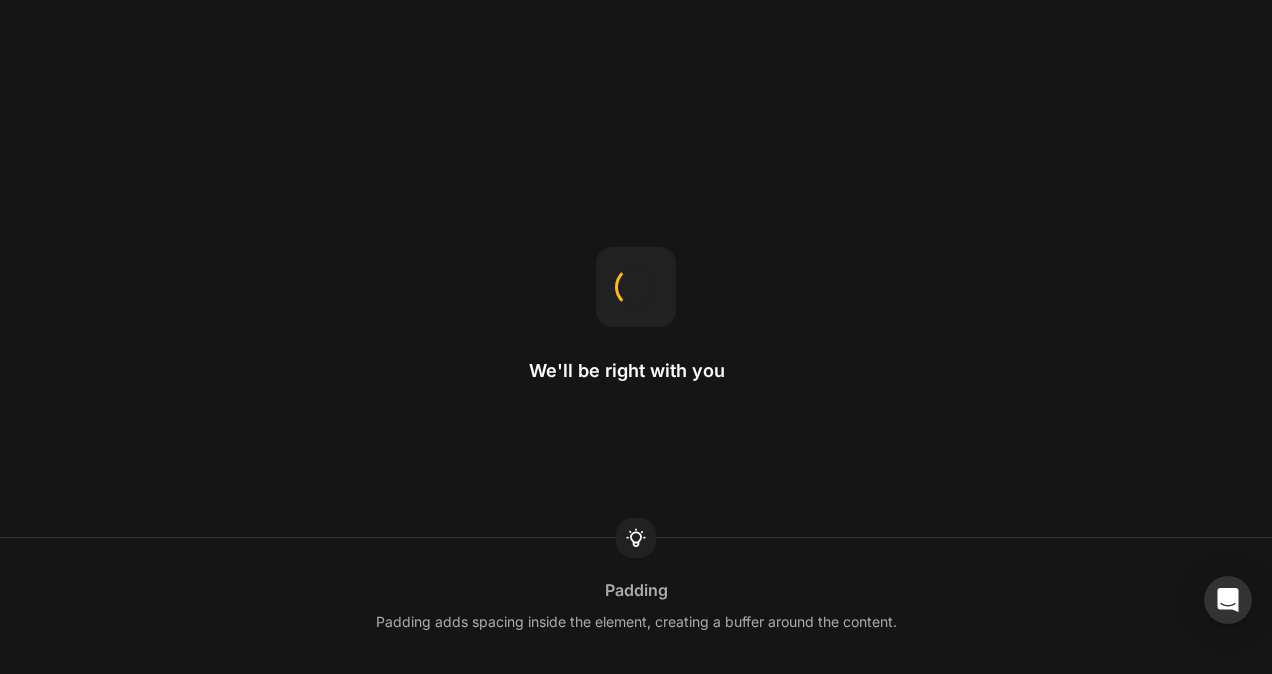 scroll, scrollTop: 0, scrollLeft: 0, axis: both 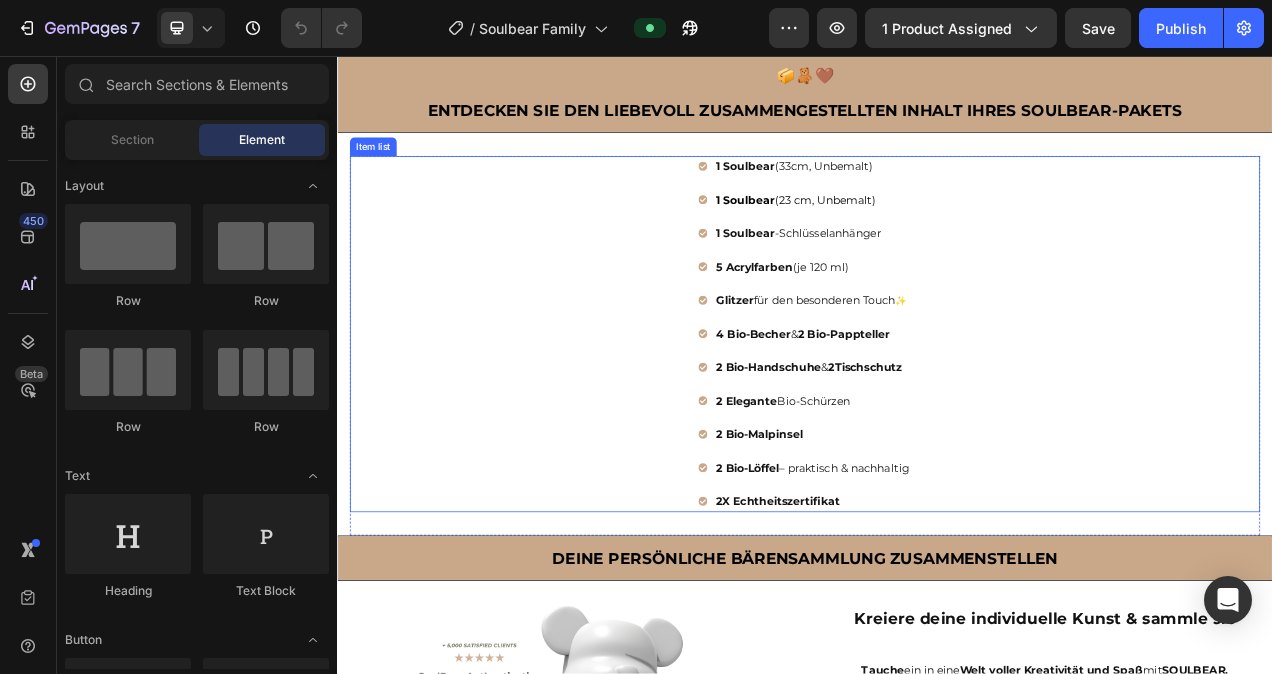 click on "1 Soulbear" at bounding box center [860, 284] 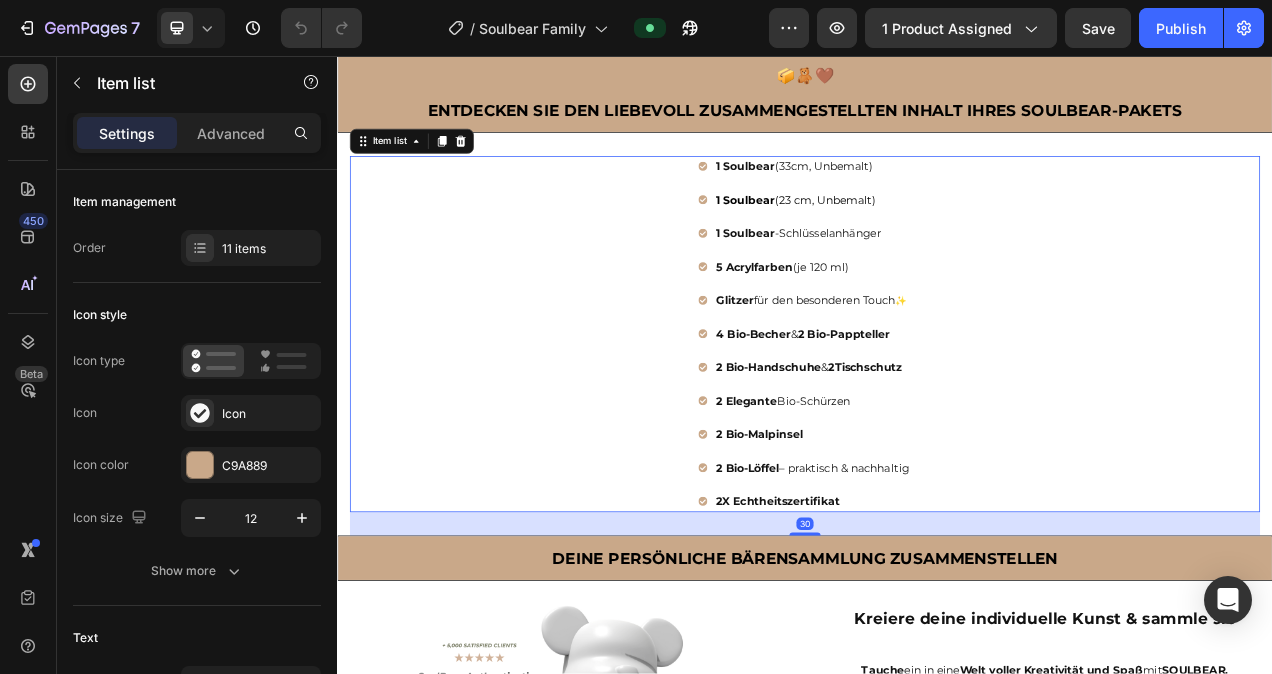 click on "1 Soulbear" at bounding box center [860, 284] 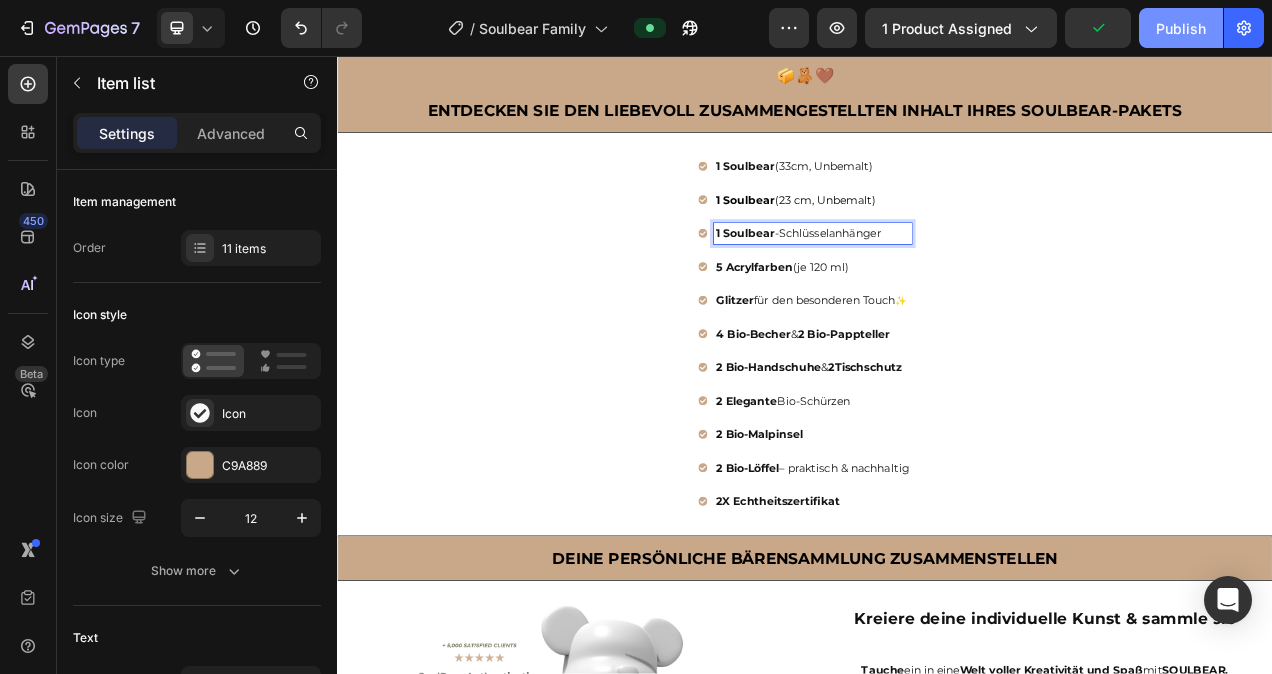 click on "Publish" at bounding box center [1181, 28] 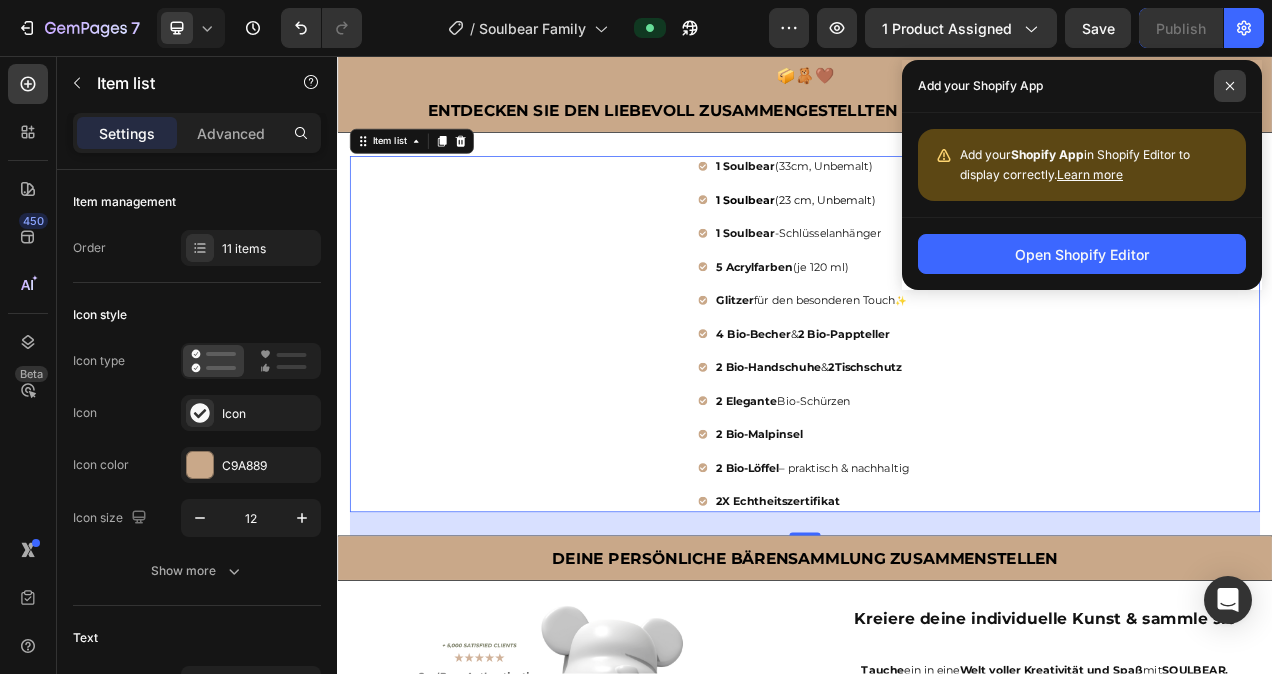 click 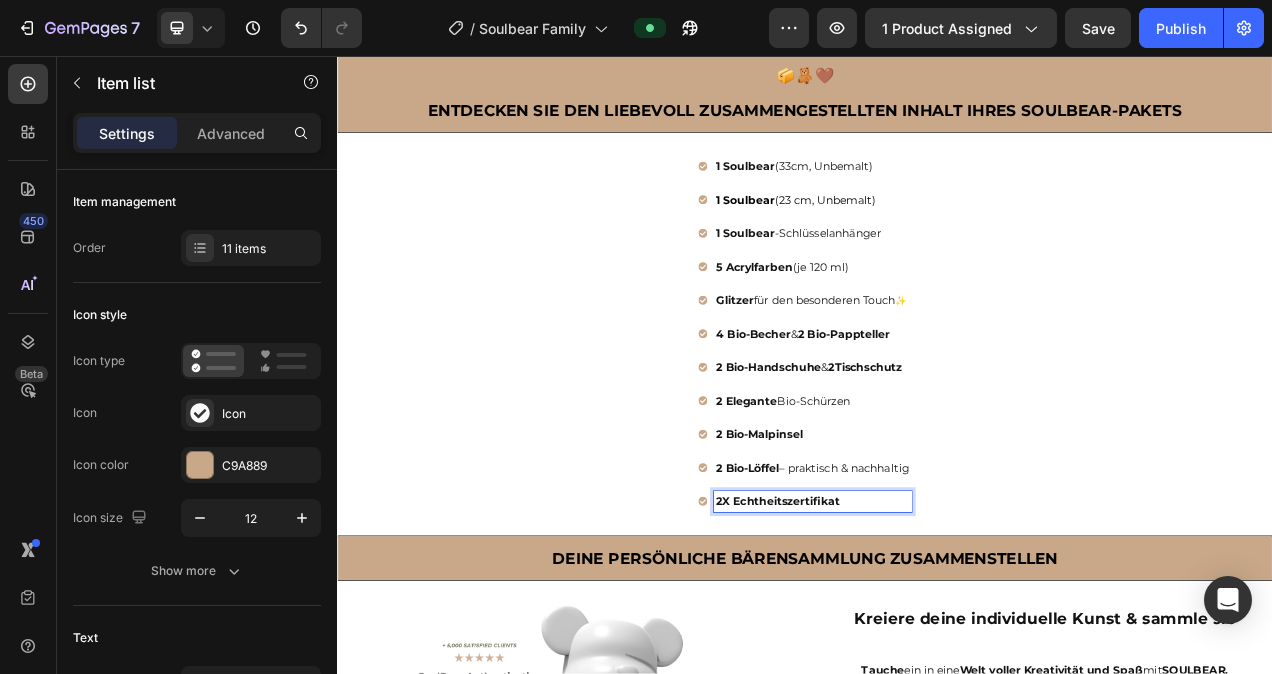 click on "2X Echtheitszertifikat" at bounding box center (902, 628) 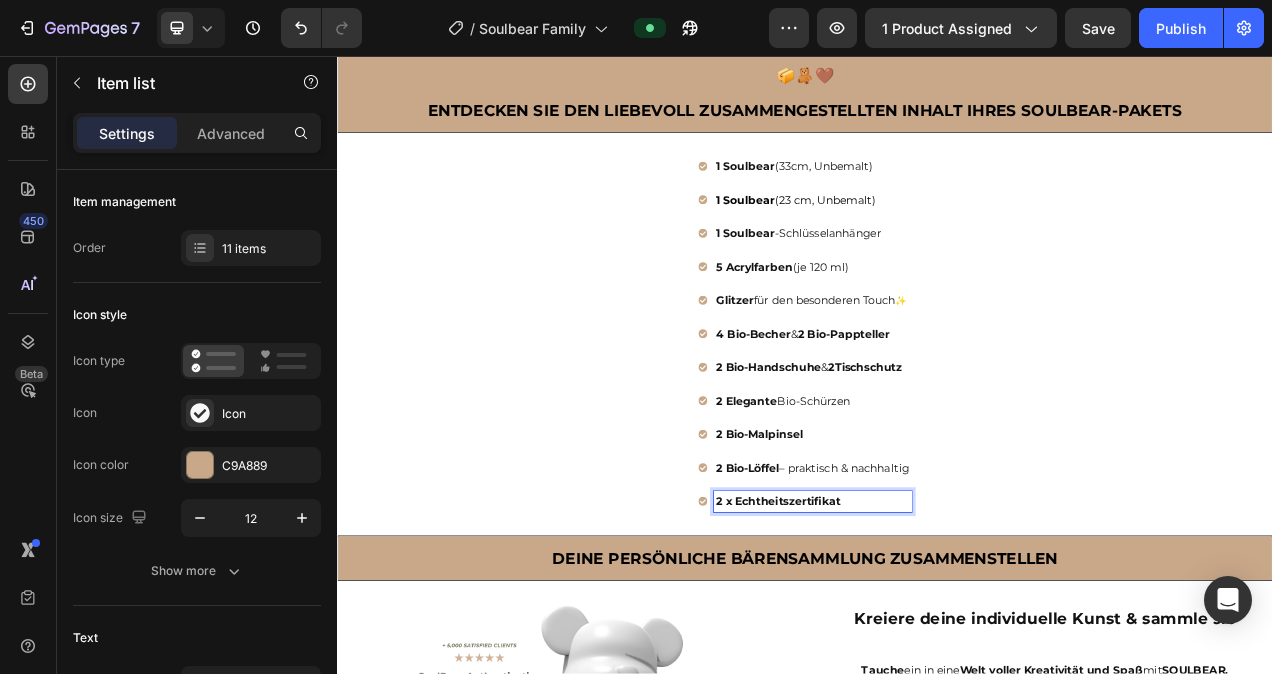 click on "2 x Echtheitszertifikat" at bounding box center [903, 628] 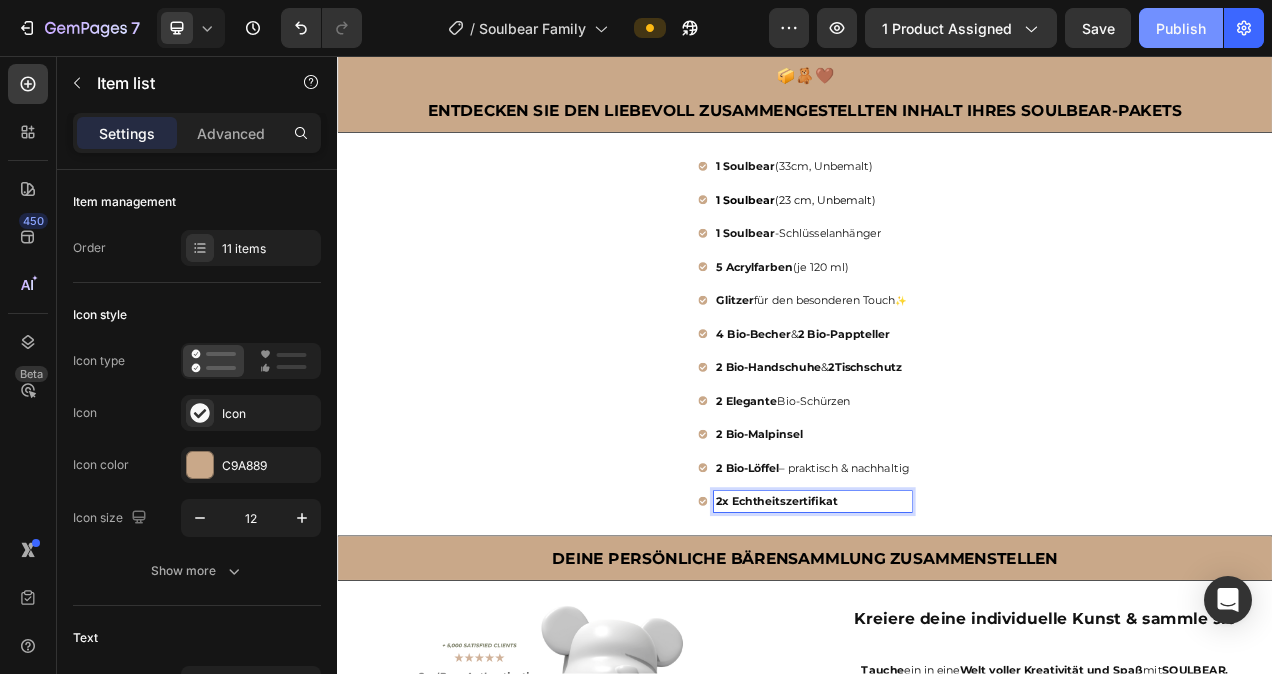 click on "Publish" at bounding box center (1181, 28) 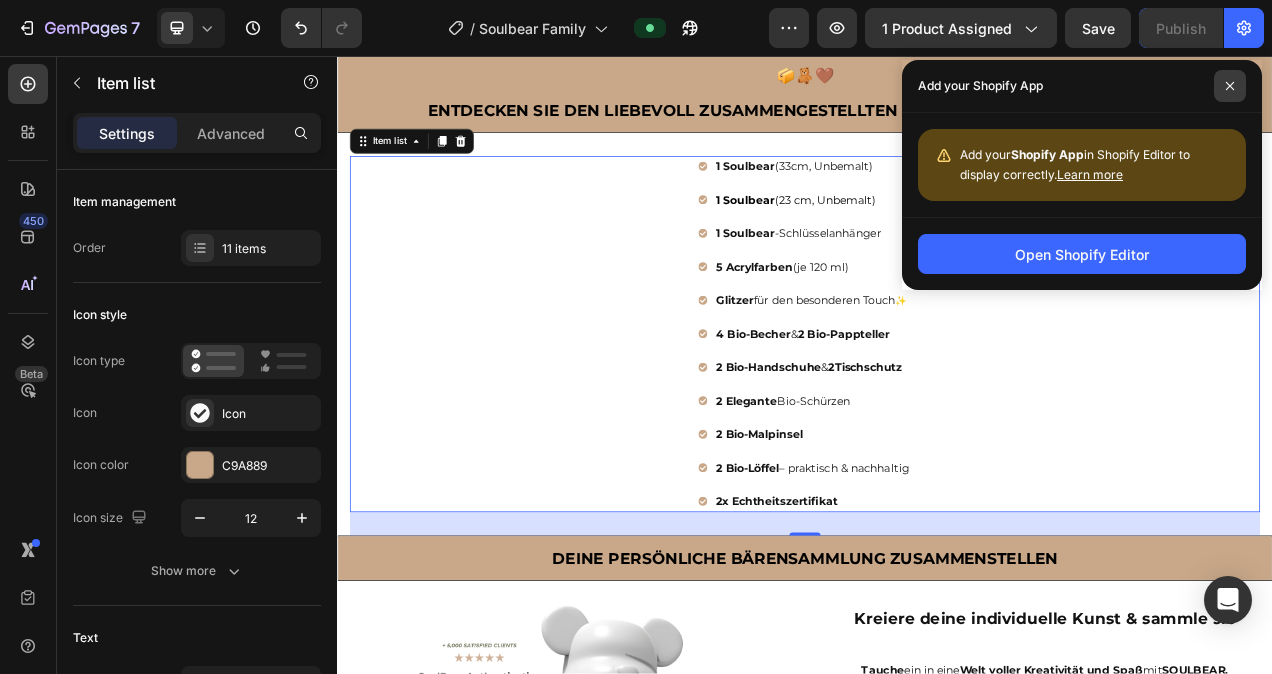 click 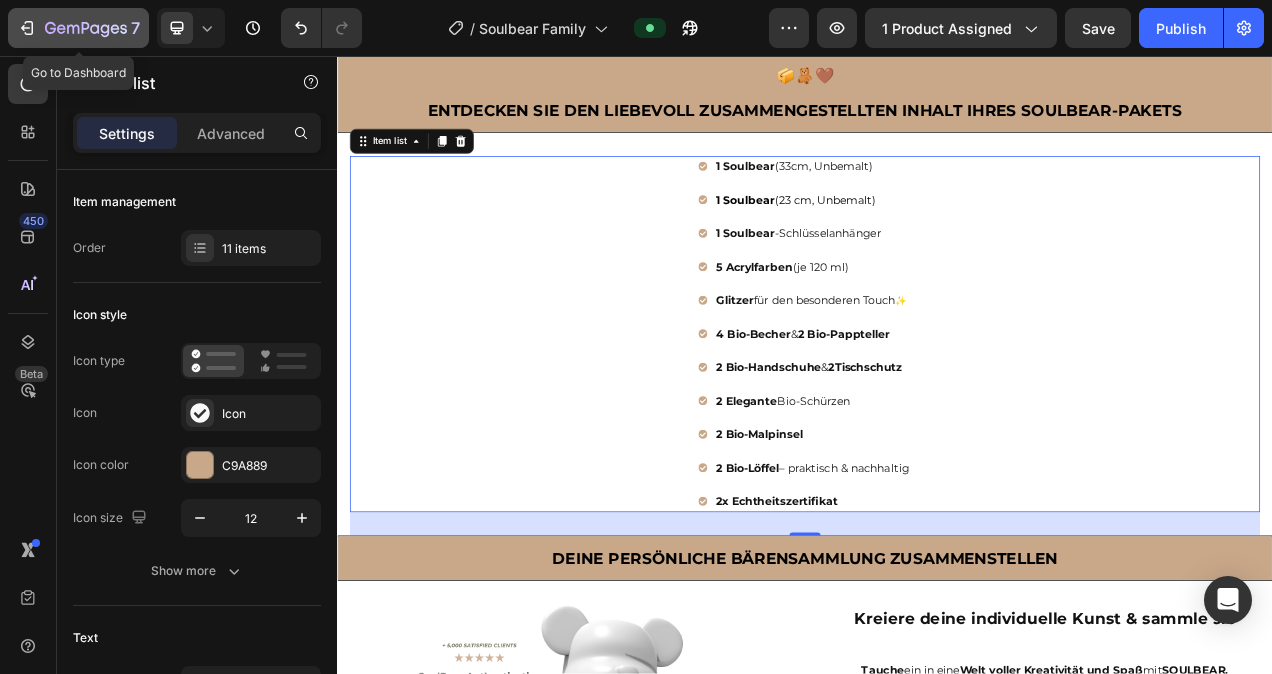 click 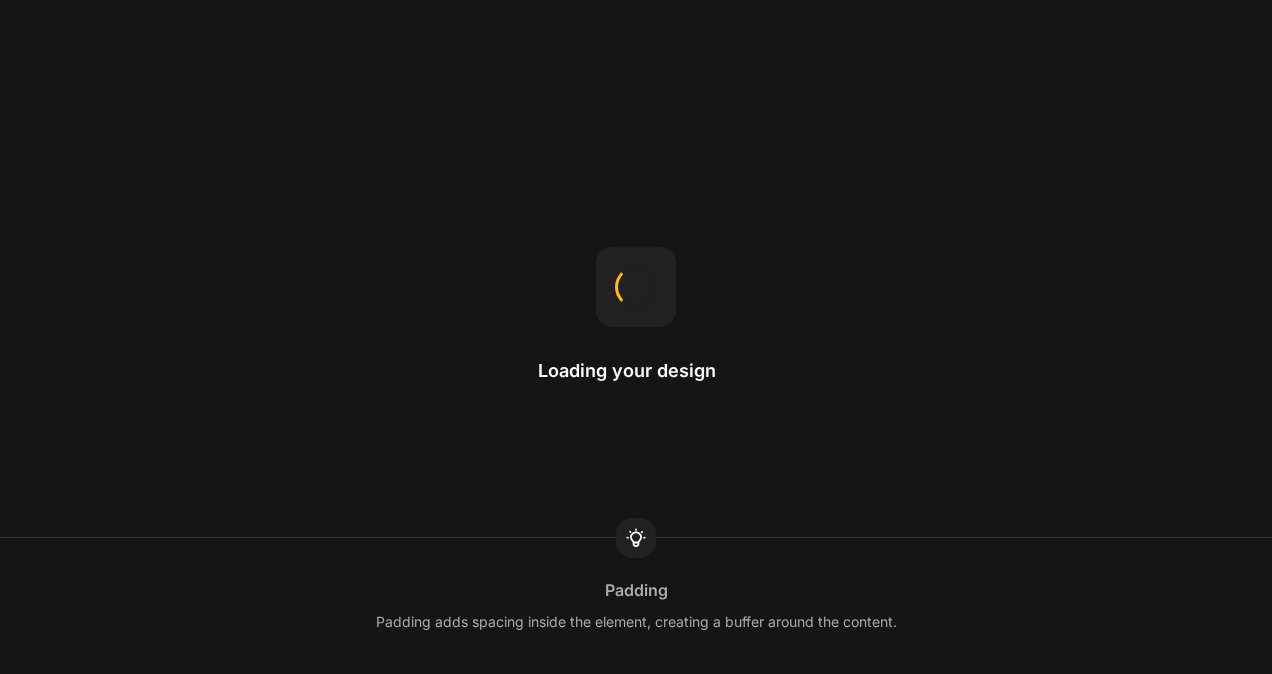 scroll, scrollTop: 0, scrollLeft: 0, axis: both 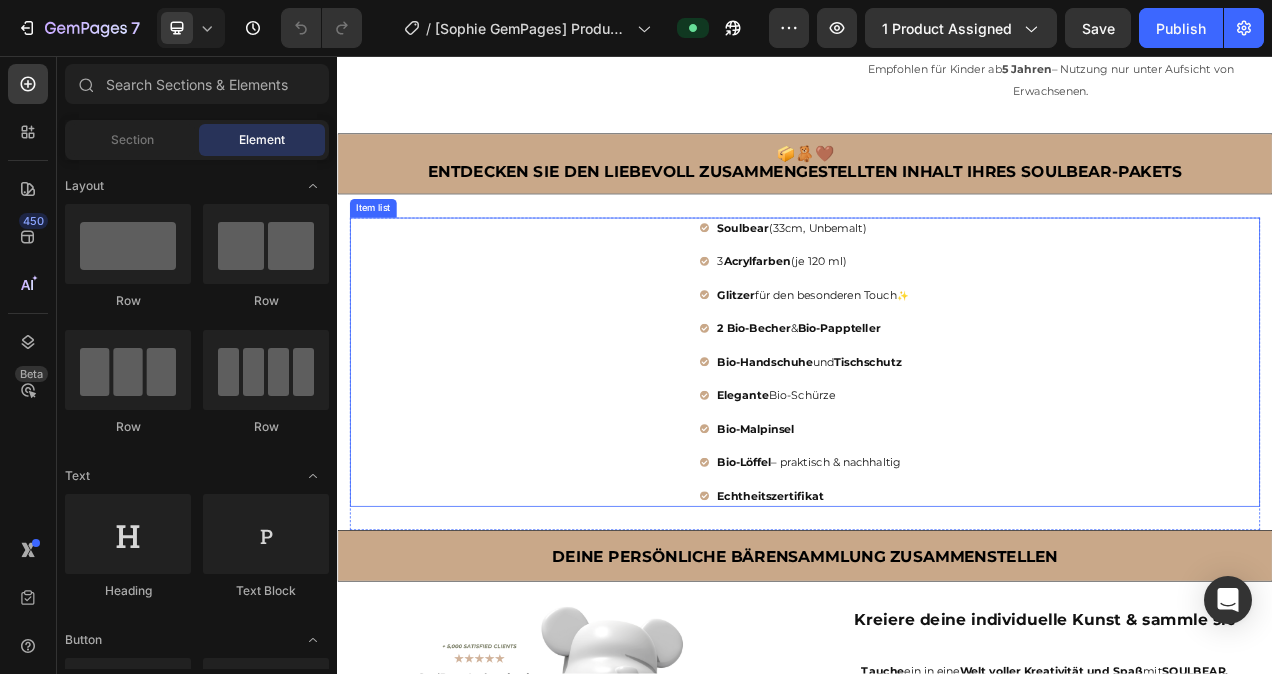 click on "Soulbear" at bounding box center [858, 277] 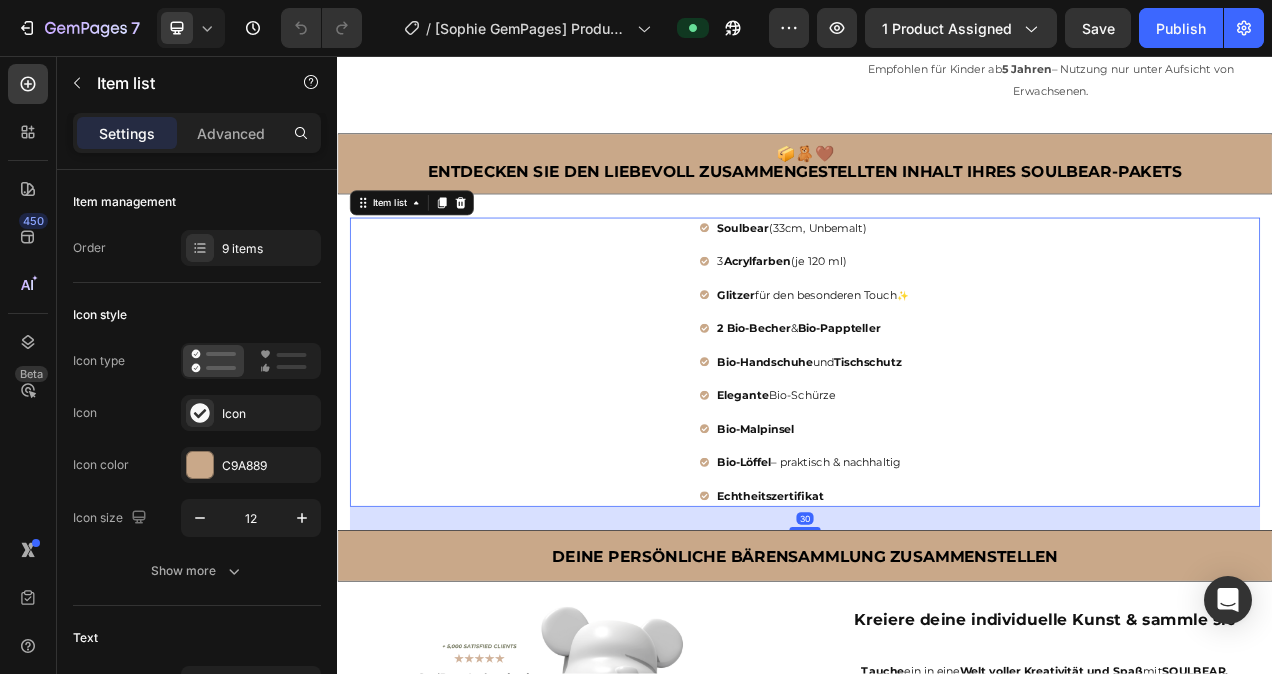click on "Soulbear" at bounding box center (858, 277) 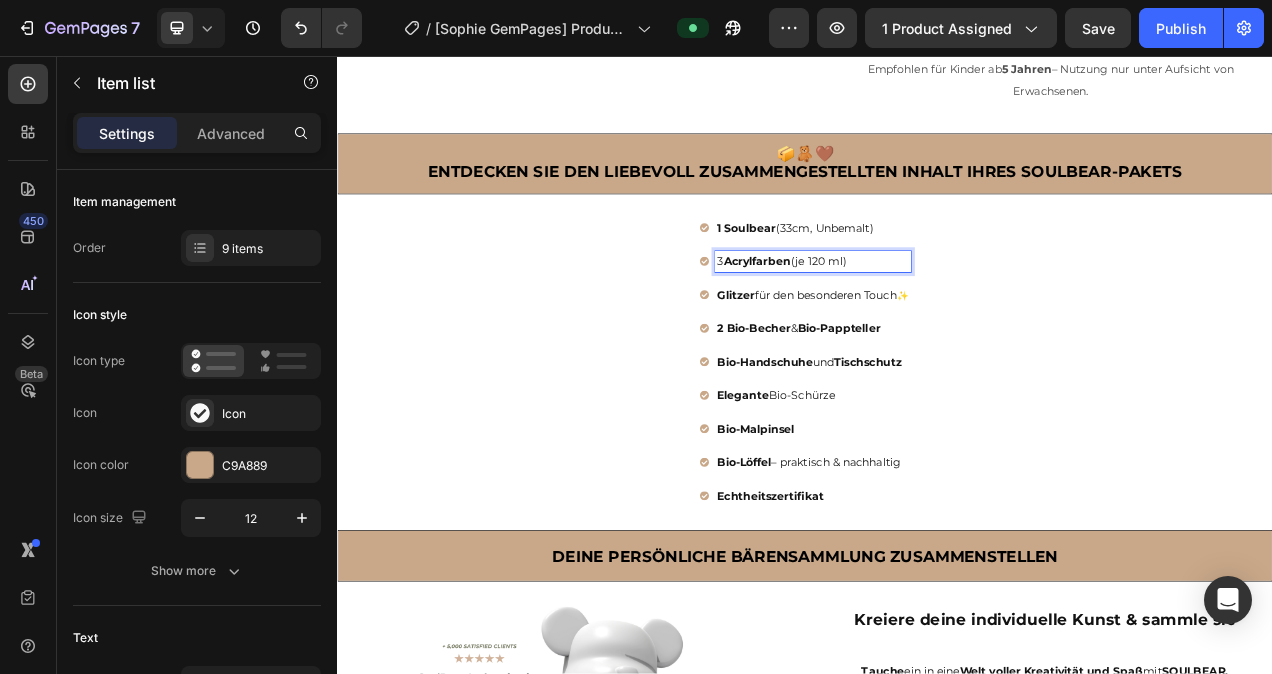 click on "3  Acrylfarben  (je 120 ml)" at bounding box center [947, 320] 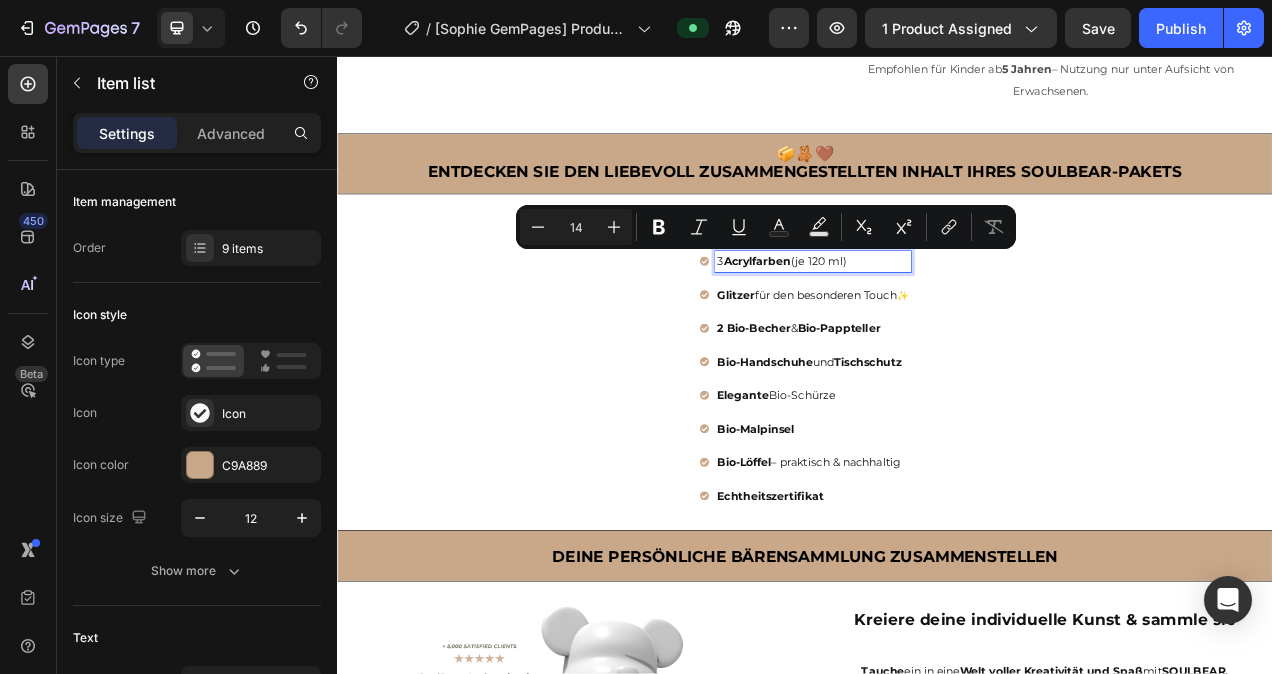 click on "3  Acrylfarben  (je 120 ml)" at bounding box center (947, 320) 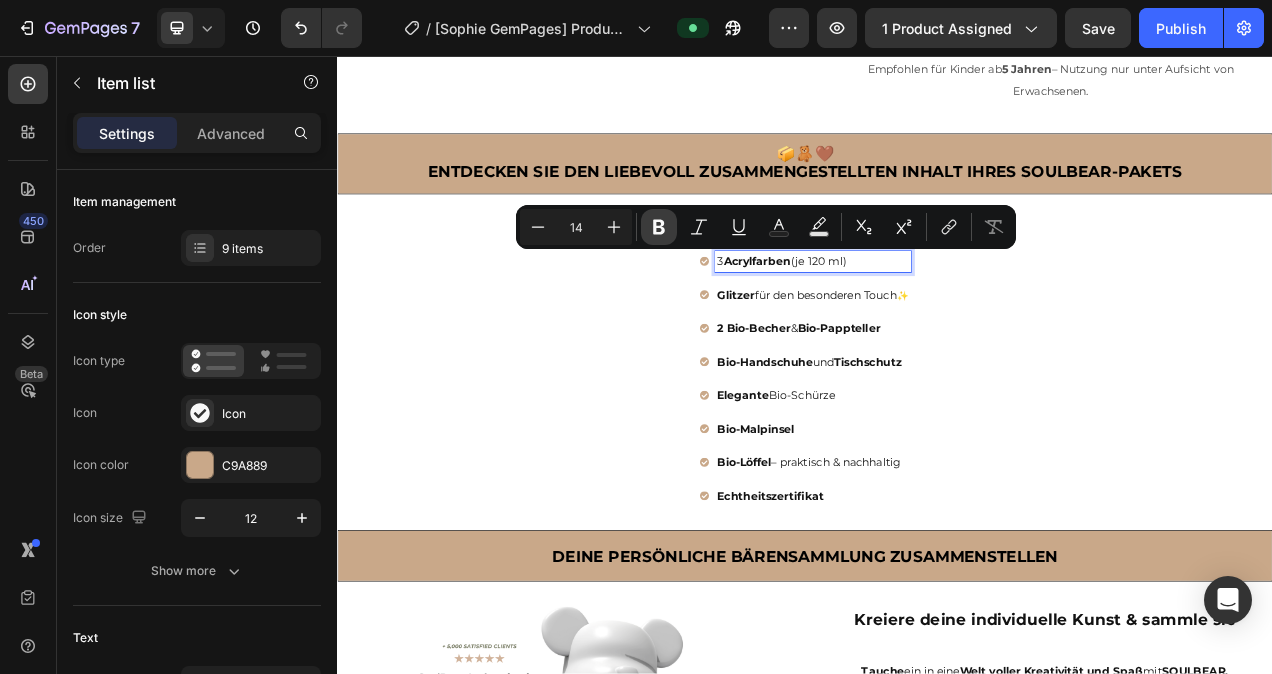 click on "Bold" at bounding box center (659, 227) 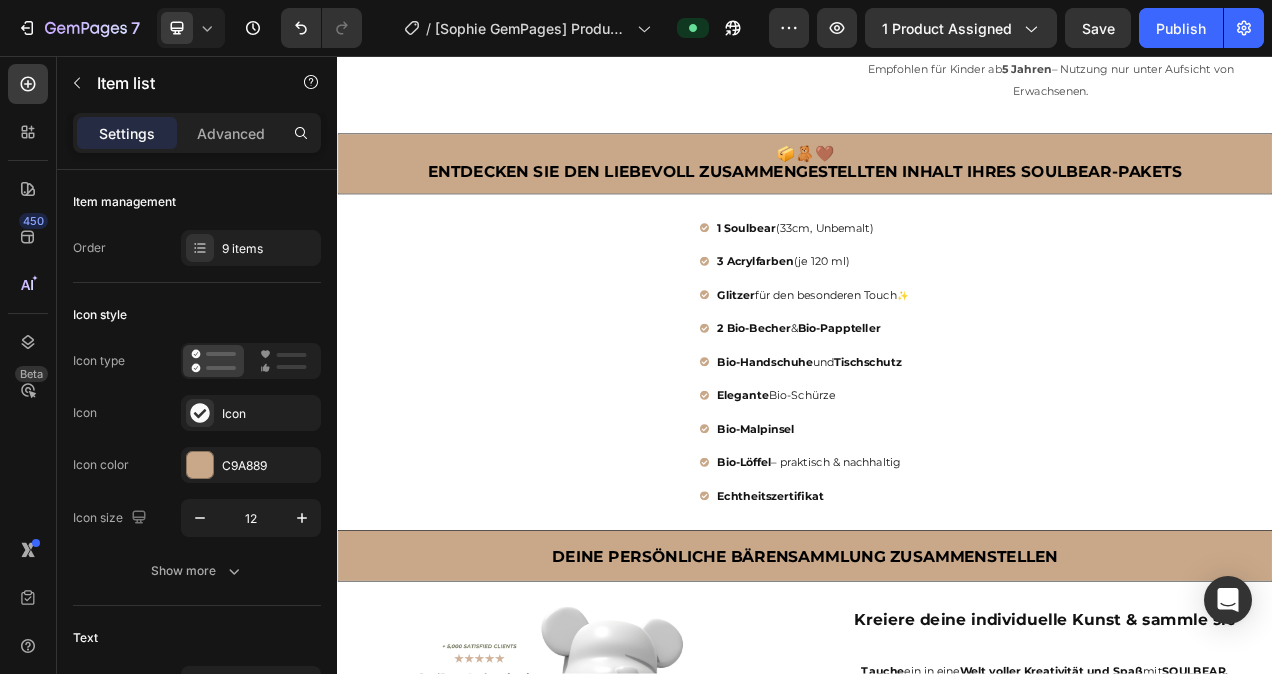 click on "3 Acrylfarben  (je 120 ml)" at bounding box center (947, 320) 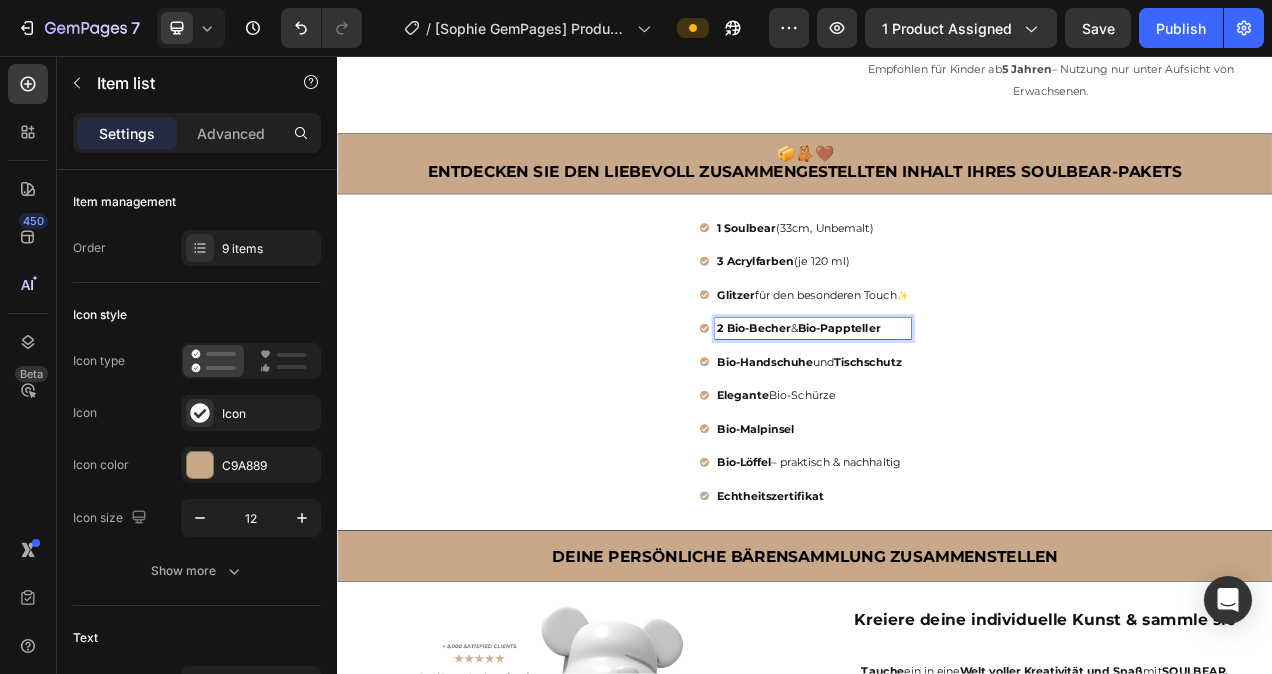 click on "Bio-Pappteller" at bounding box center [981, 406] 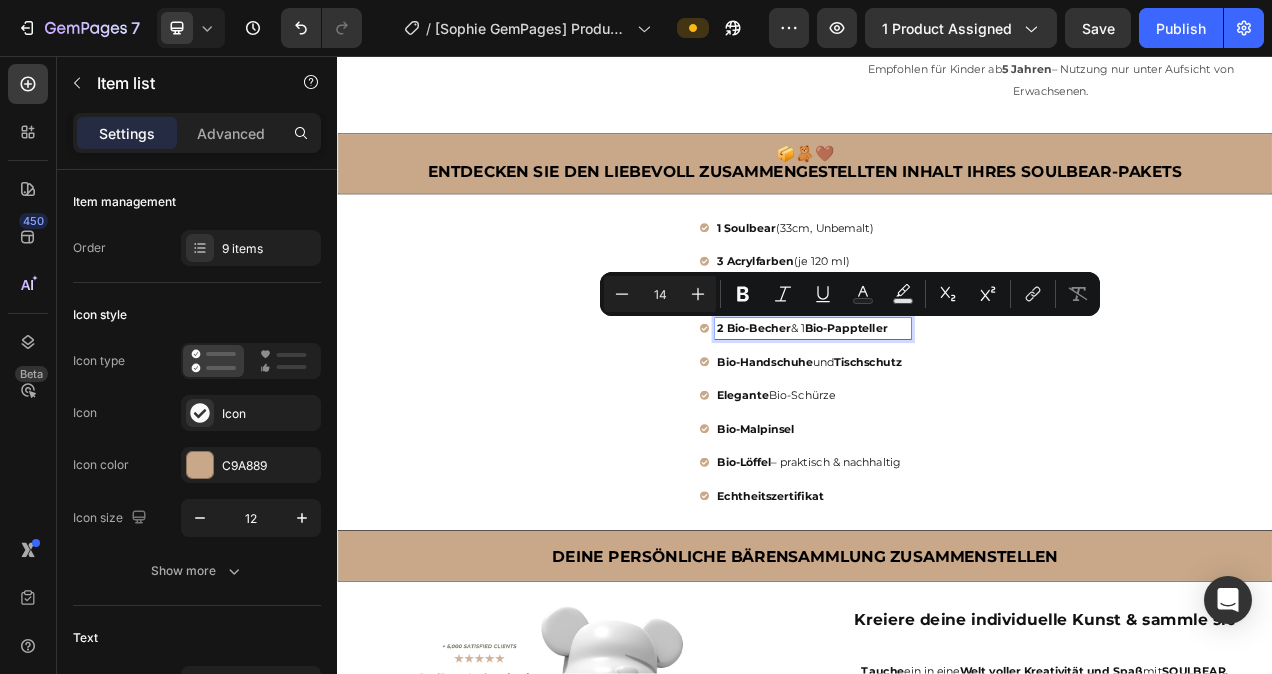 click on "2 Bio-Becher  & 1  Bio-Pappteller" at bounding box center [947, 406] 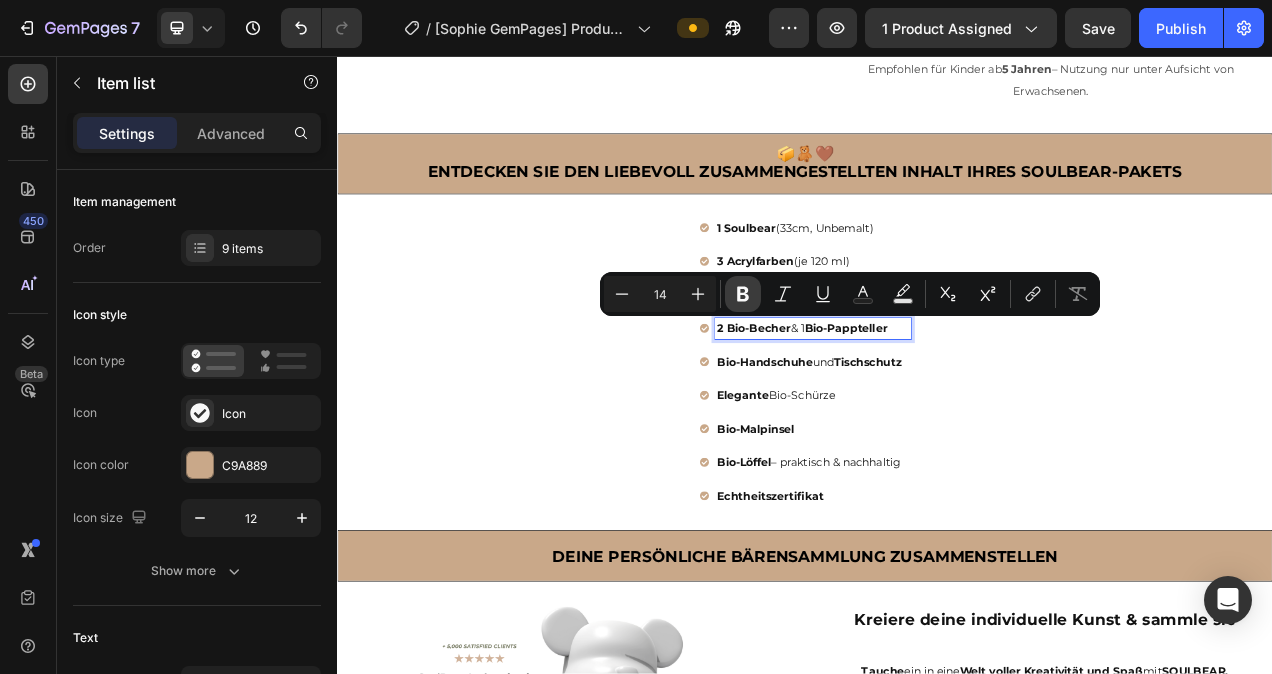 click 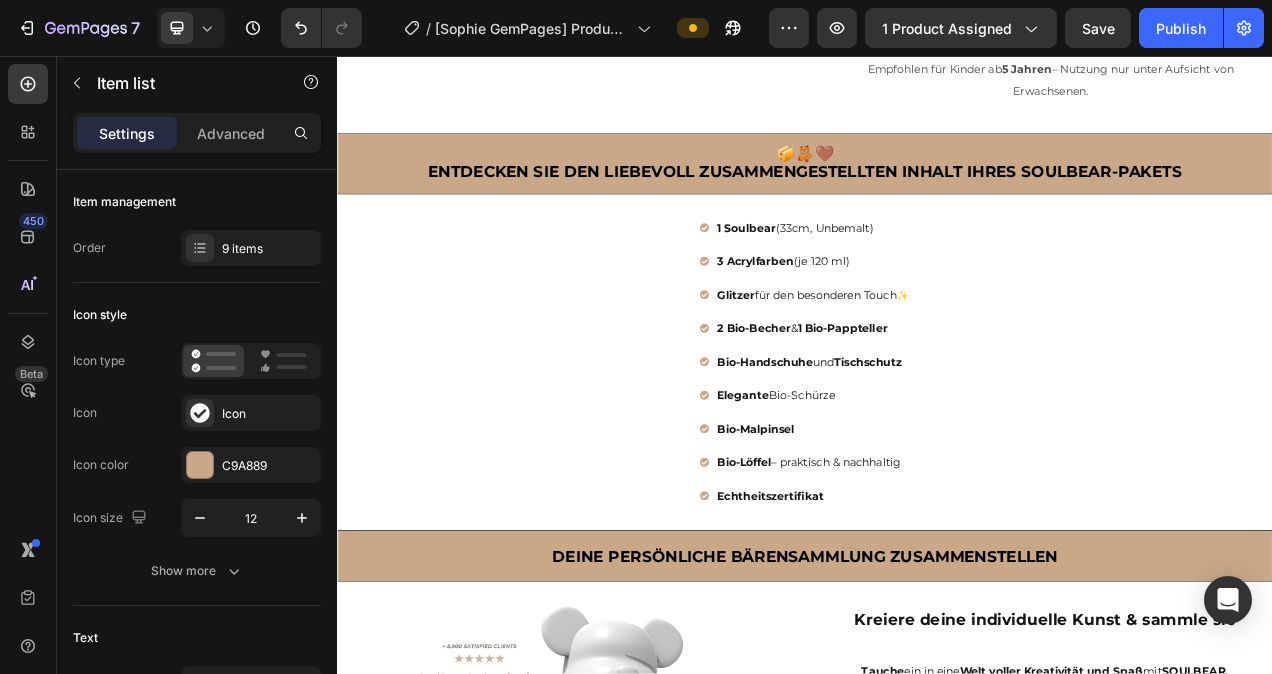 click on "Bio-Handschuhe" at bounding box center (886, 449) 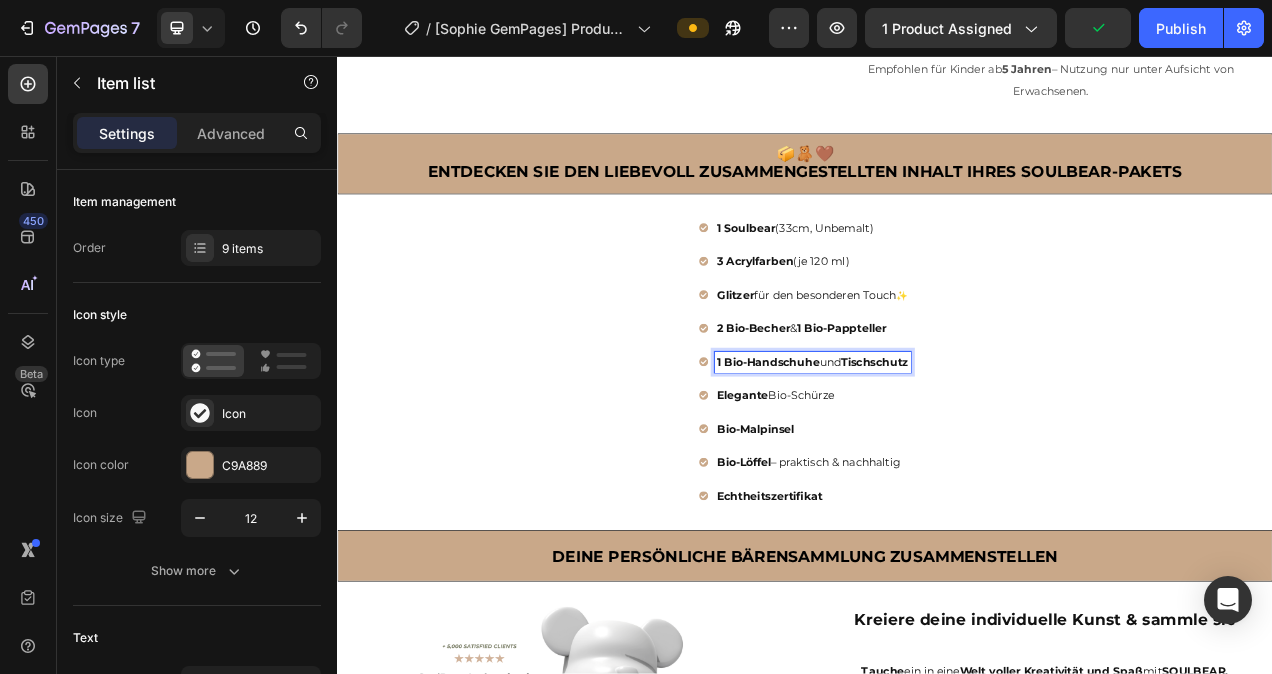 click on "Tischschutz" at bounding box center (1026, 449) 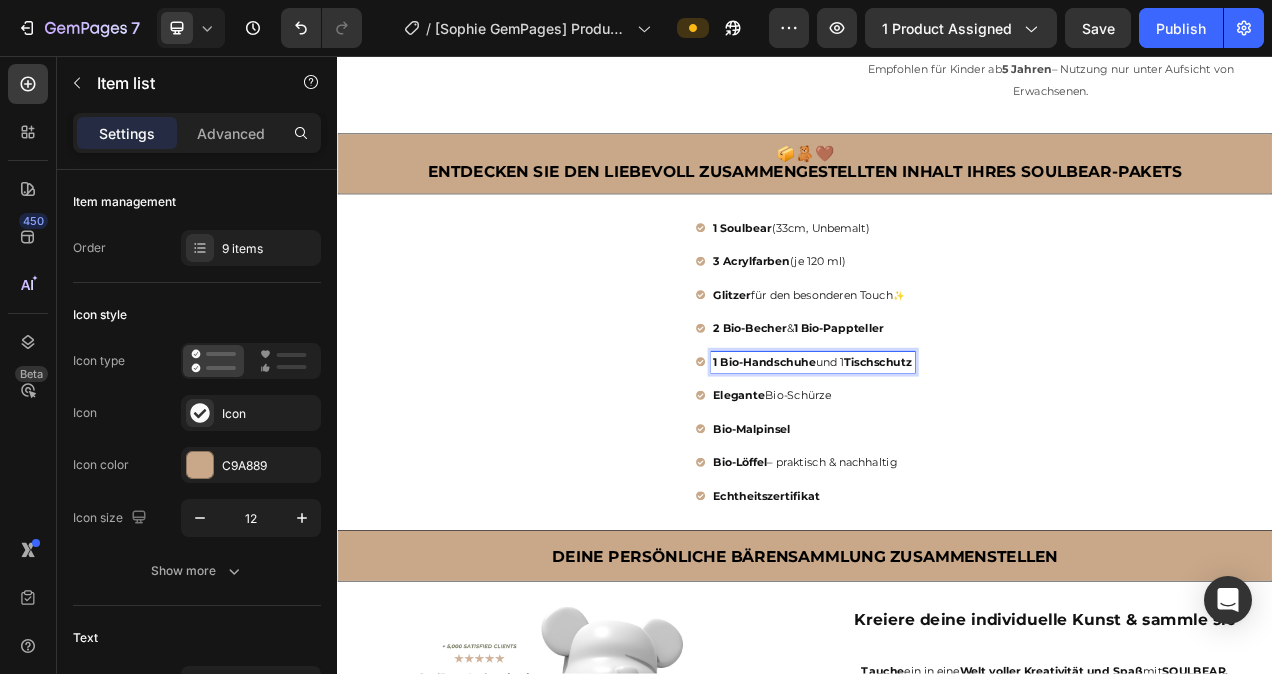 click on "1 Bio-Handschuhe  und 1  Tischschutz" at bounding box center (947, 449) 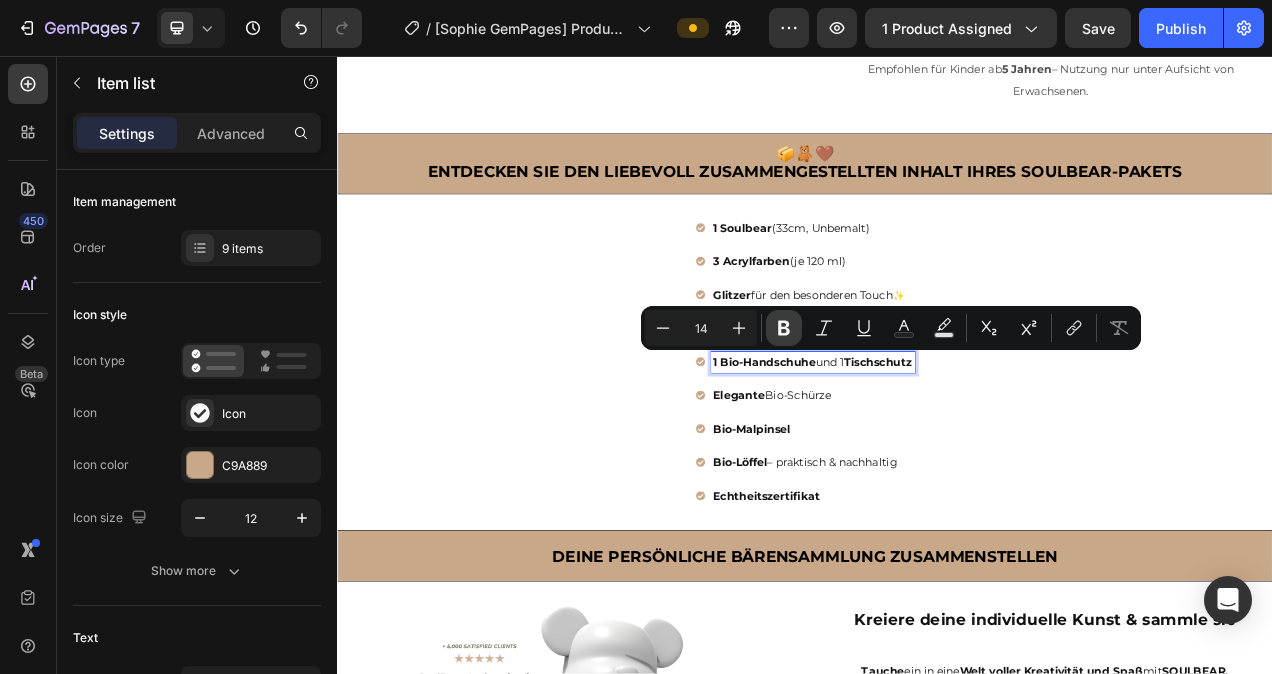 click 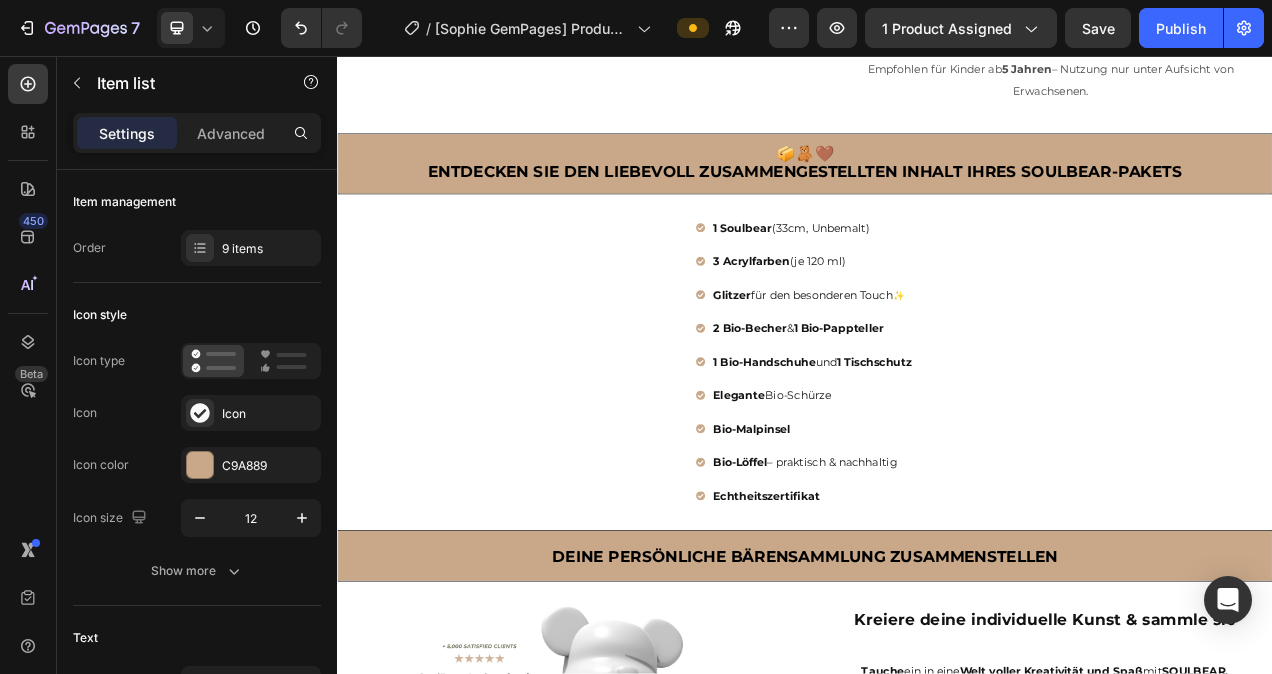 click on "Elegante" at bounding box center (853, 492) 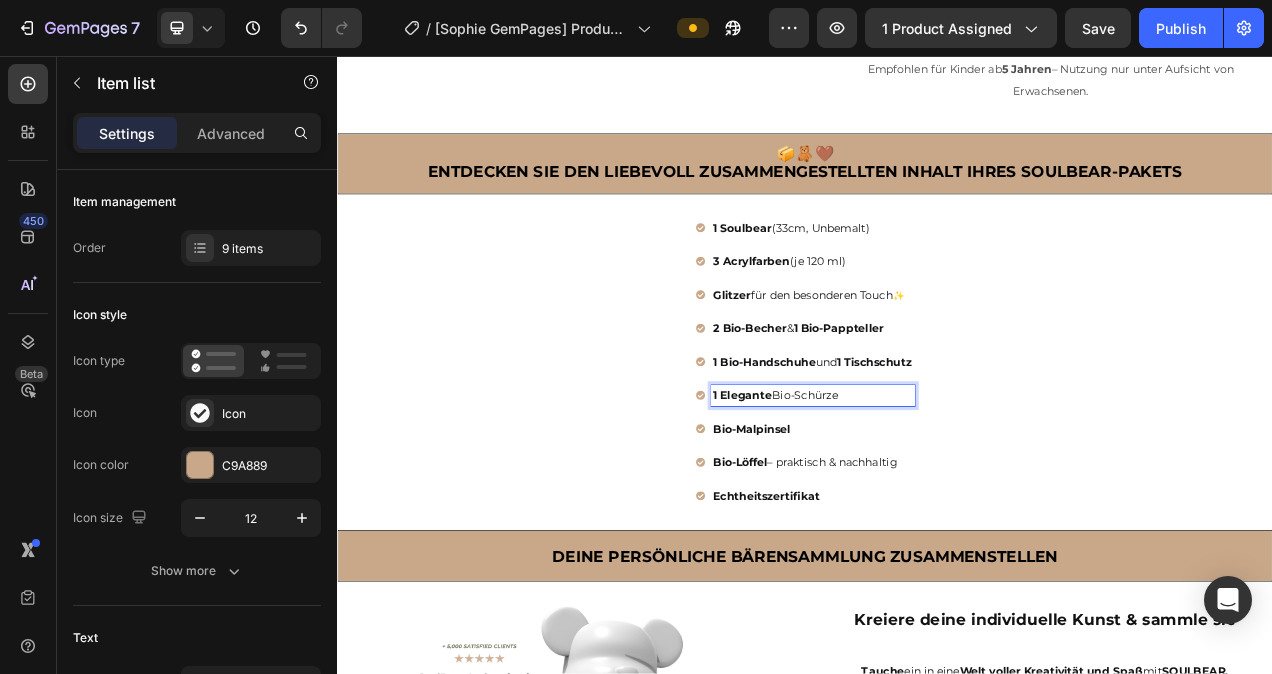 click on "Bio-Malpinsel" at bounding box center (869, 535) 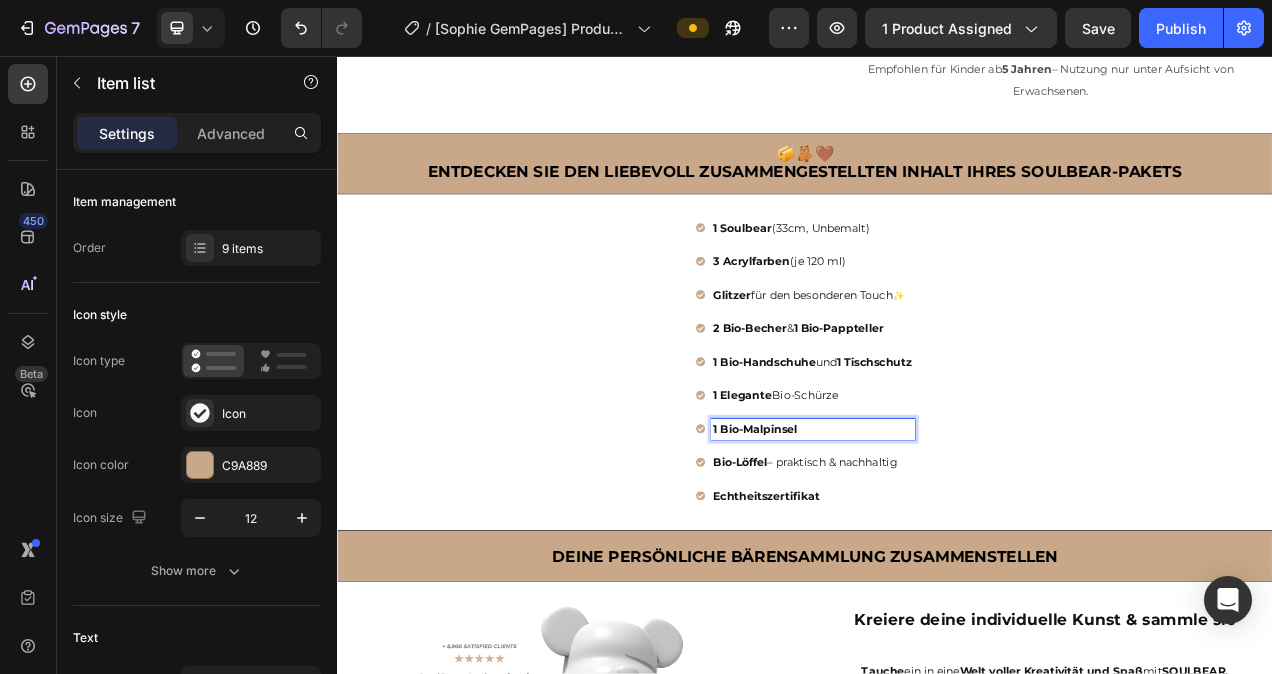 click on "Bio-Löffel" at bounding box center [854, 578] 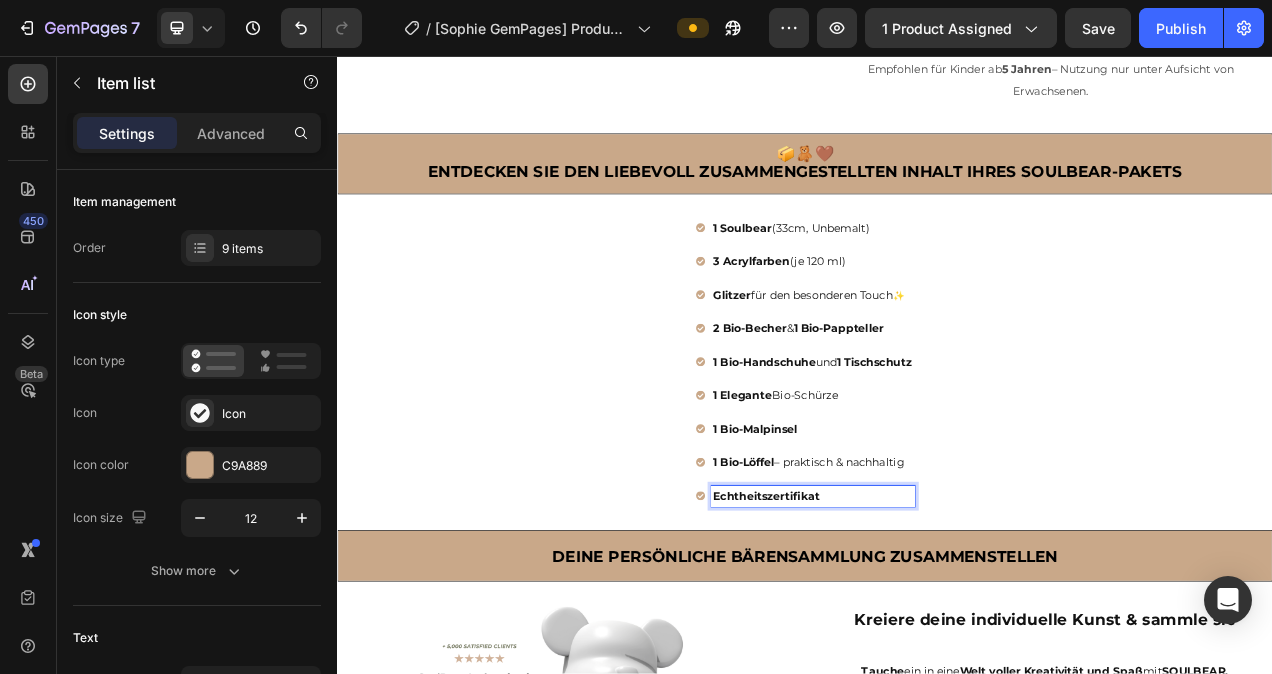click on "Echtheitszertifikat" at bounding box center [888, 621] 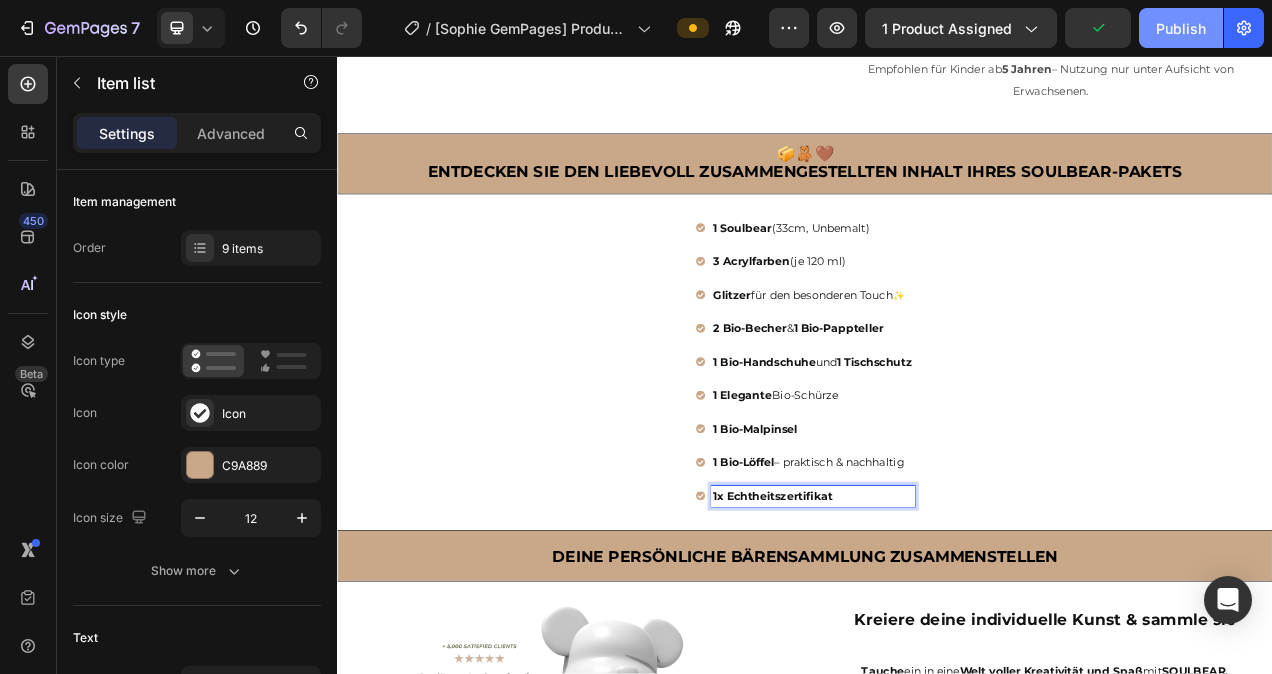 click on "Publish" at bounding box center [1181, 28] 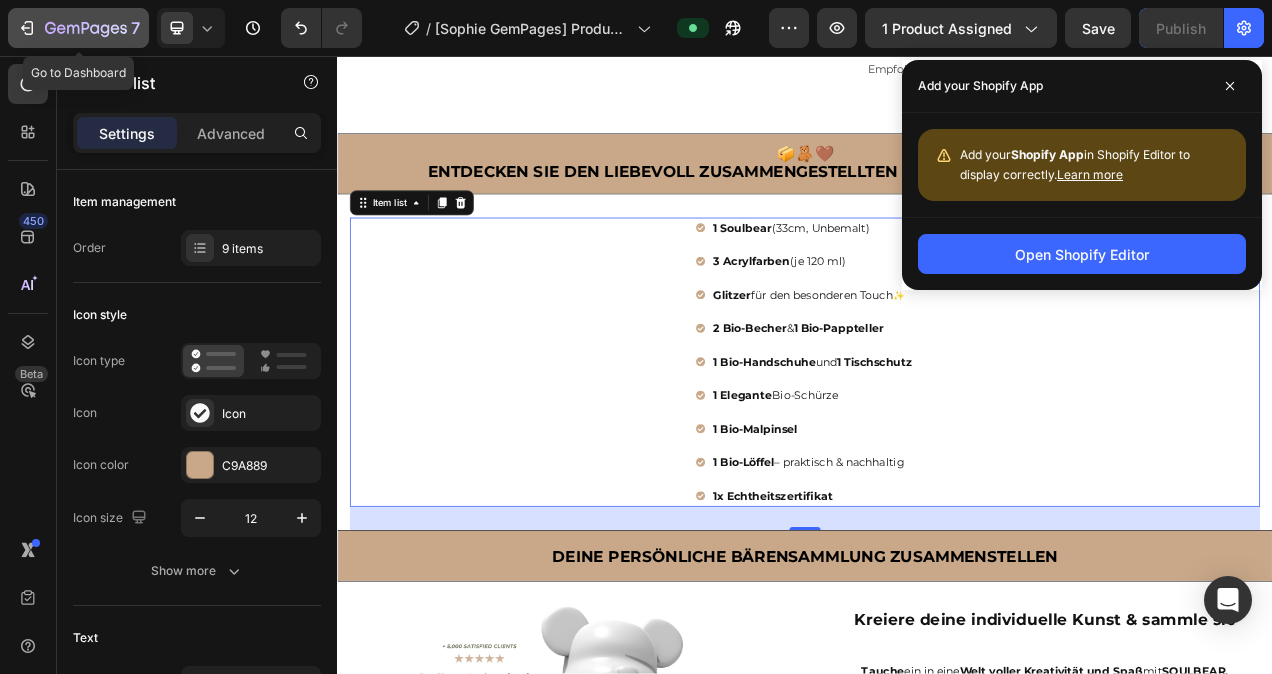 click 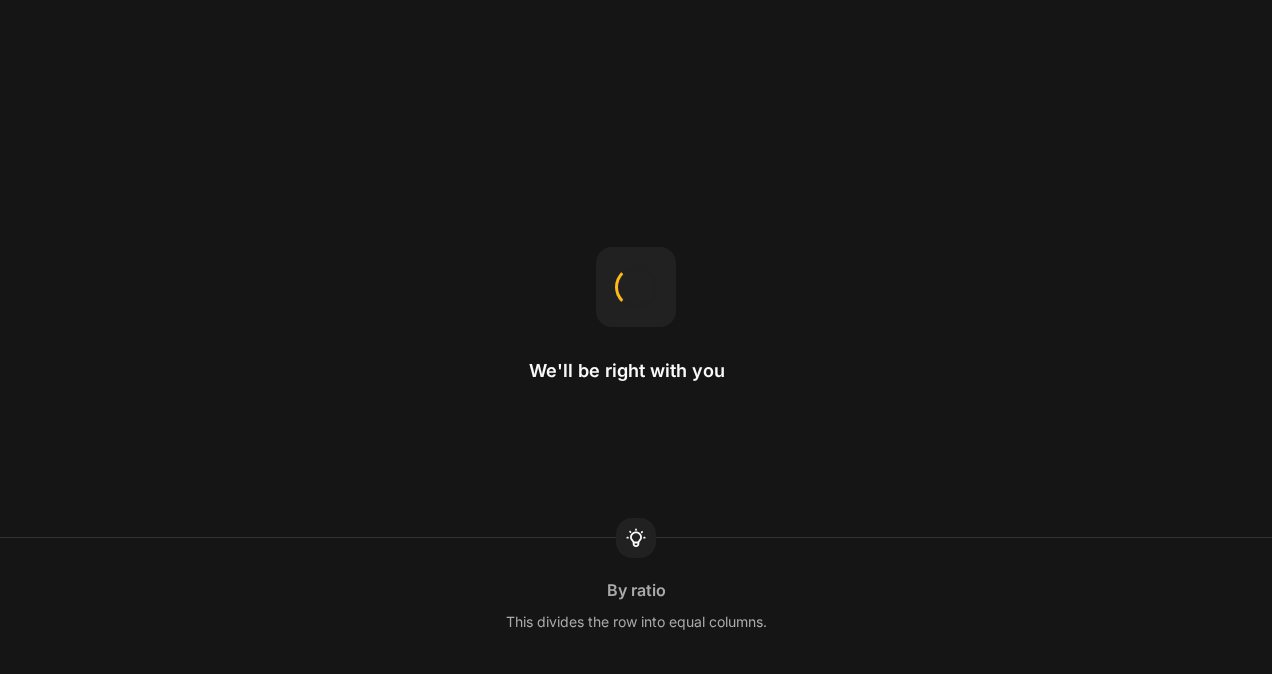 scroll, scrollTop: 0, scrollLeft: 0, axis: both 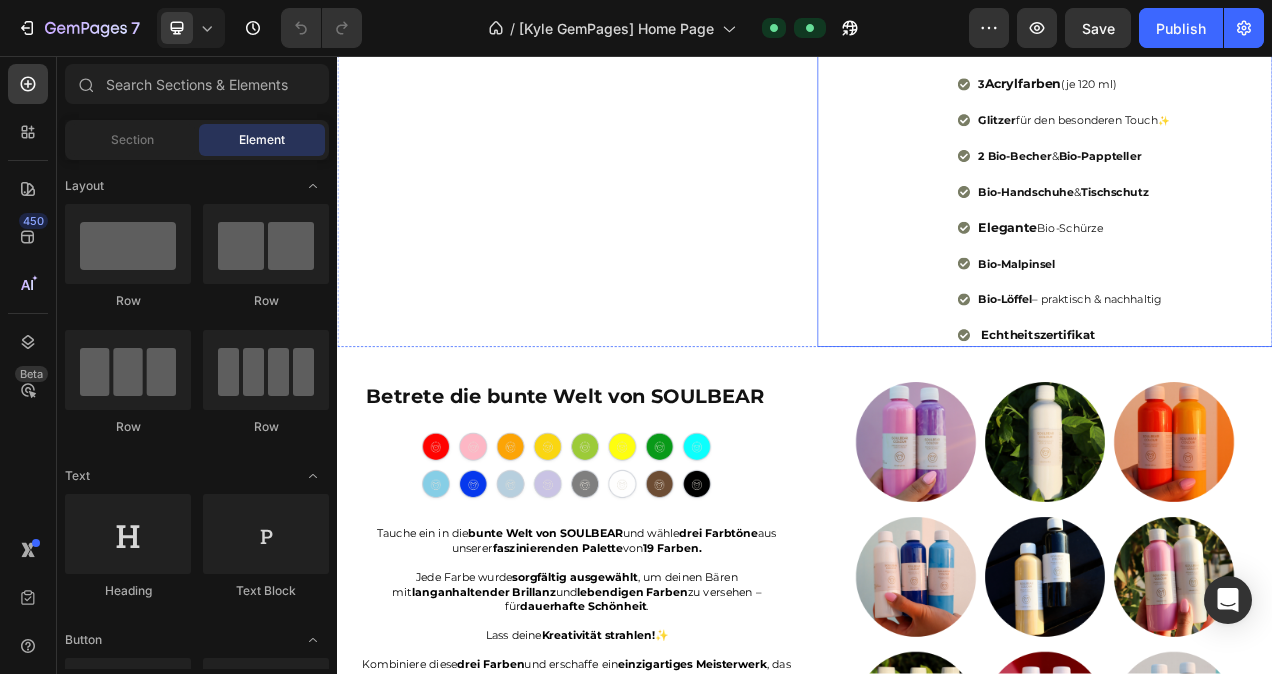 click on "Echtheitszertifikat" at bounding box center (1237, 414) 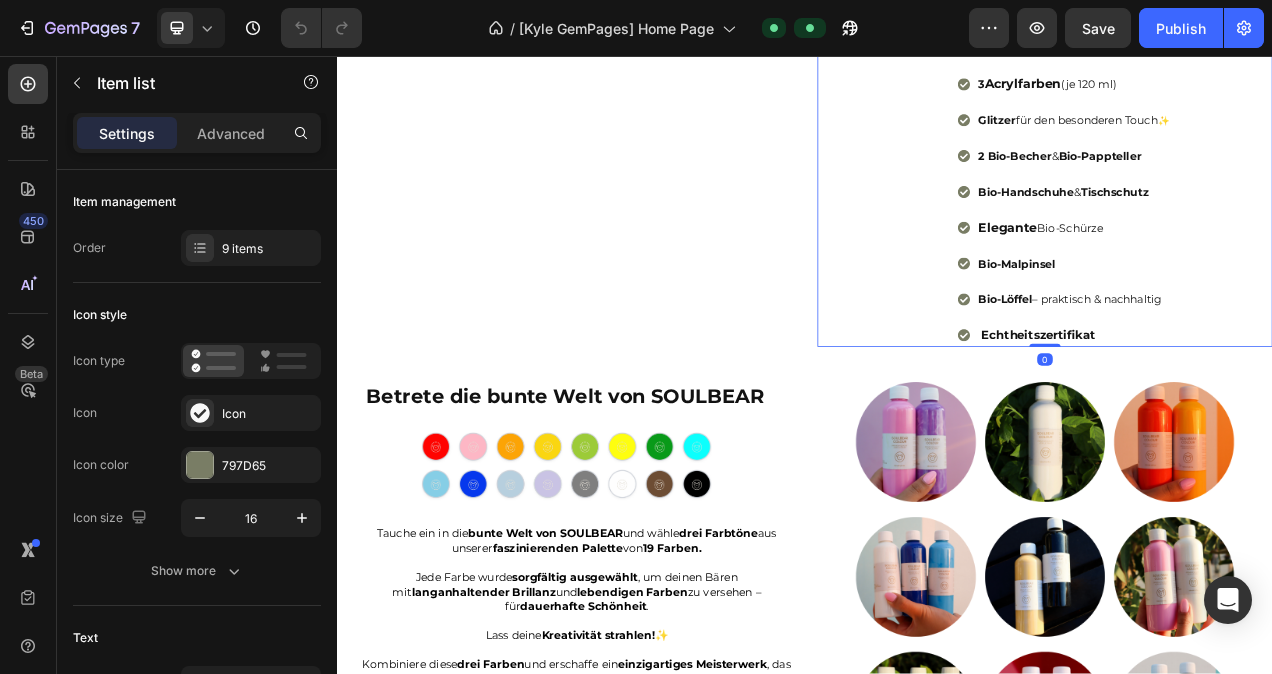 click on "Echtheitszertifikat" at bounding box center [1237, 414] 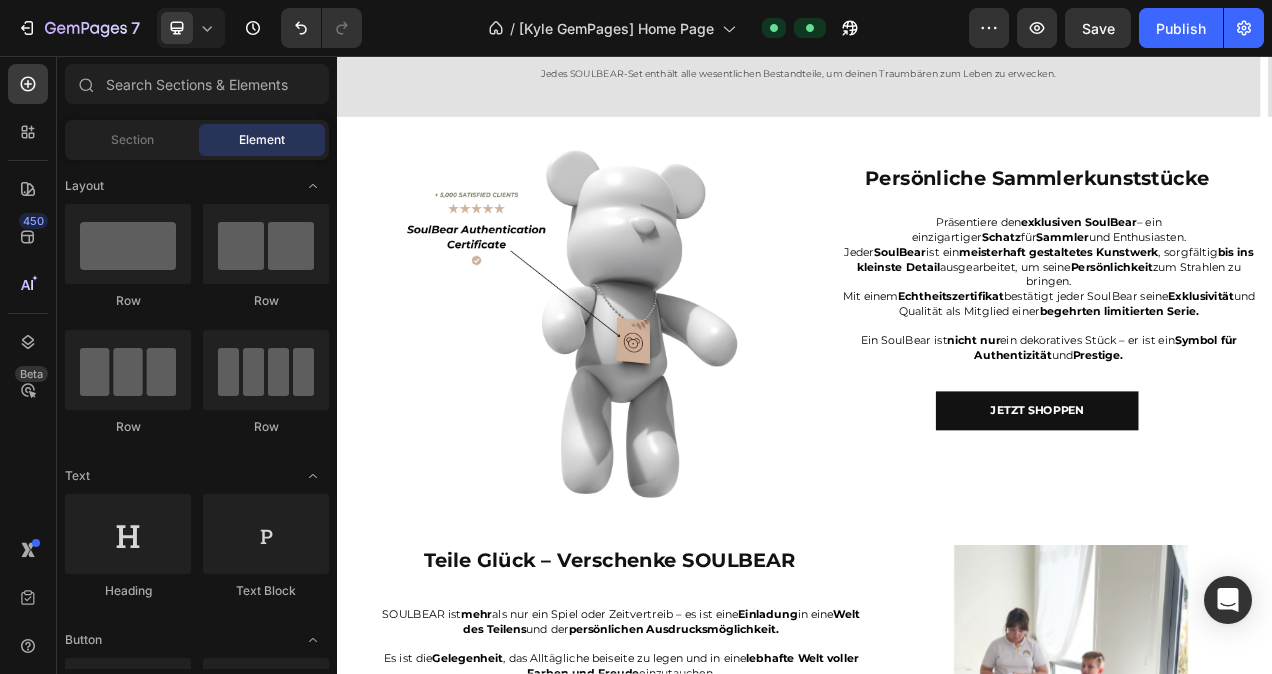 scroll, scrollTop: 3111, scrollLeft: 0, axis: vertical 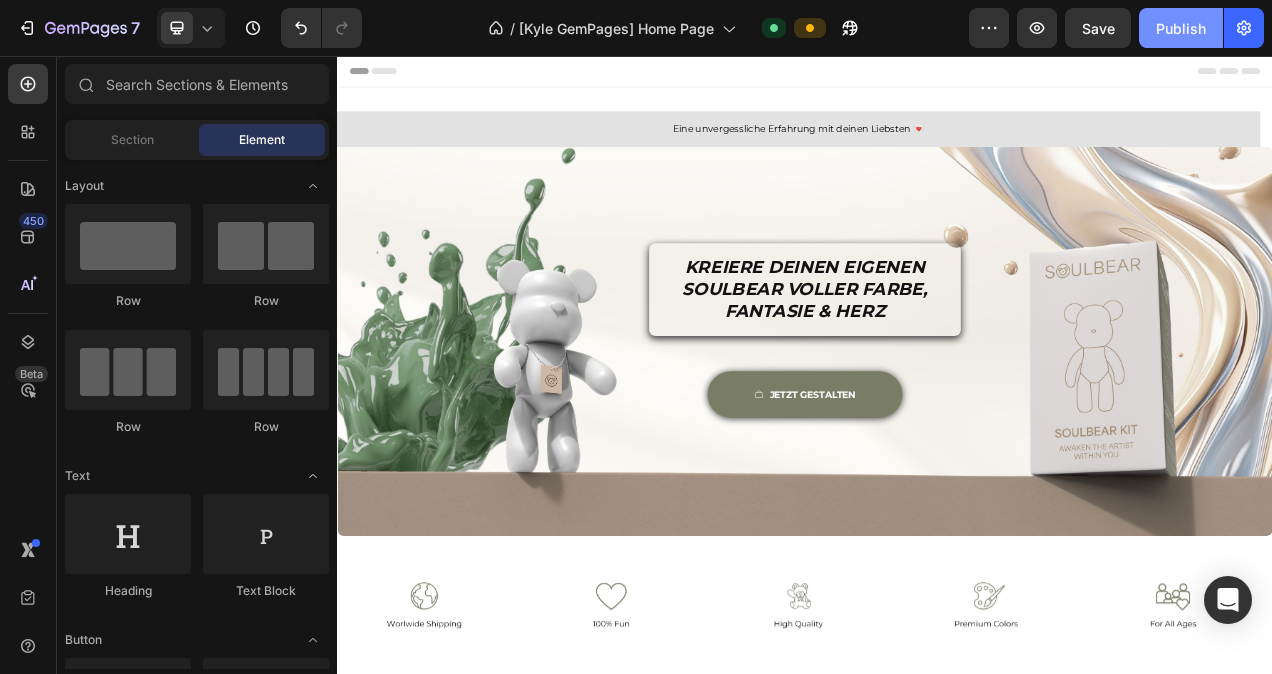 click on "Publish" at bounding box center [1181, 28] 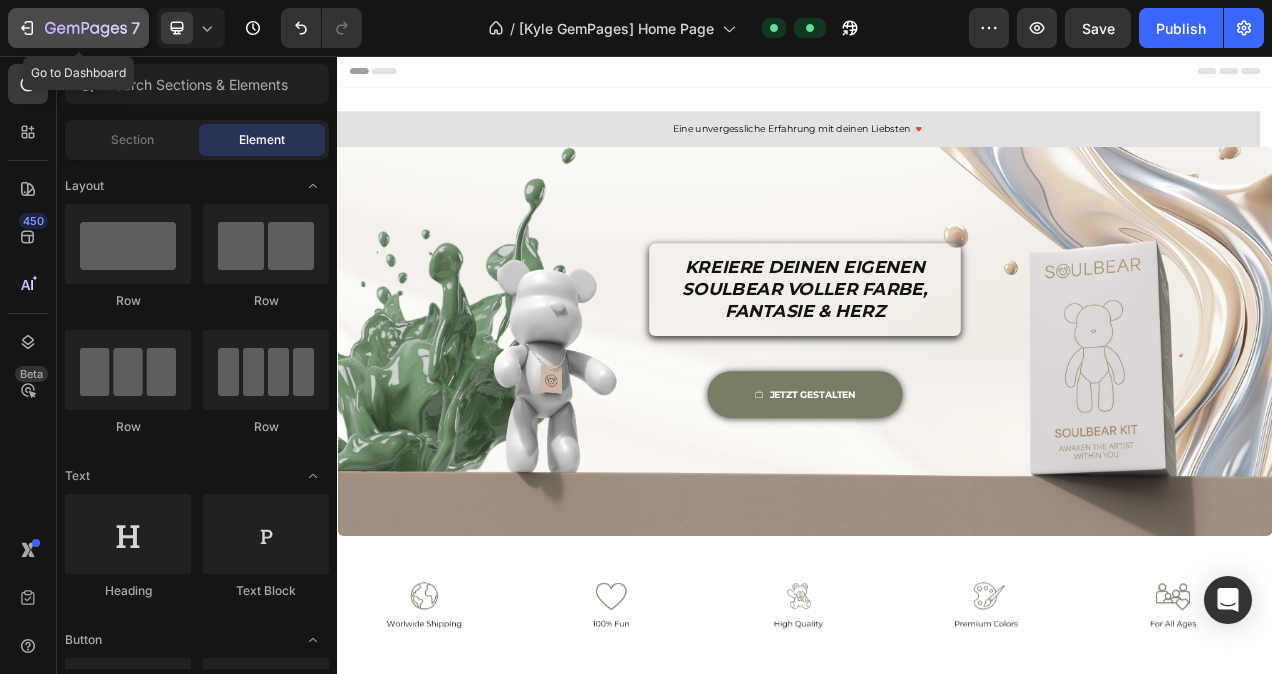 click 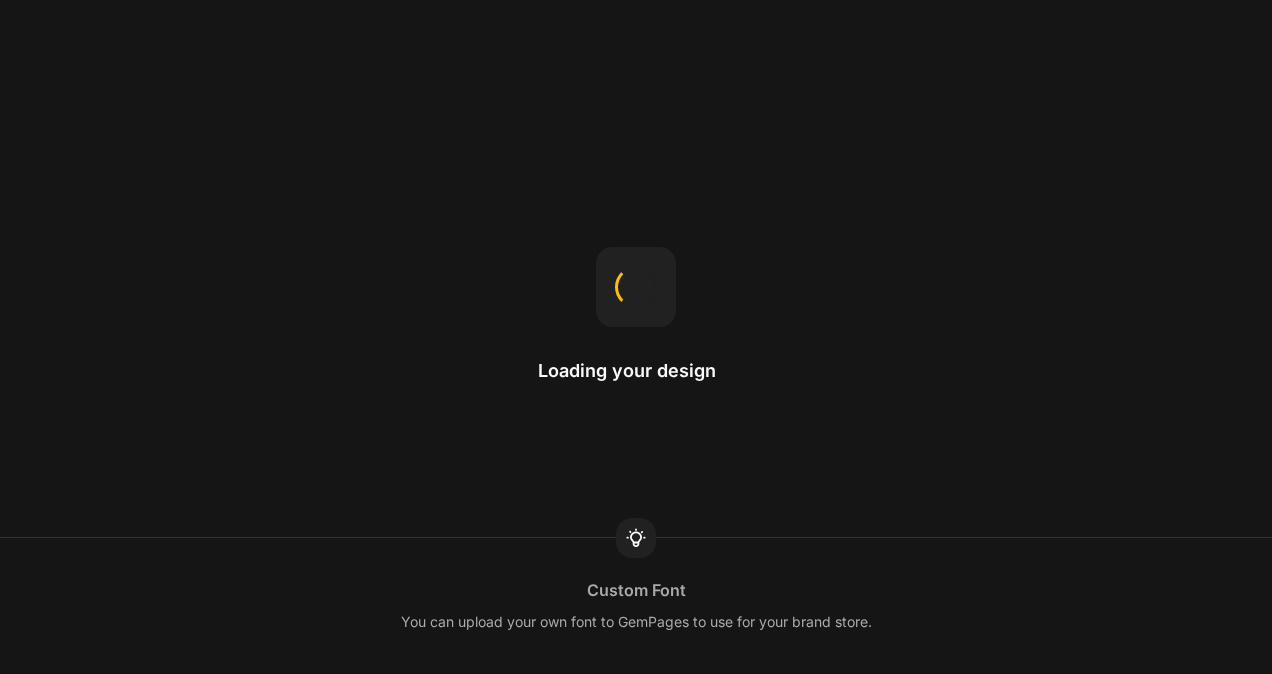 scroll, scrollTop: 0, scrollLeft: 0, axis: both 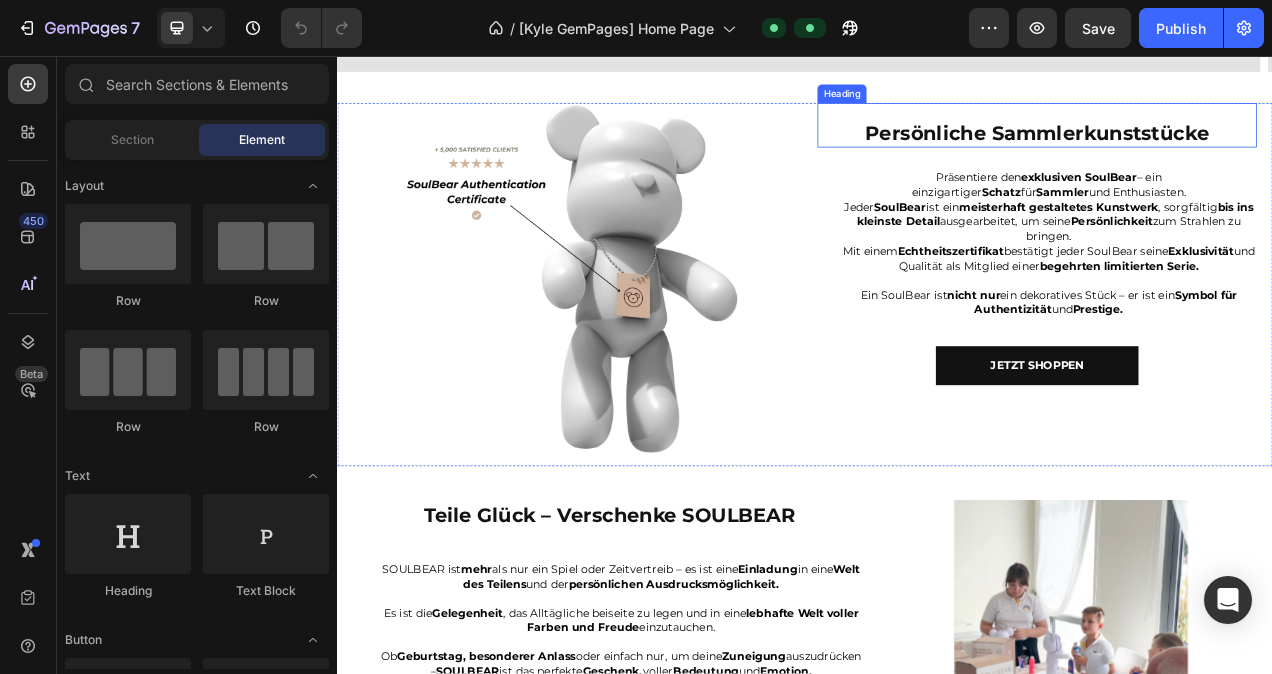 click on "Persönliche Sammlerkunststücke" at bounding box center [1235, 155] 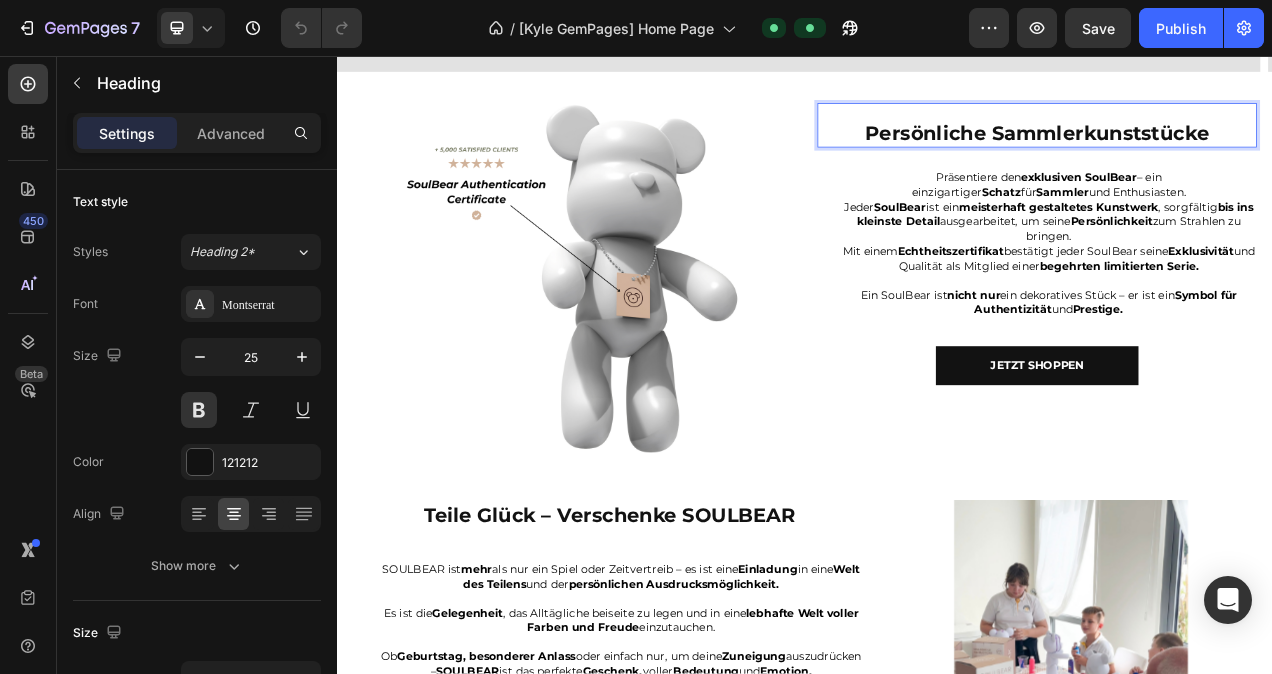 click on "Persönliche Sammlerkunststücke" at bounding box center (1235, 155) 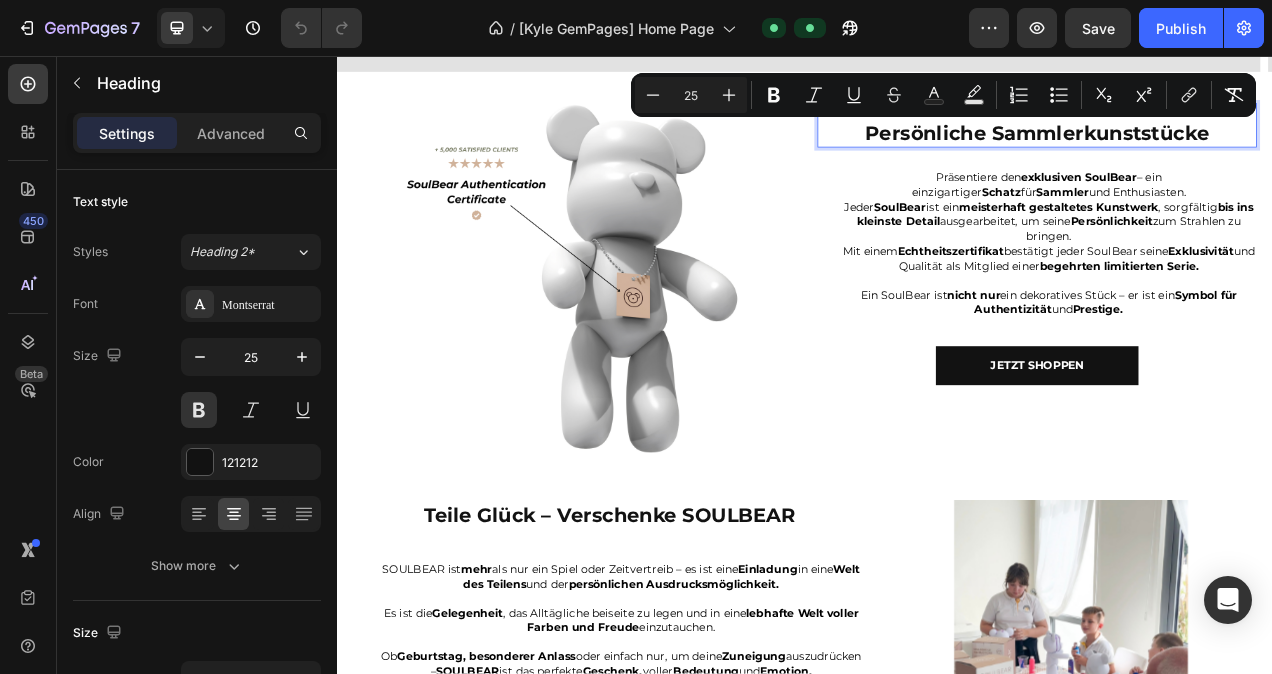 drag, startPoint x: 1451, startPoint y: 149, endPoint x: 1005, endPoint y: 134, distance: 446.25217 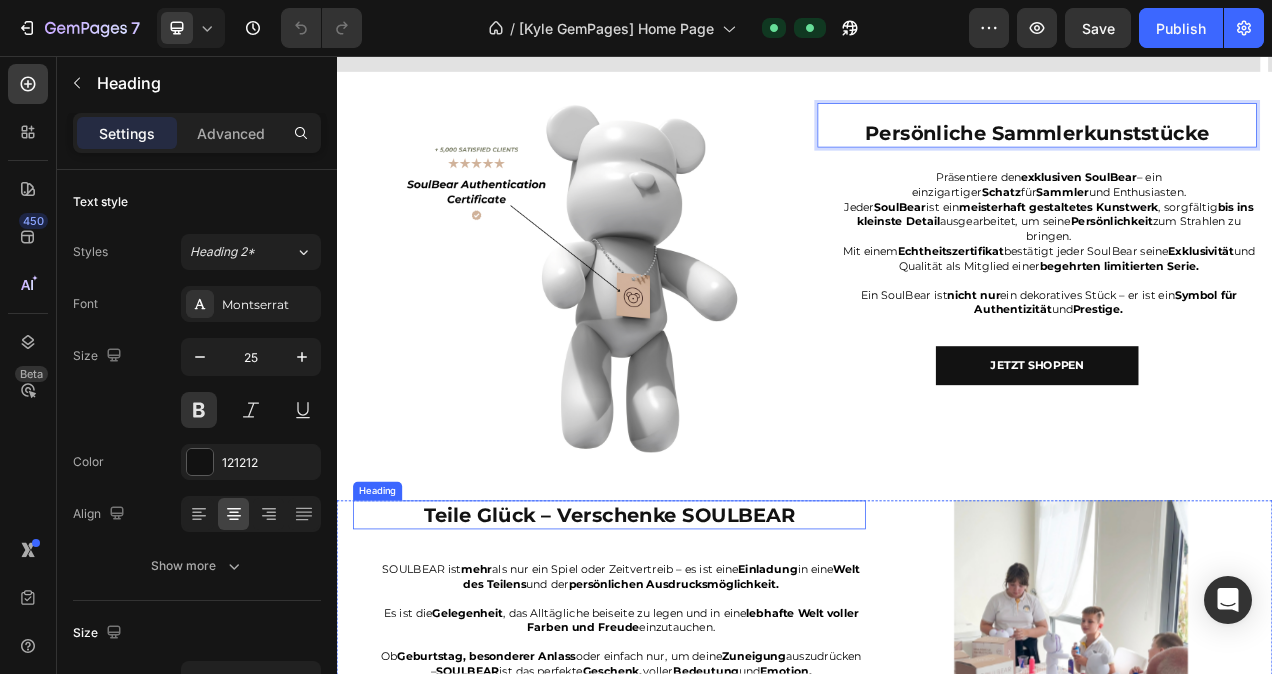 click on "Teile Glück – Verschenke SOULBEAR" at bounding box center [686, 645] 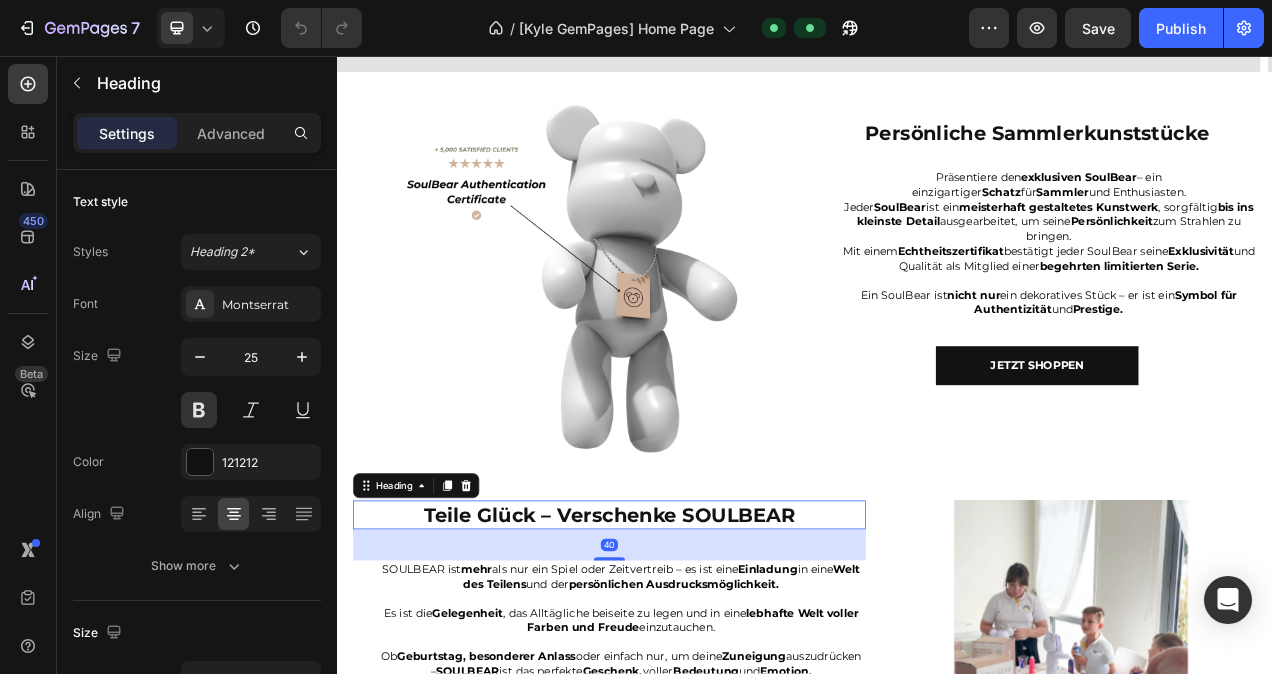 click on "Teile Glück – Verschenke SOULBEAR" at bounding box center [686, 645] 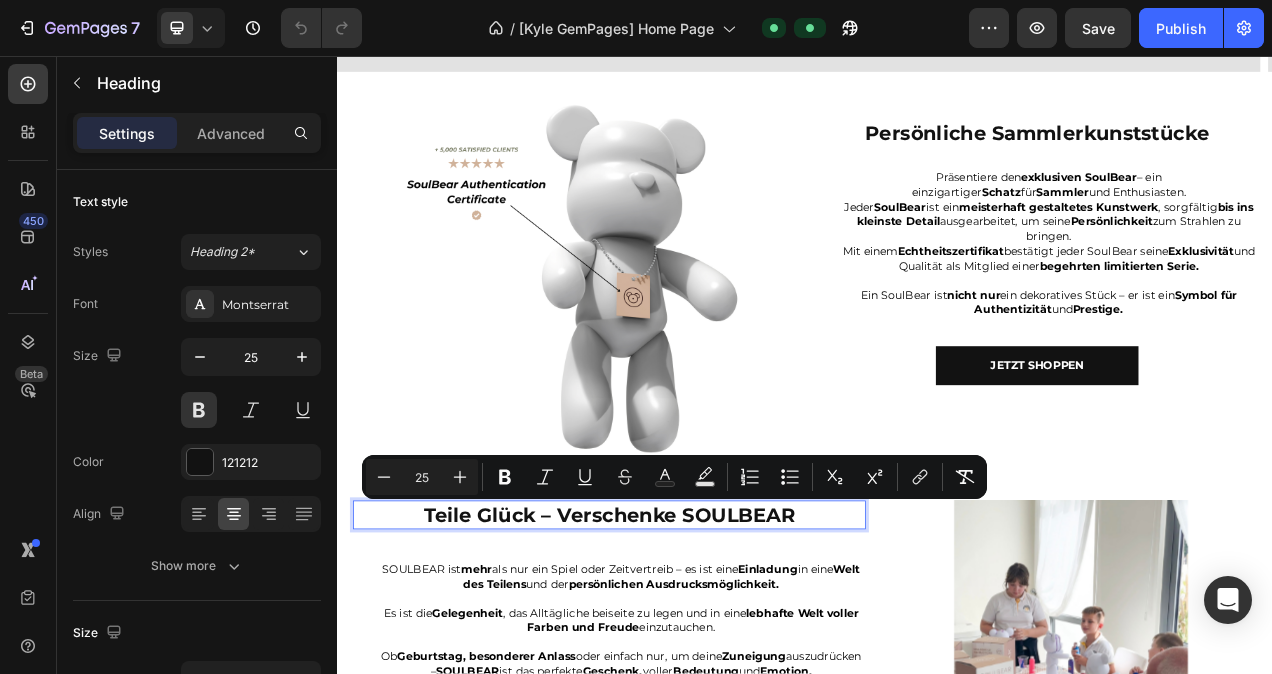 drag, startPoint x: 944, startPoint y: 637, endPoint x: 441, endPoint y: 630, distance: 503.0487 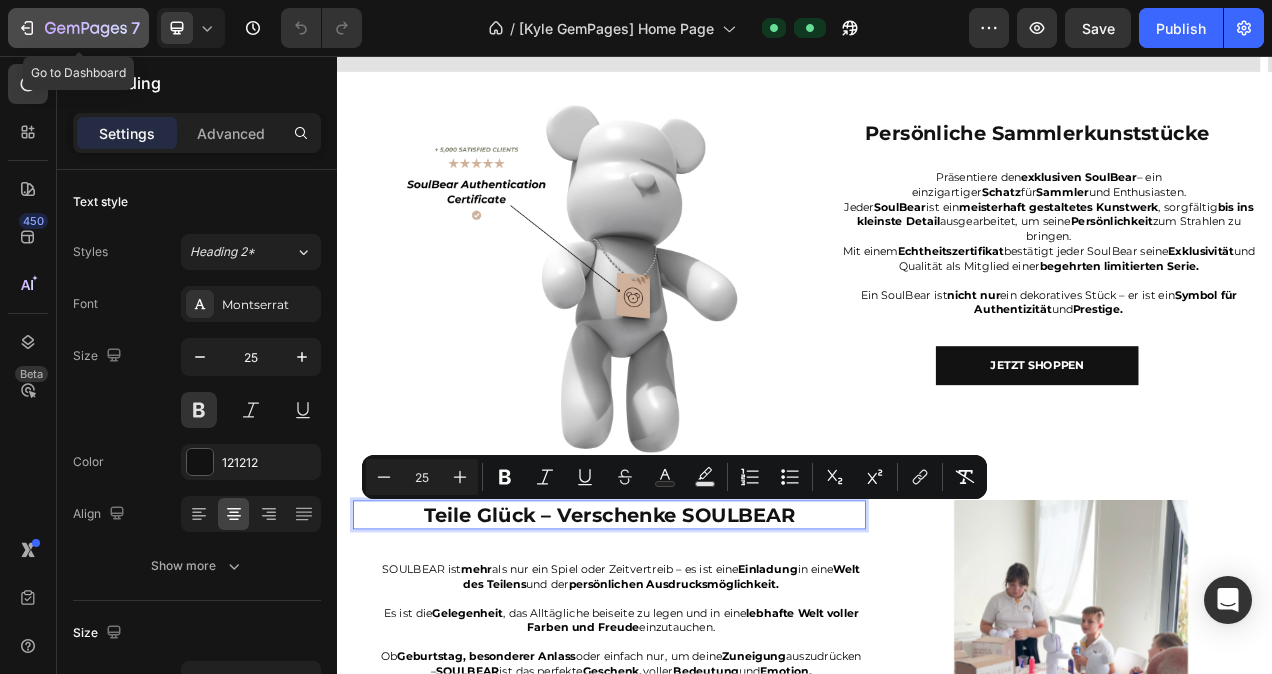 click 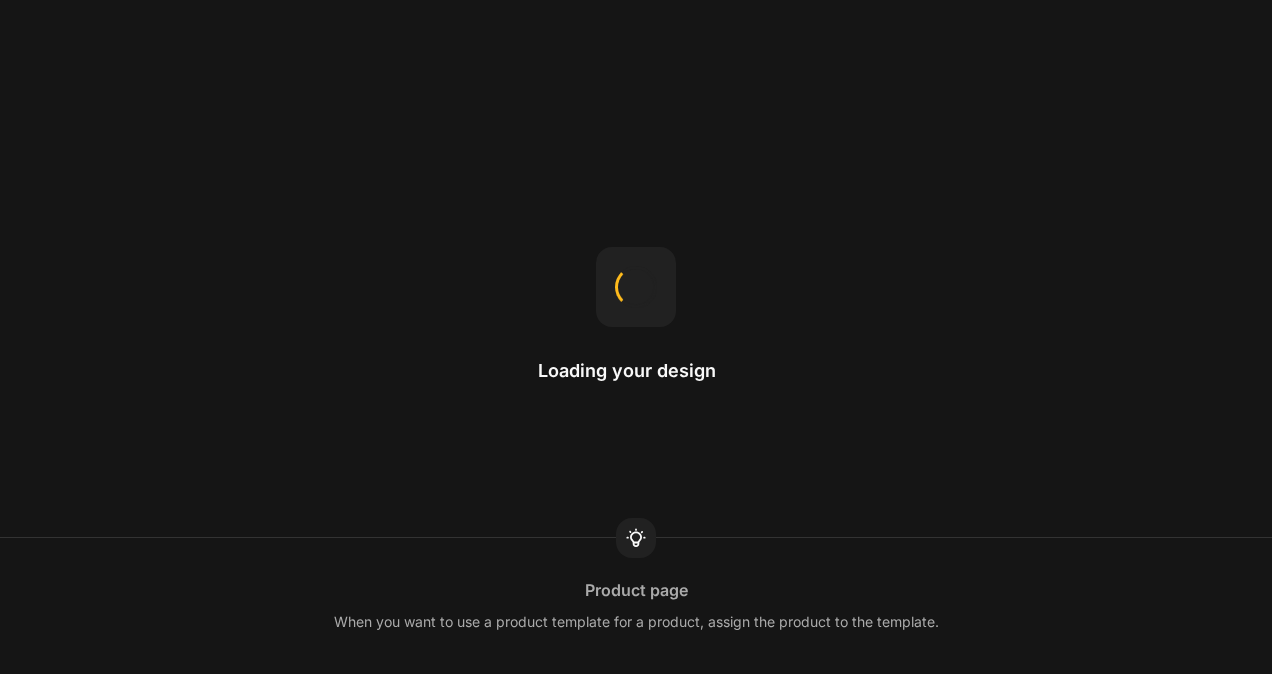 scroll, scrollTop: 0, scrollLeft: 0, axis: both 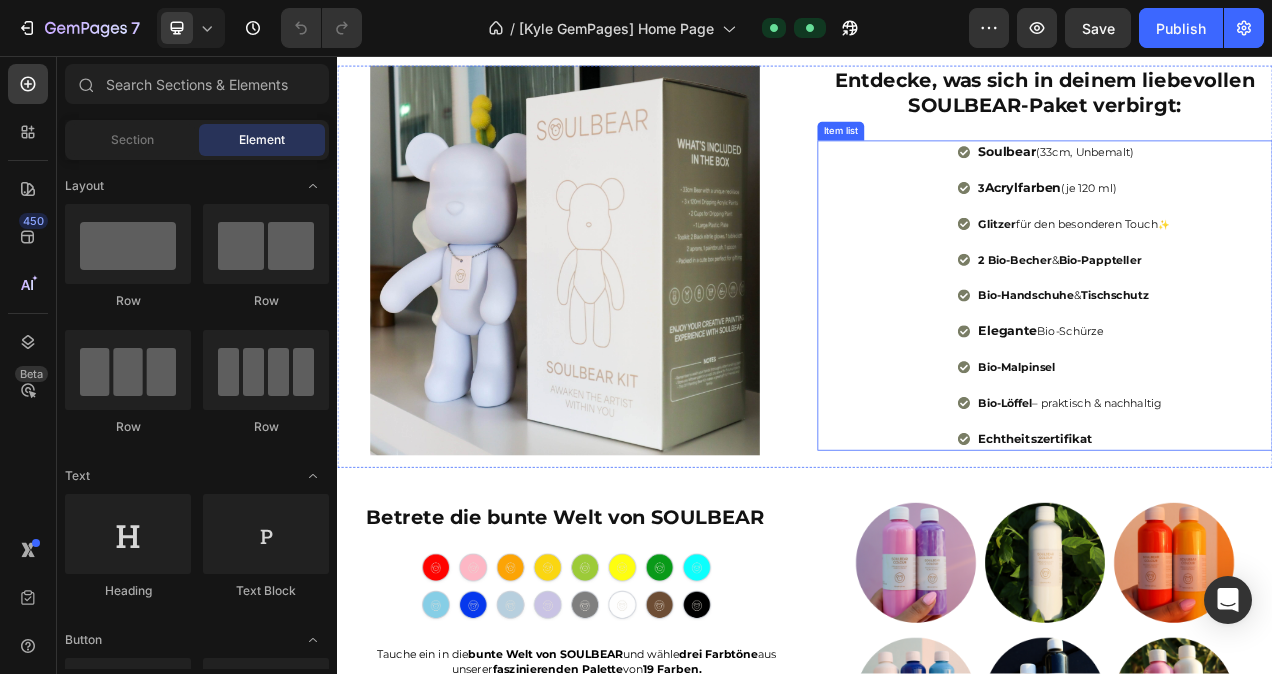 click on "Soulbear" at bounding box center (1197, 179) 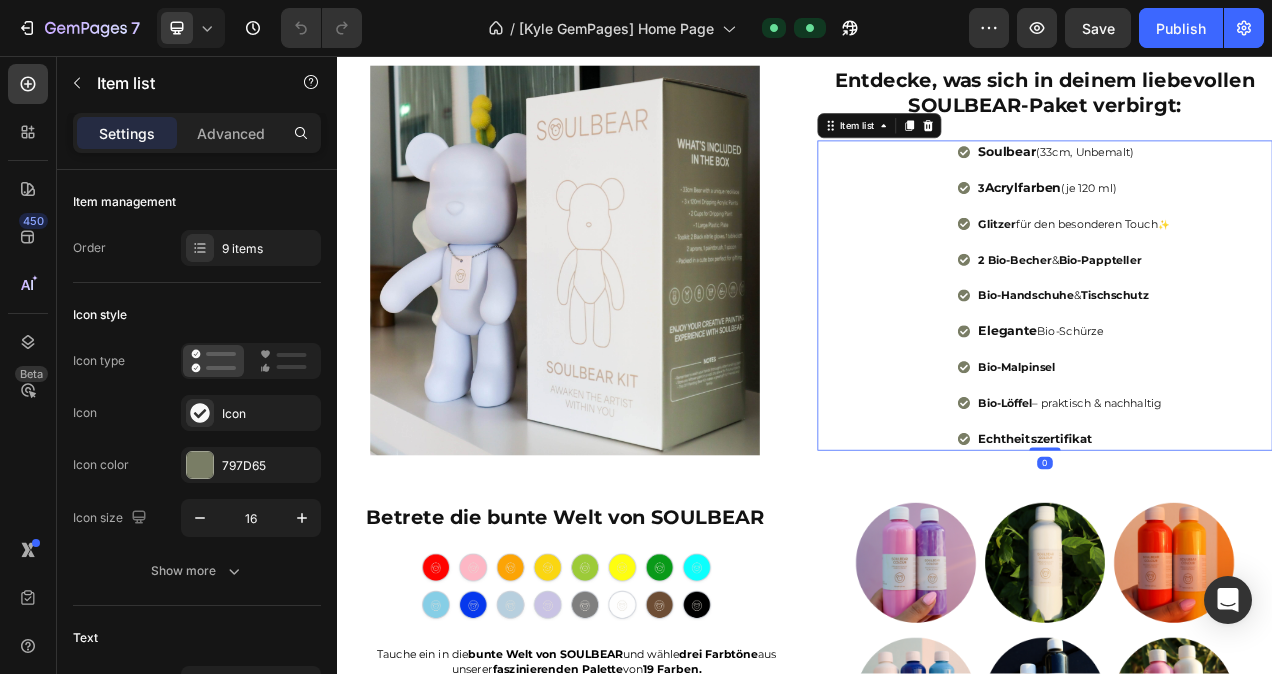 click on "Soulbear" at bounding box center [1197, 179] 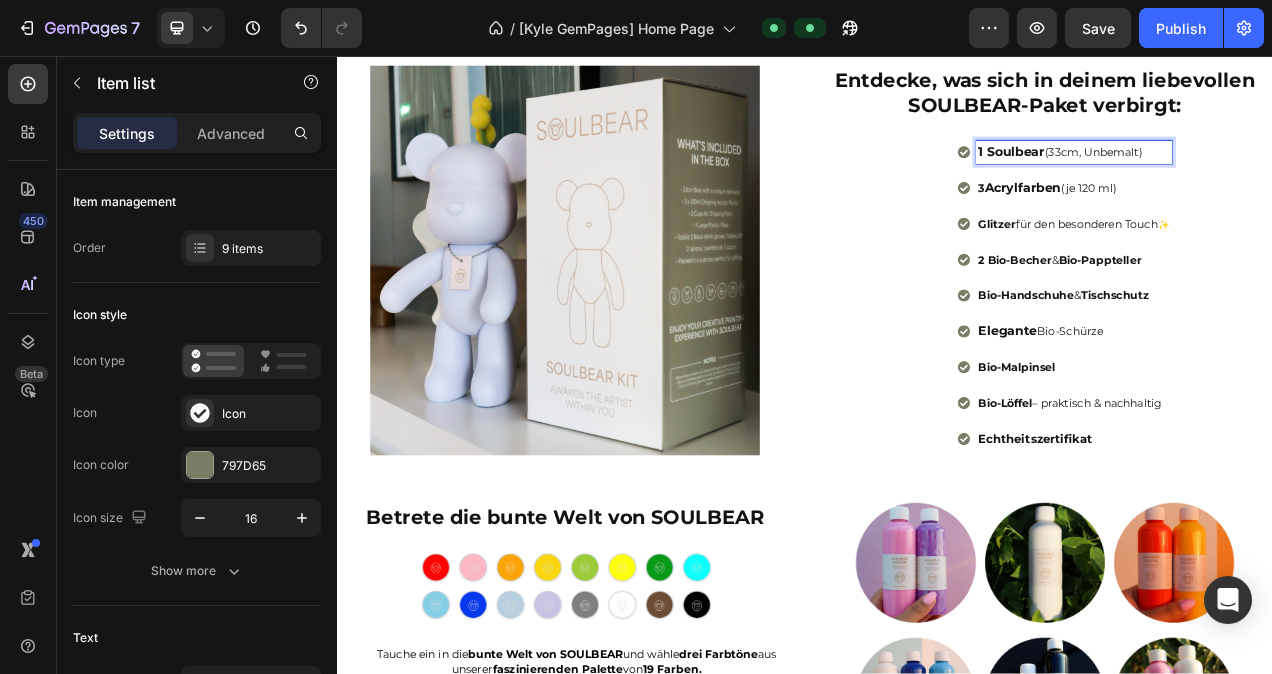 click on "Bio-Pappteller" at bounding box center (1316, 318) 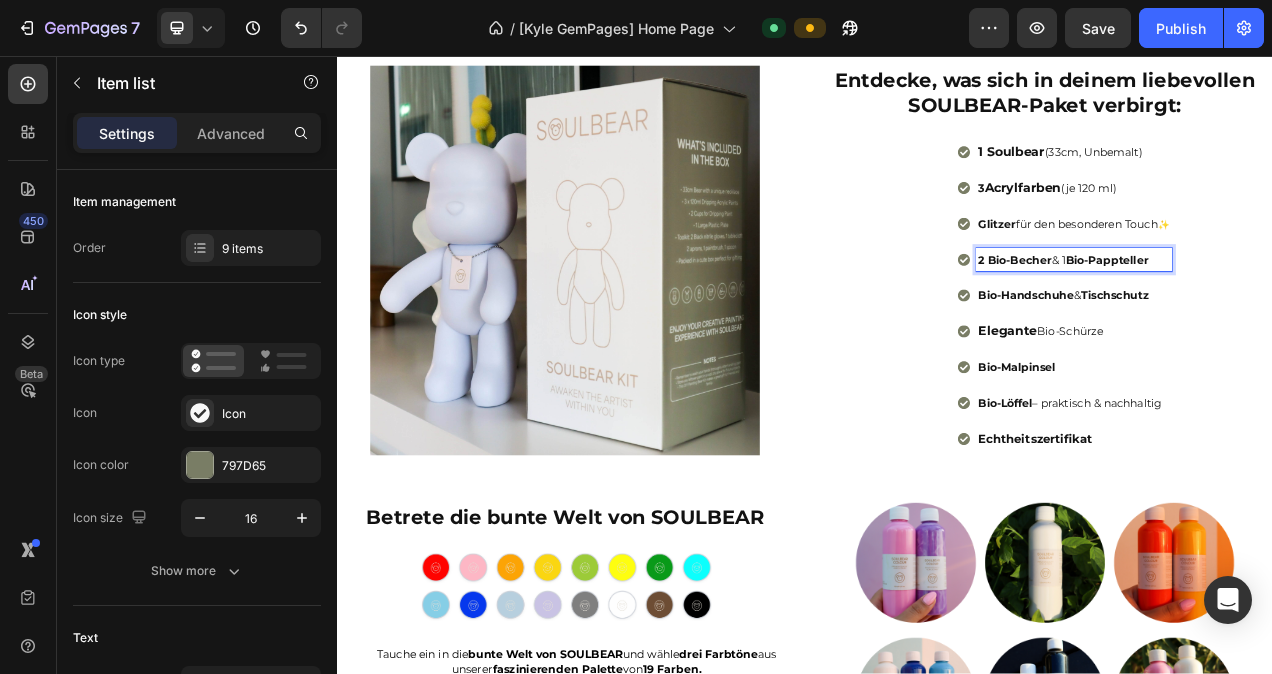click on "& 1" at bounding box center (1263, 318) 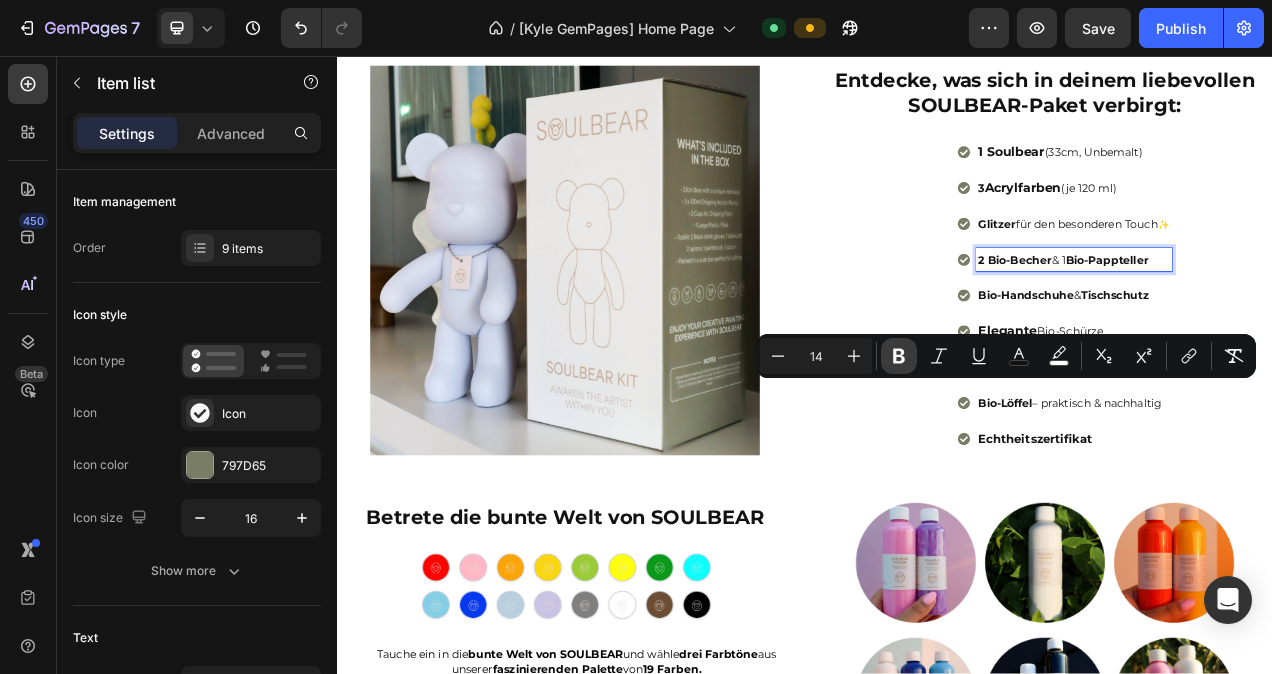 click 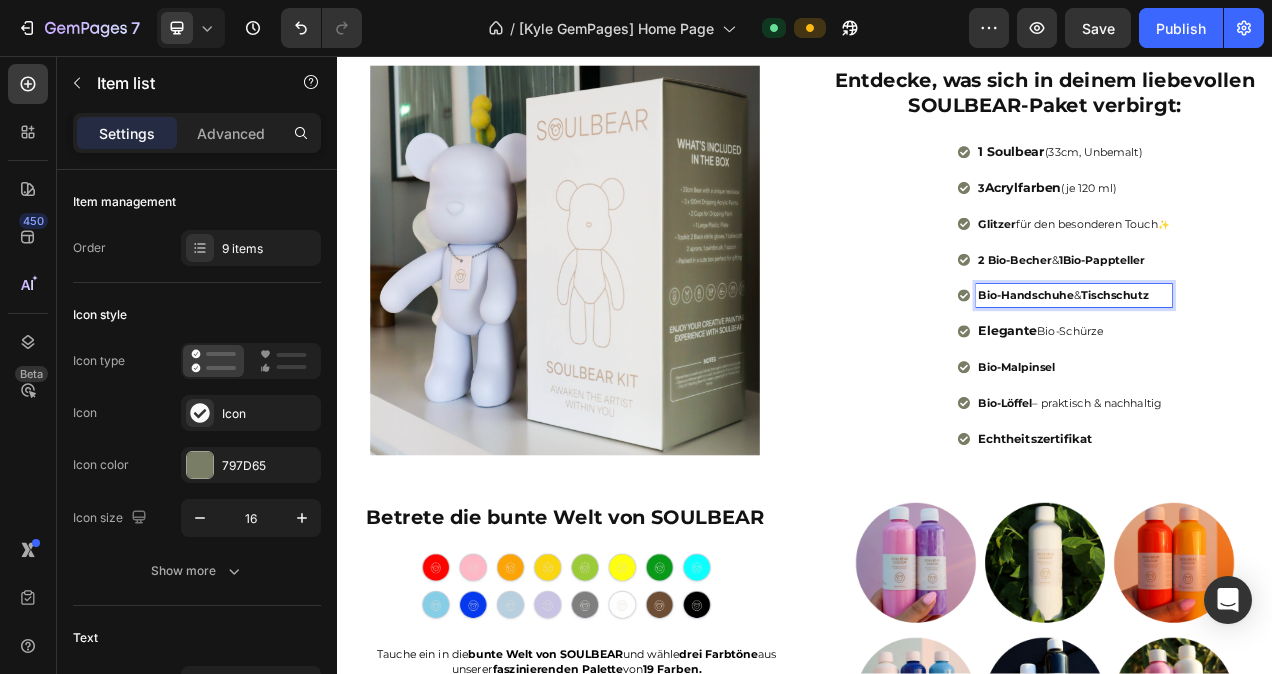 click on "Bio-Handschuhe" at bounding box center [1221, 364] 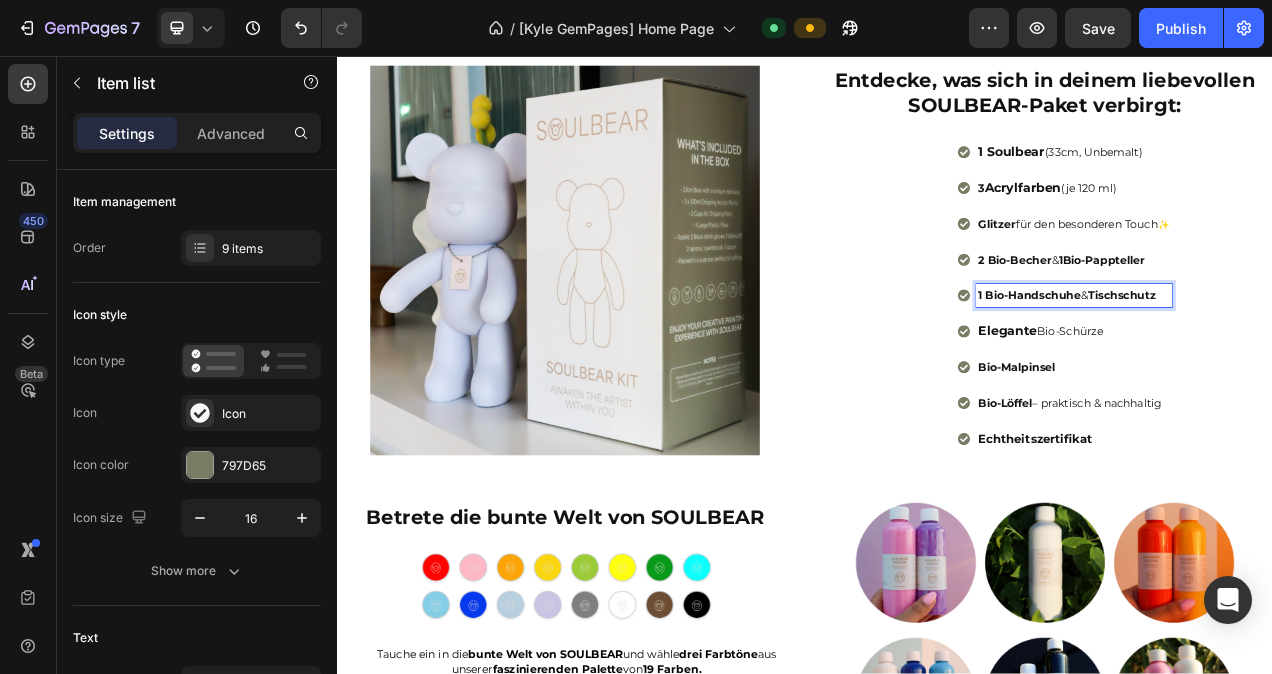 click on "Tischschutz" at bounding box center [1344, 364] 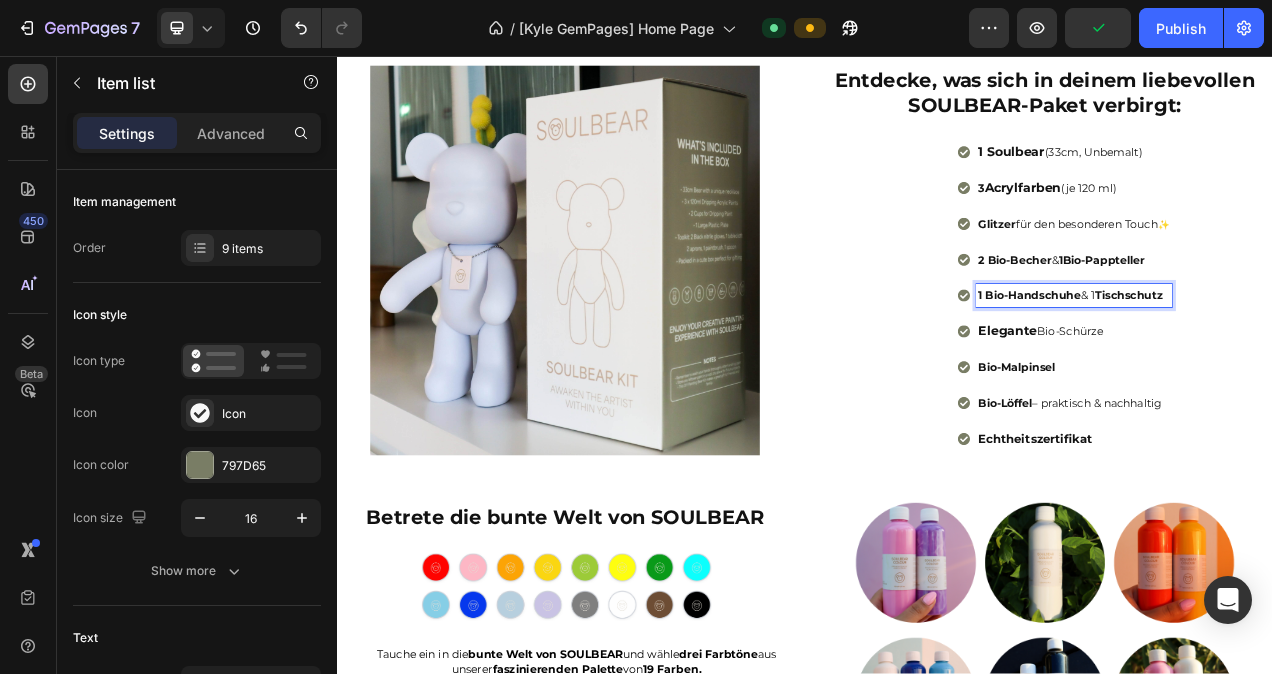 click on "Elegante" at bounding box center (1197, 409) 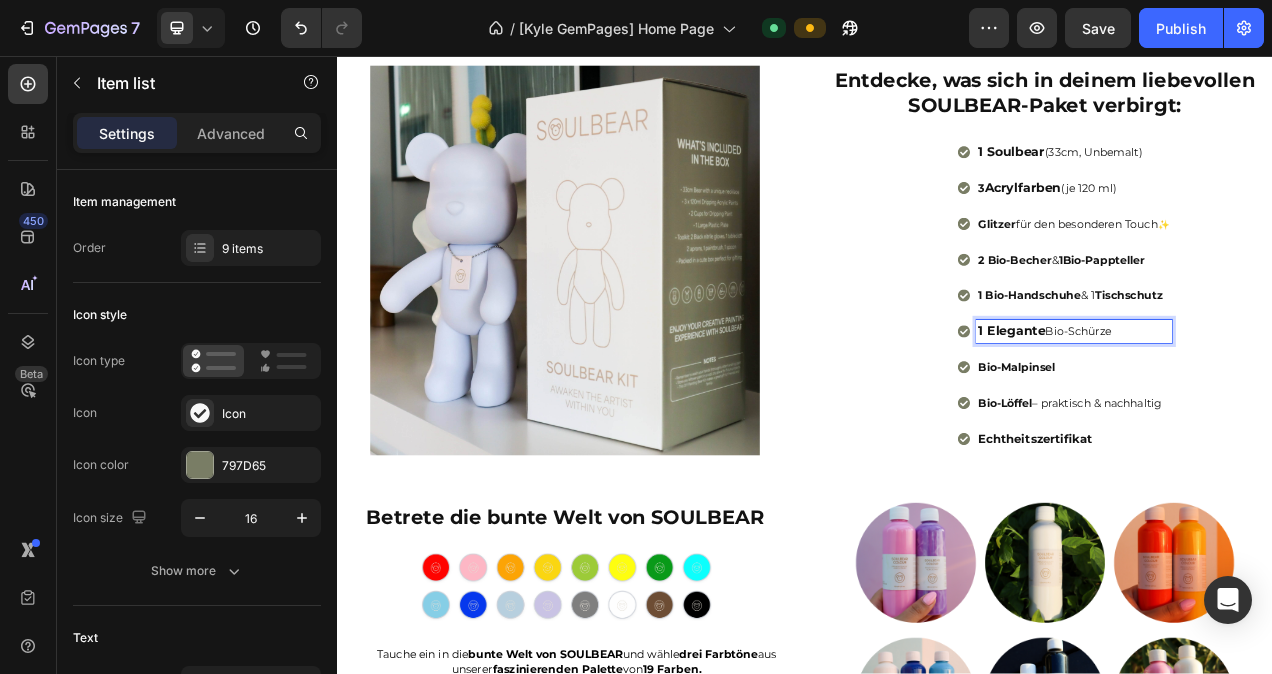 click on "Bio-Malpinsel" at bounding box center (1209, 456) 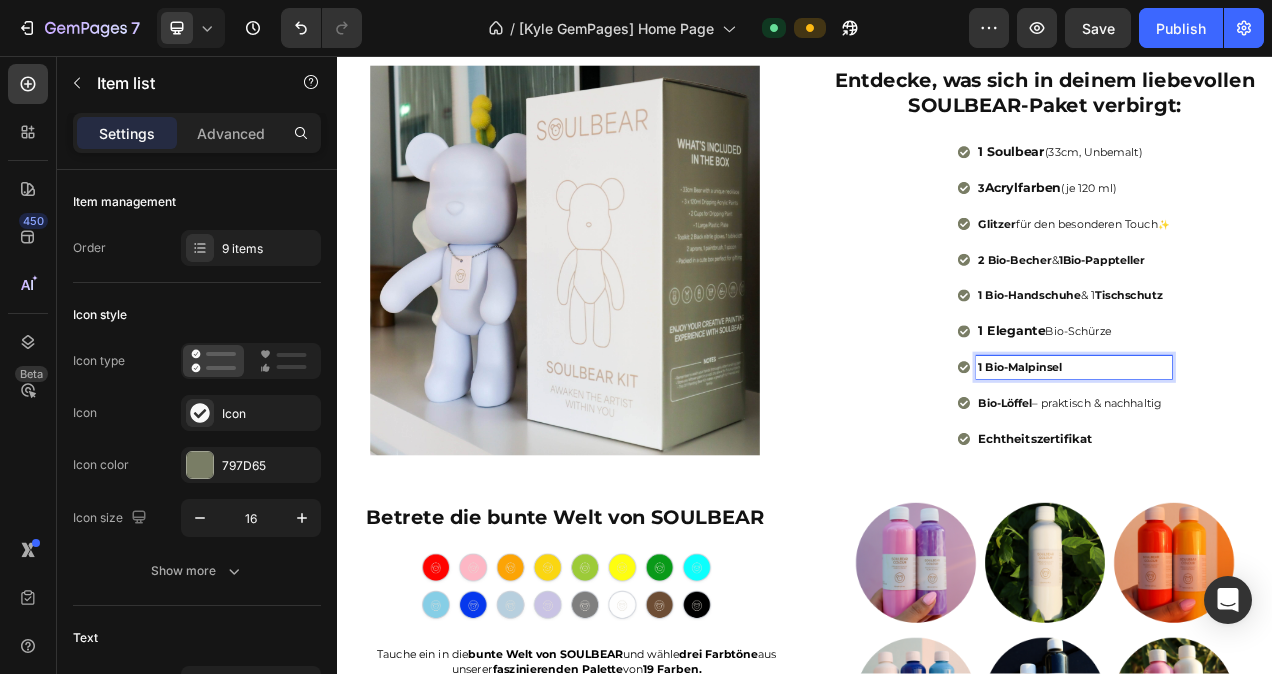click on "Bio-Löffel" at bounding box center [1194, 502] 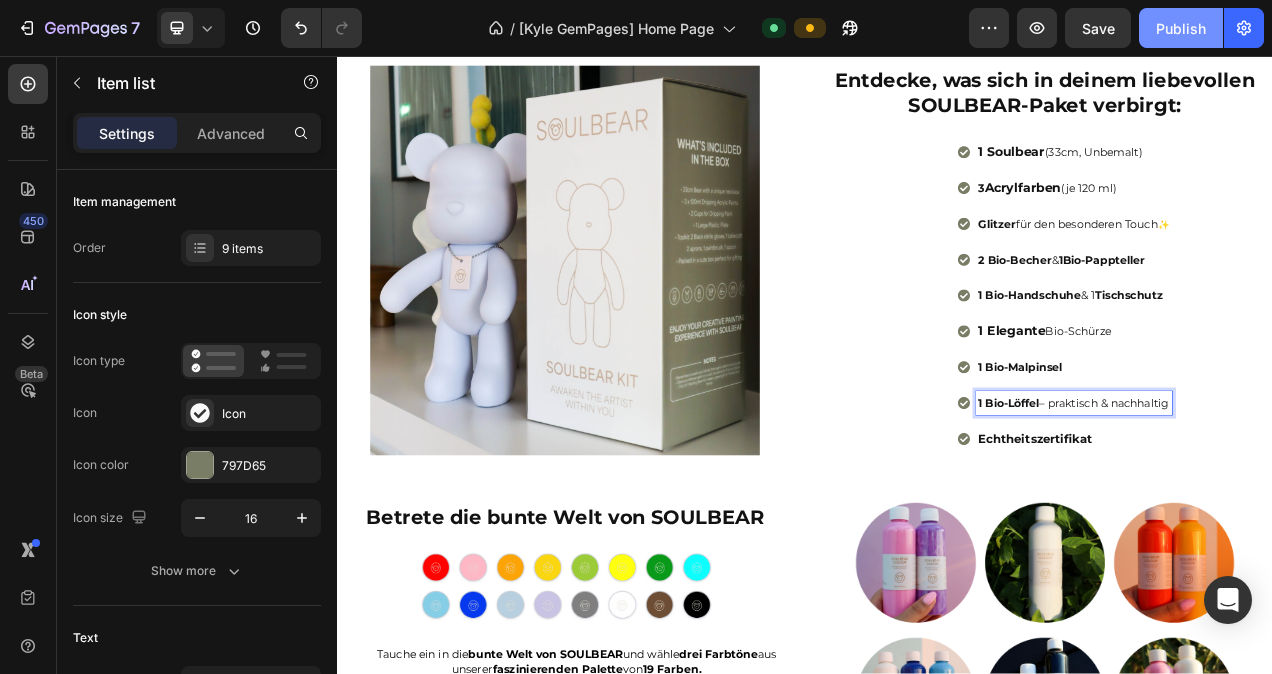 click on "Publish" at bounding box center [1181, 28] 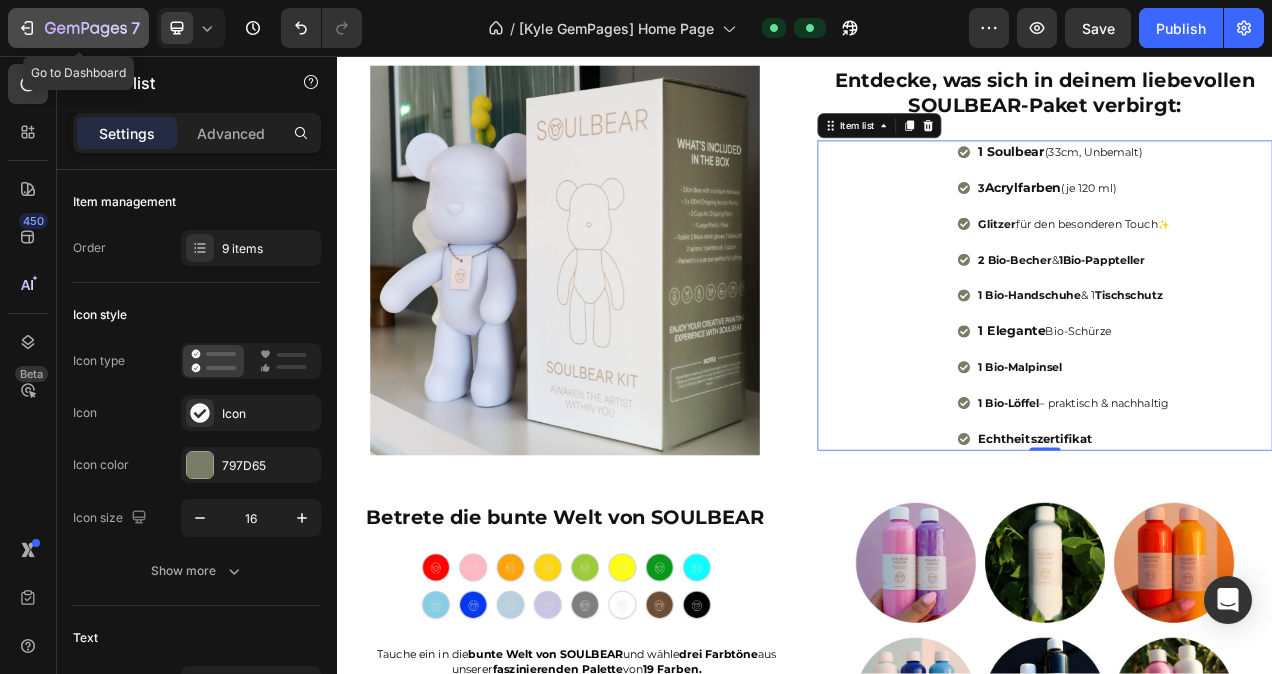 click 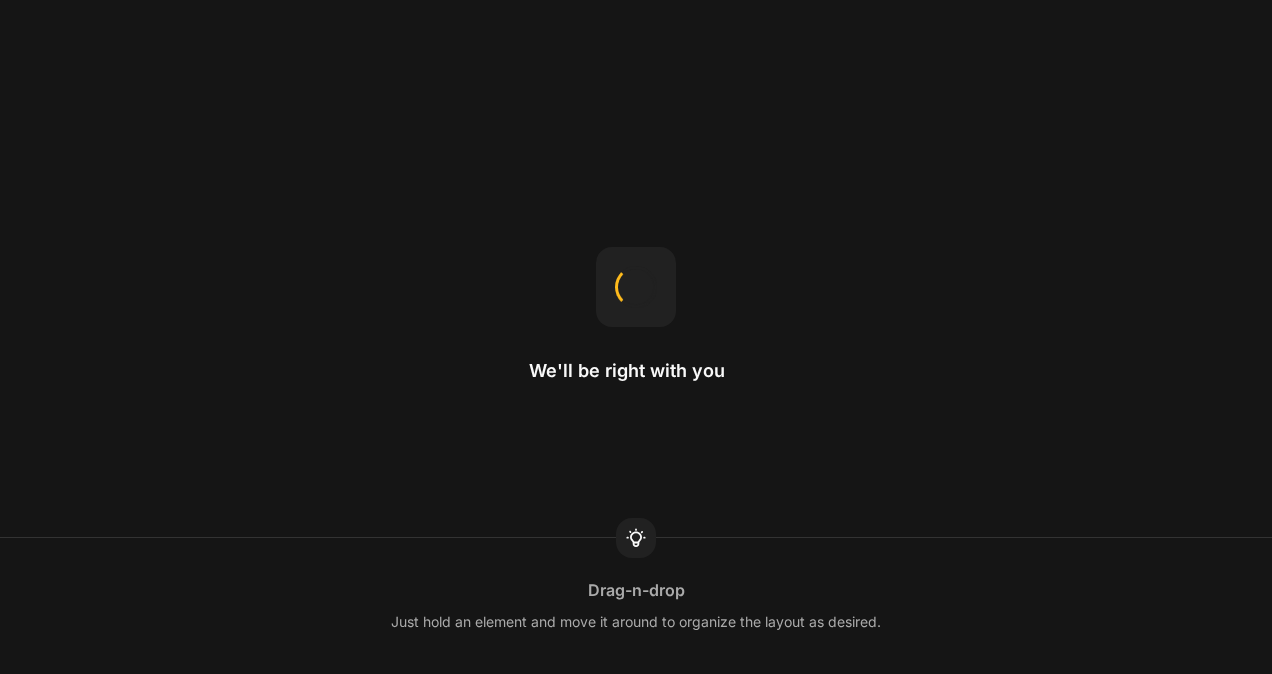 scroll, scrollTop: 0, scrollLeft: 0, axis: both 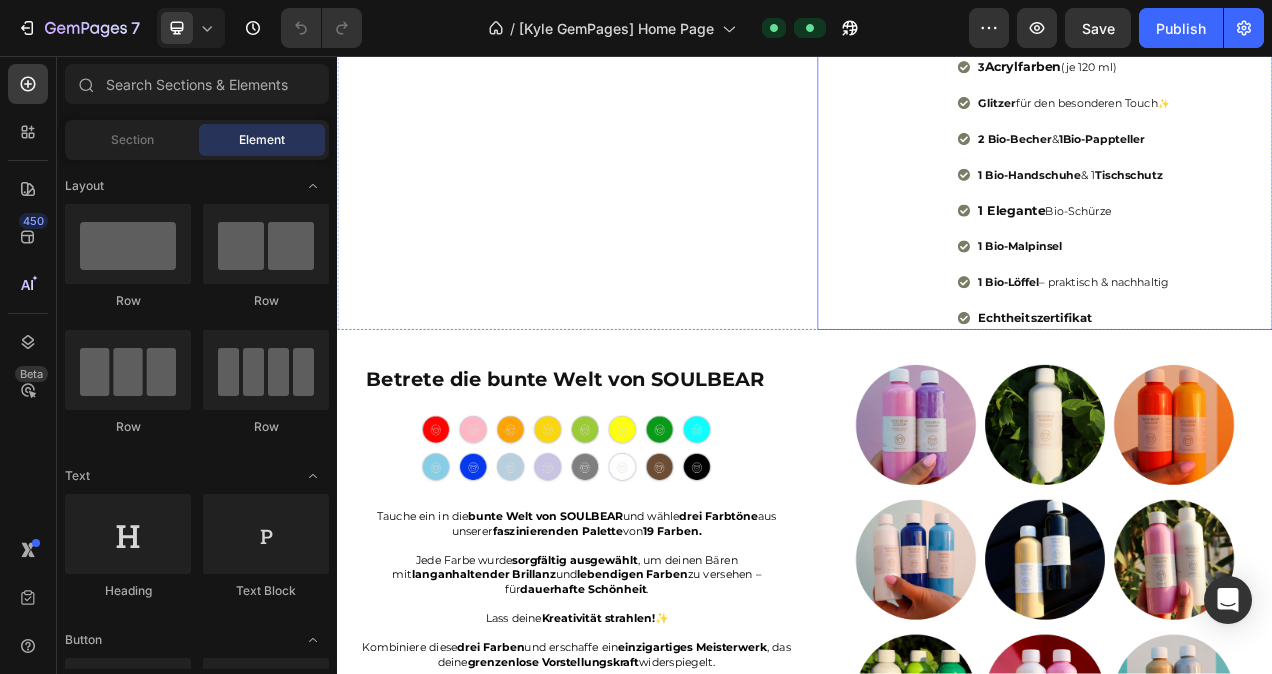 click on "Echtheitszertifikat" at bounding box center (1233, 392) 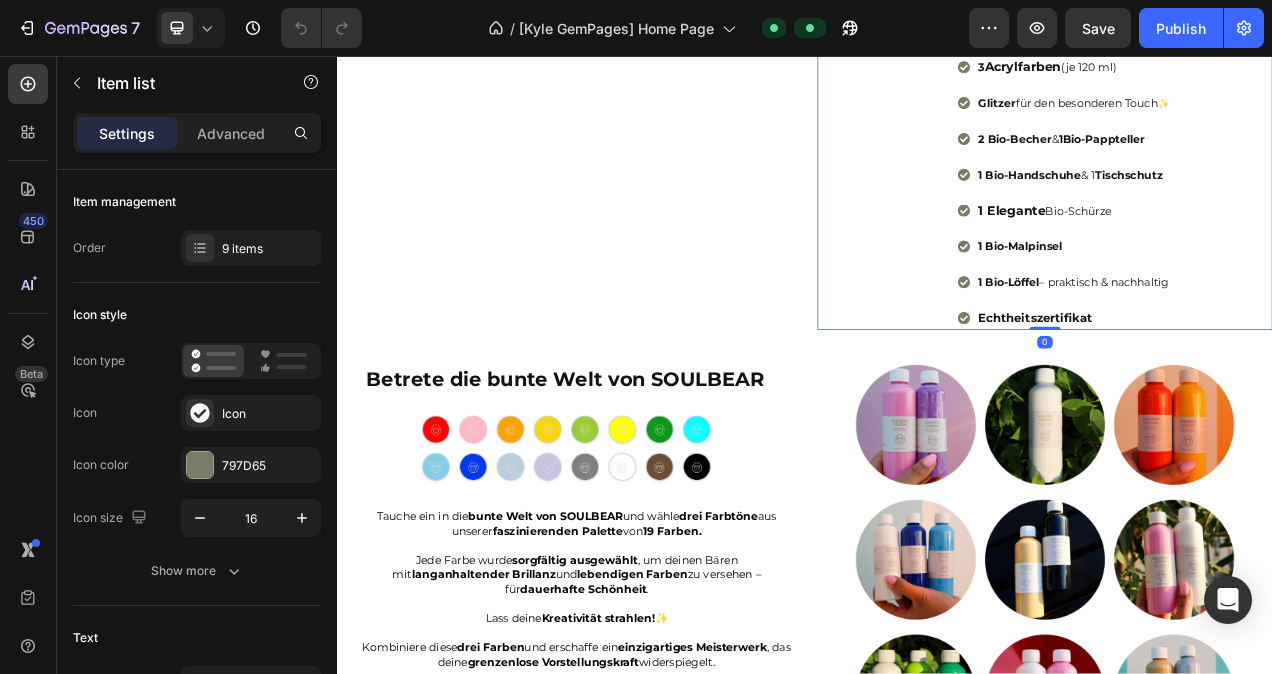 click on "Echtheitszertifikat" at bounding box center (1233, 392) 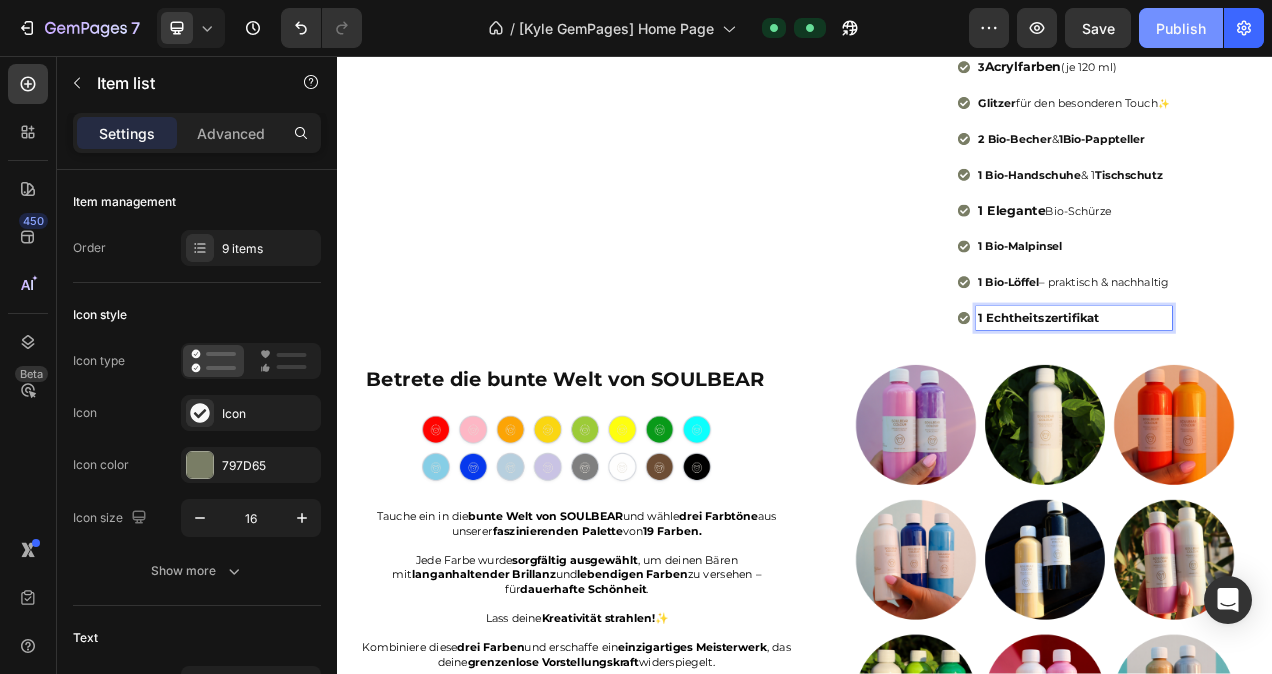click on "Publish" at bounding box center [1181, 28] 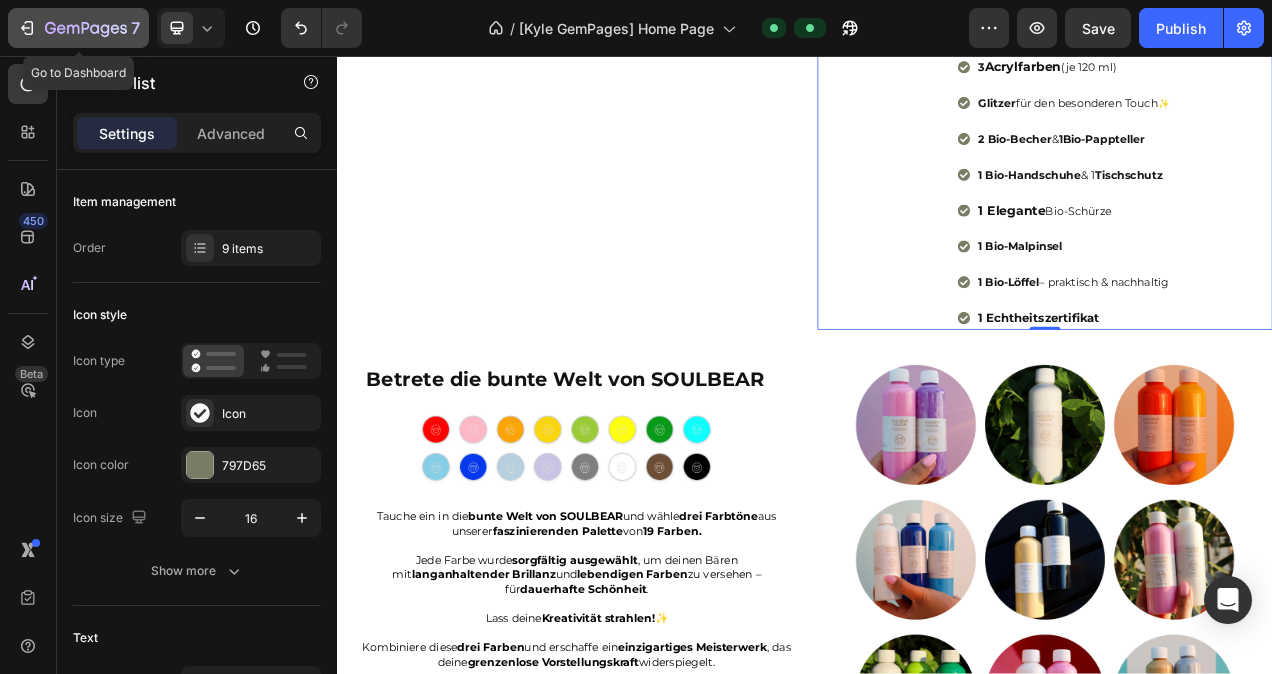 click 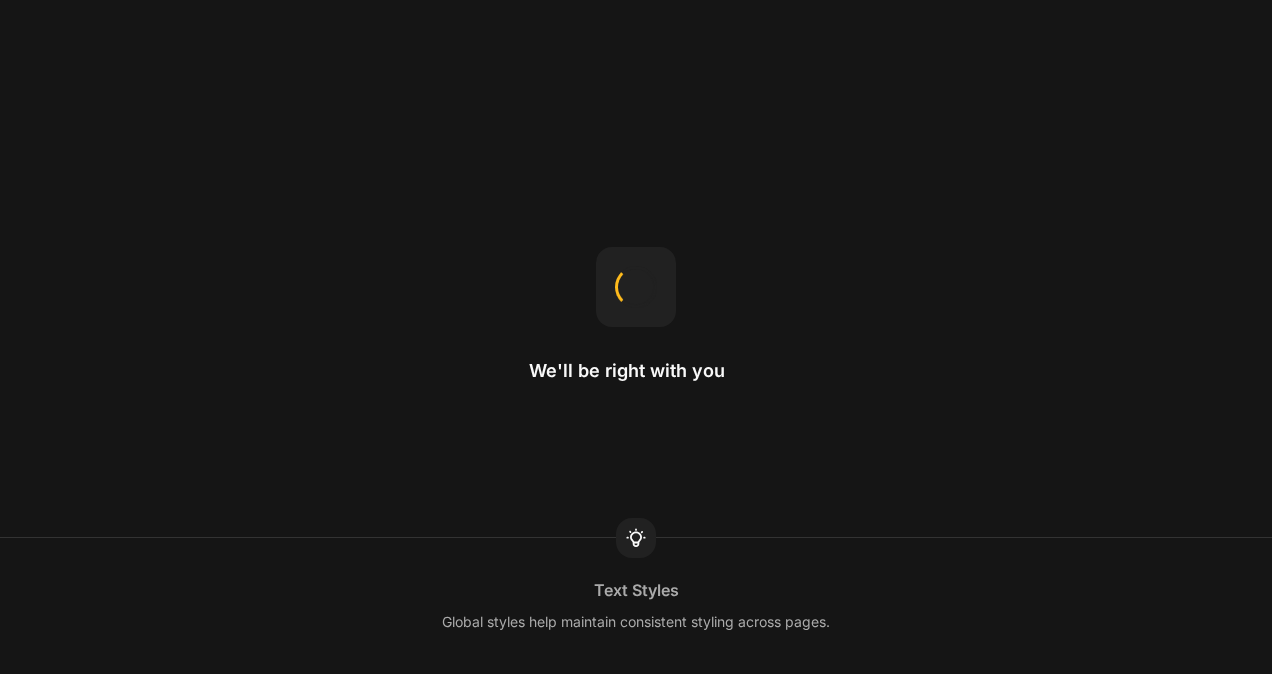 scroll, scrollTop: 0, scrollLeft: 0, axis: both 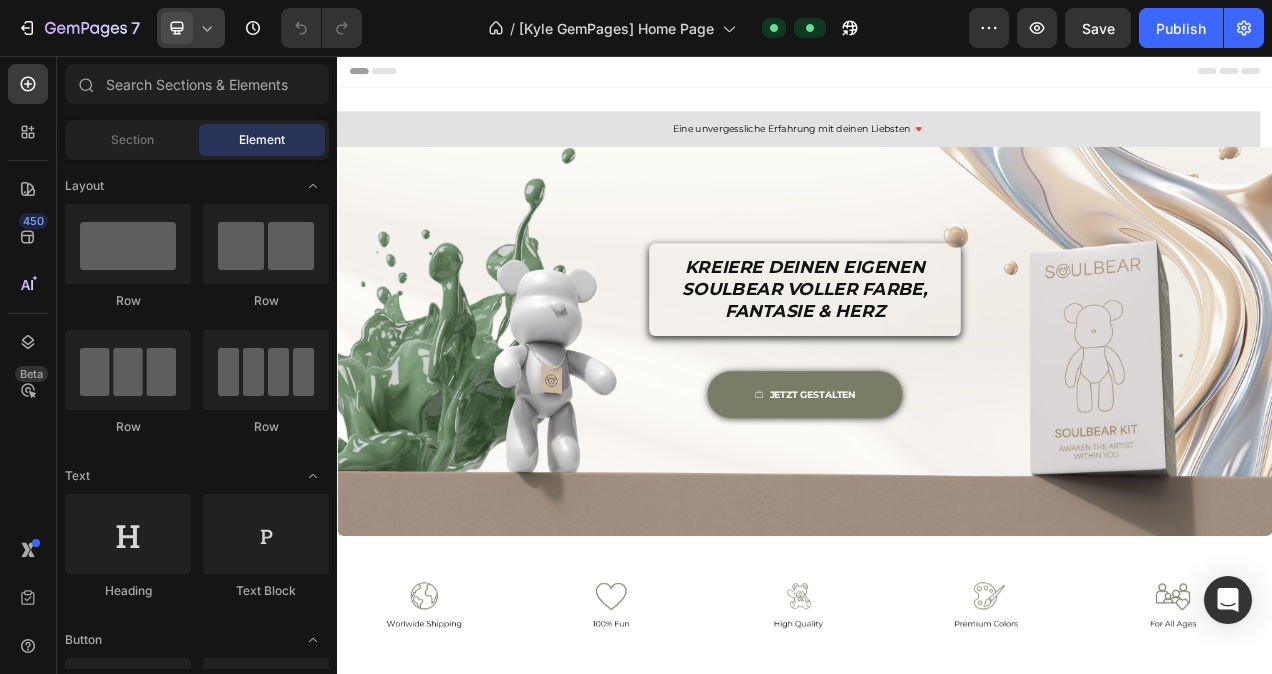 click 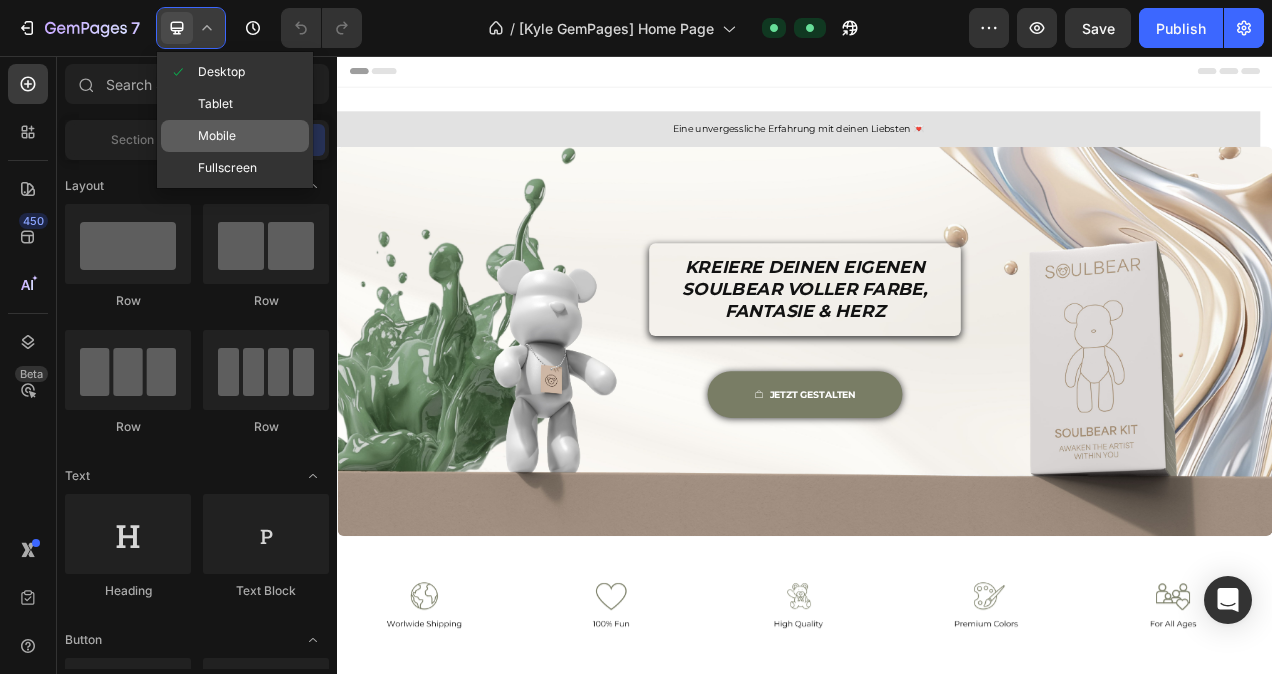 click on "Mobile" at bounding box center (217, 136) 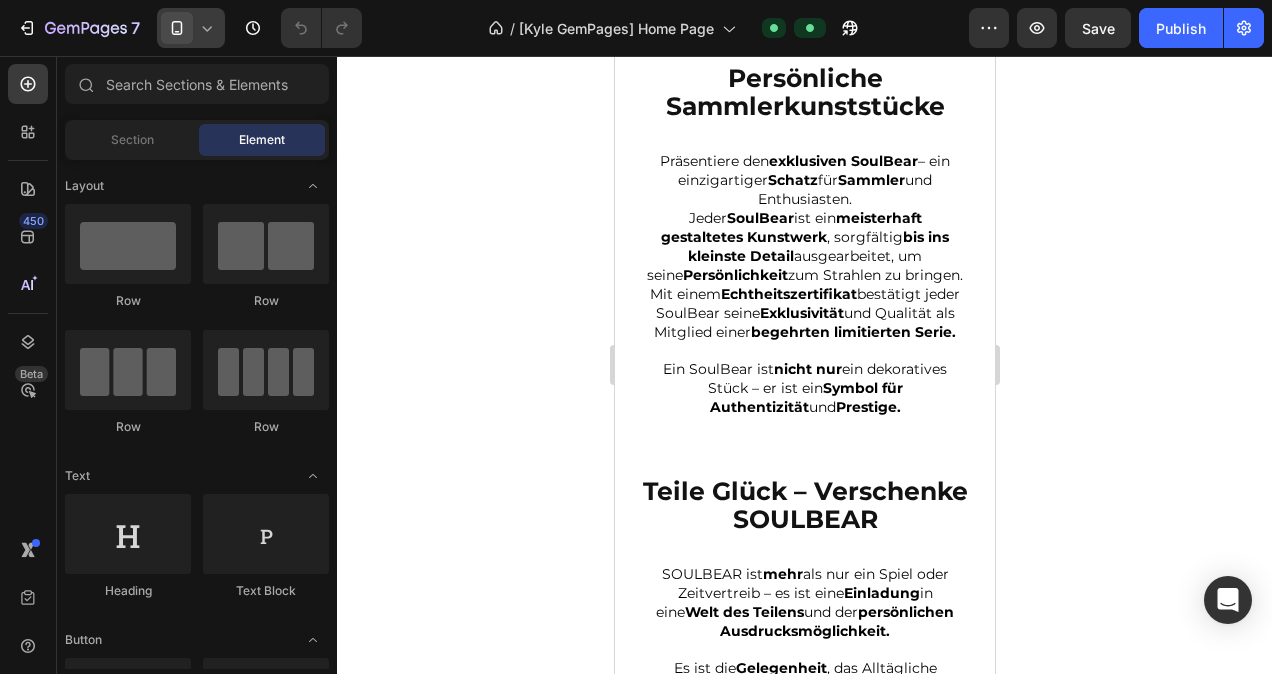 scroll, scrollTop: 3125, scrollLeft: 0, axis: vertical 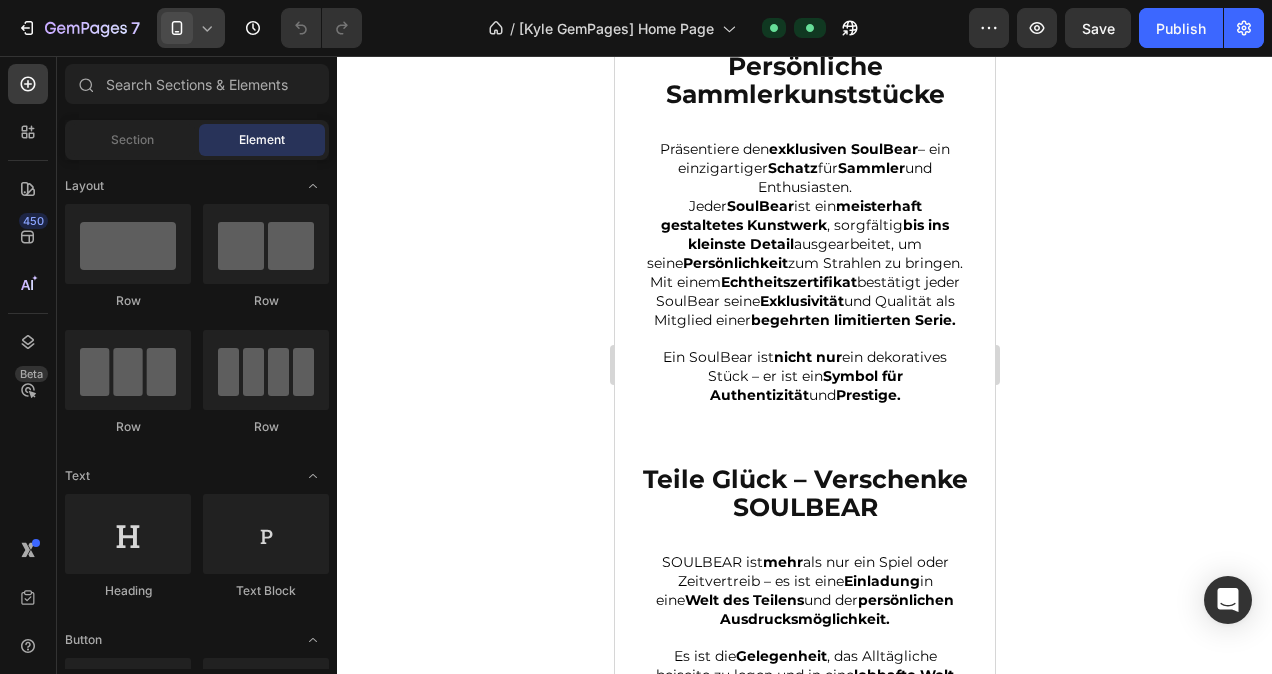 click on "Fröhliche Familienmomente 💖🤗" at bounding box center [797, -261] 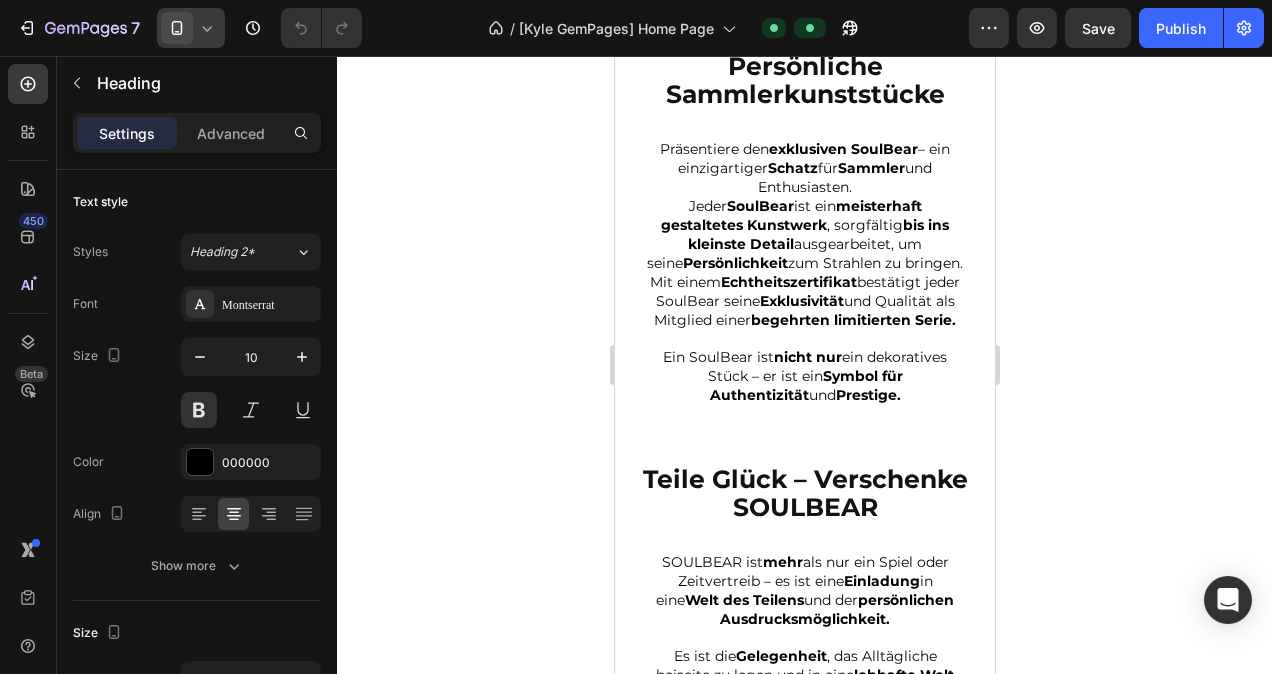 click on "Fröhliche Familienmomente 💖🤗" at bounding box center (797, -261) 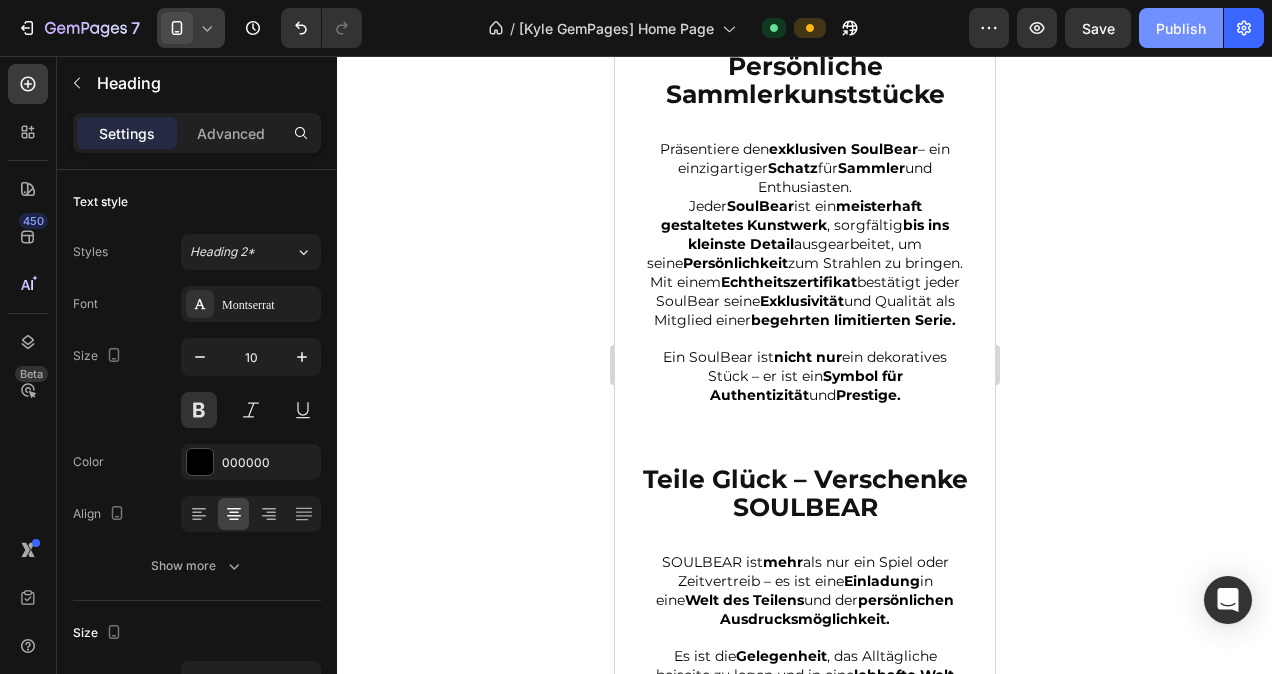 click on "Publish" at bounding box center (1181, 28) 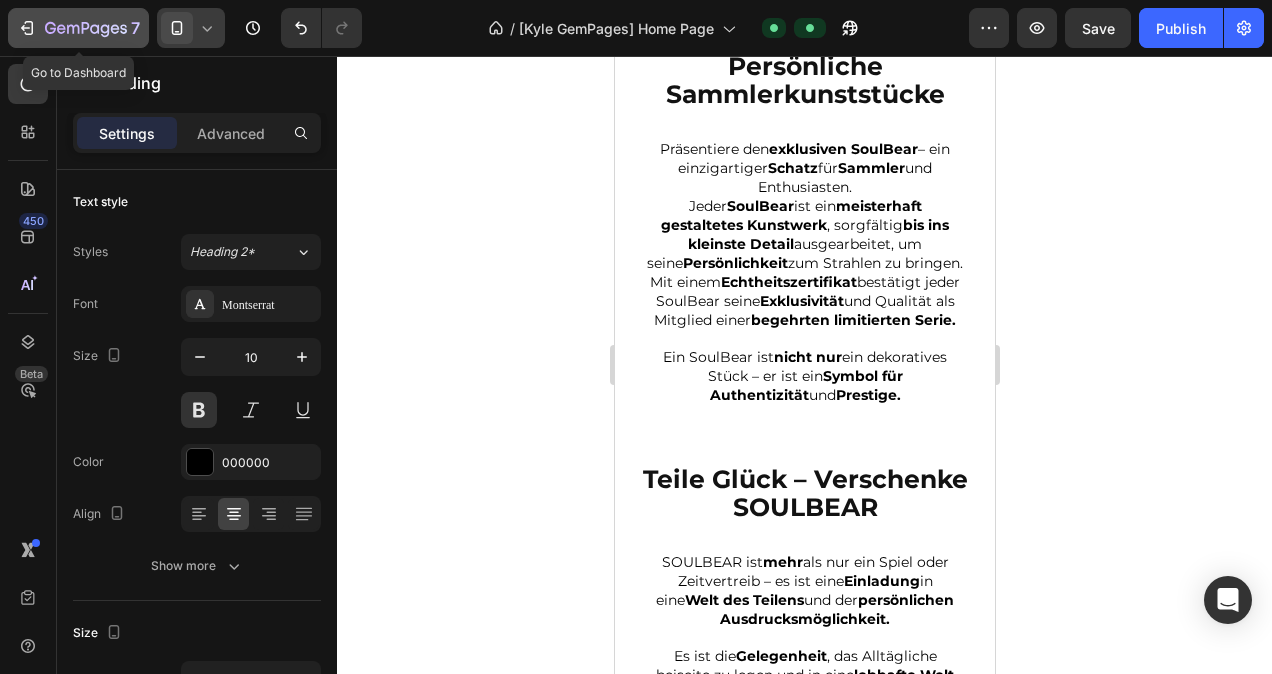 click 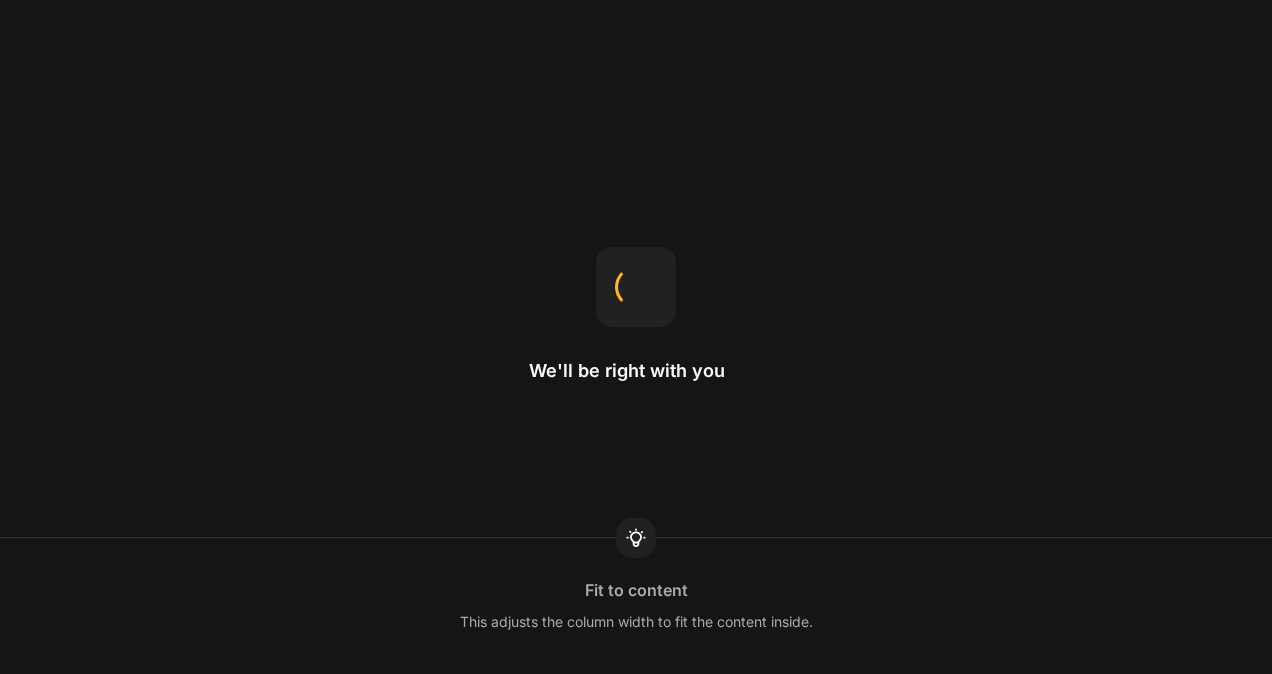 scroll, scrollTop: 0, scrollLeft: 0, axis: both 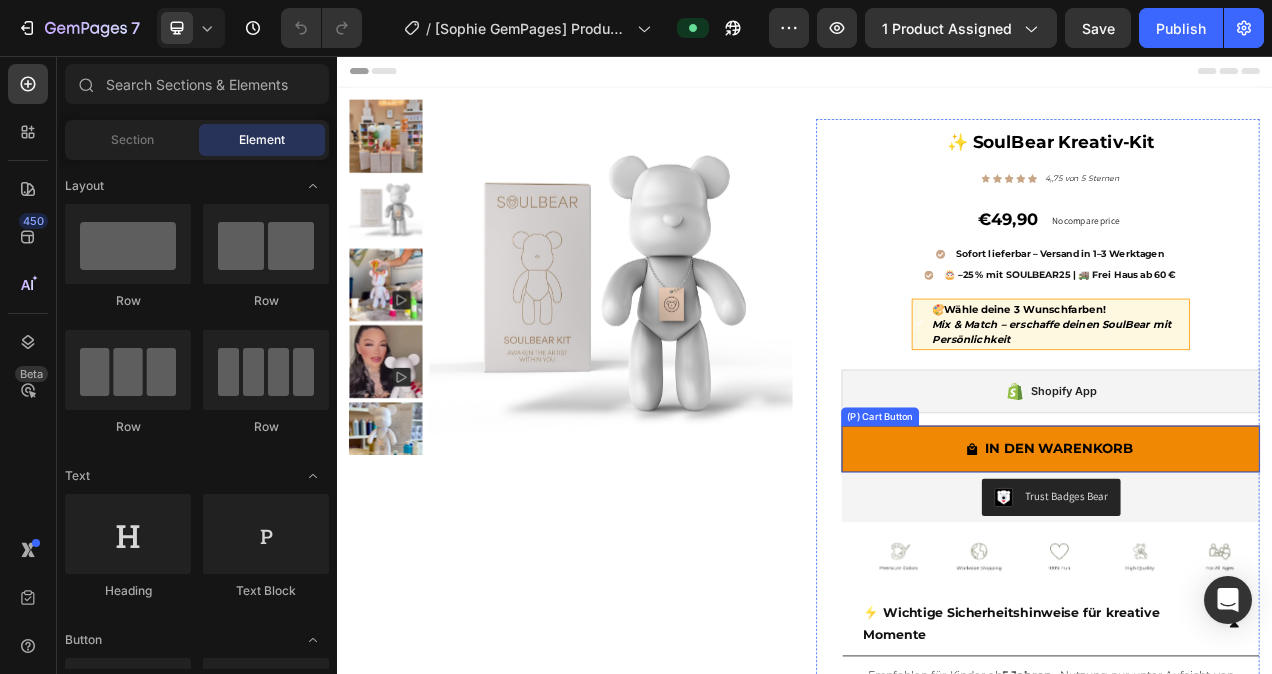 click on "IN DEN WARENKORB" at bounding box center (1252, 561) 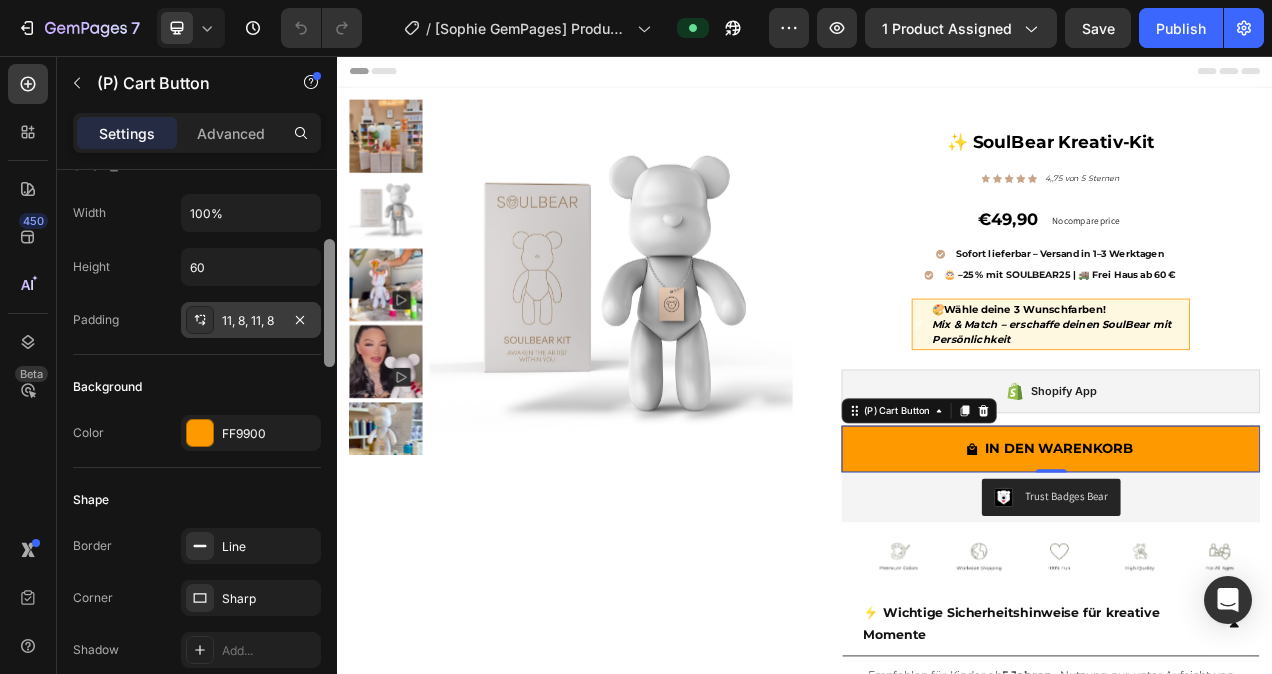 scroll, scrollTop: 319, scrollLeft: 0, axis: vertical 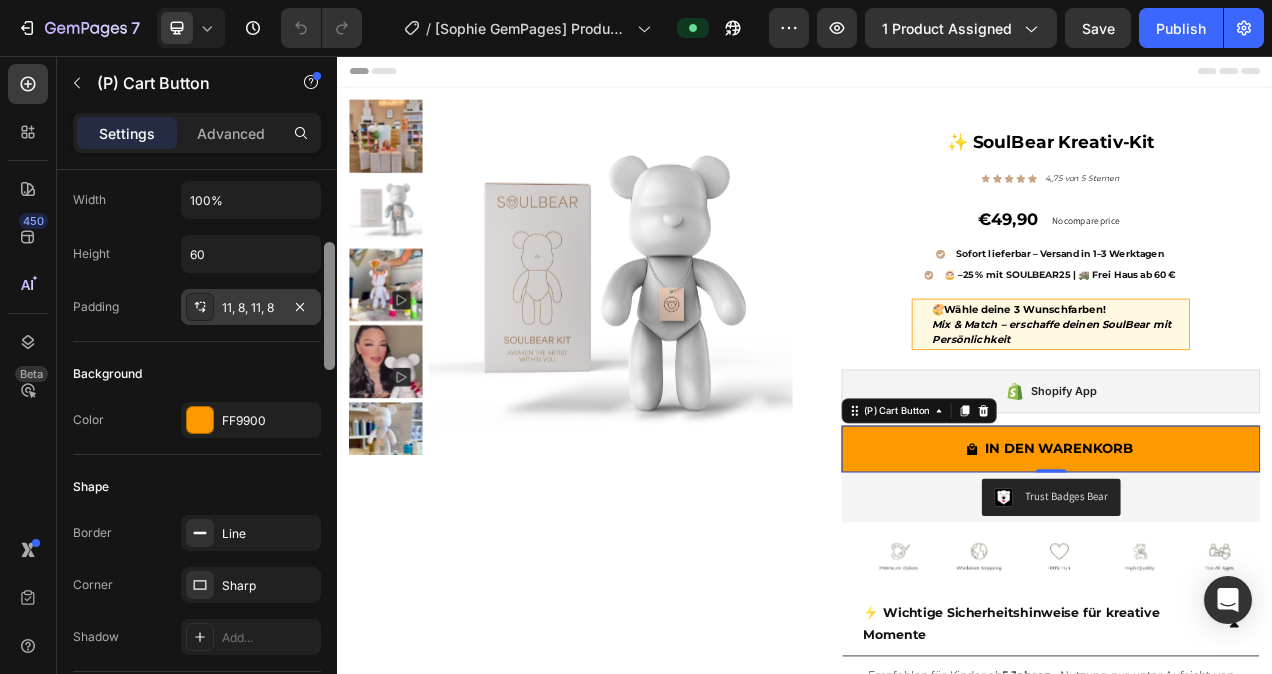 drag, startPoint x: 325, startPoint y: 248, endPoint x: 317, endPoint y: 321, distance: 73.43705 